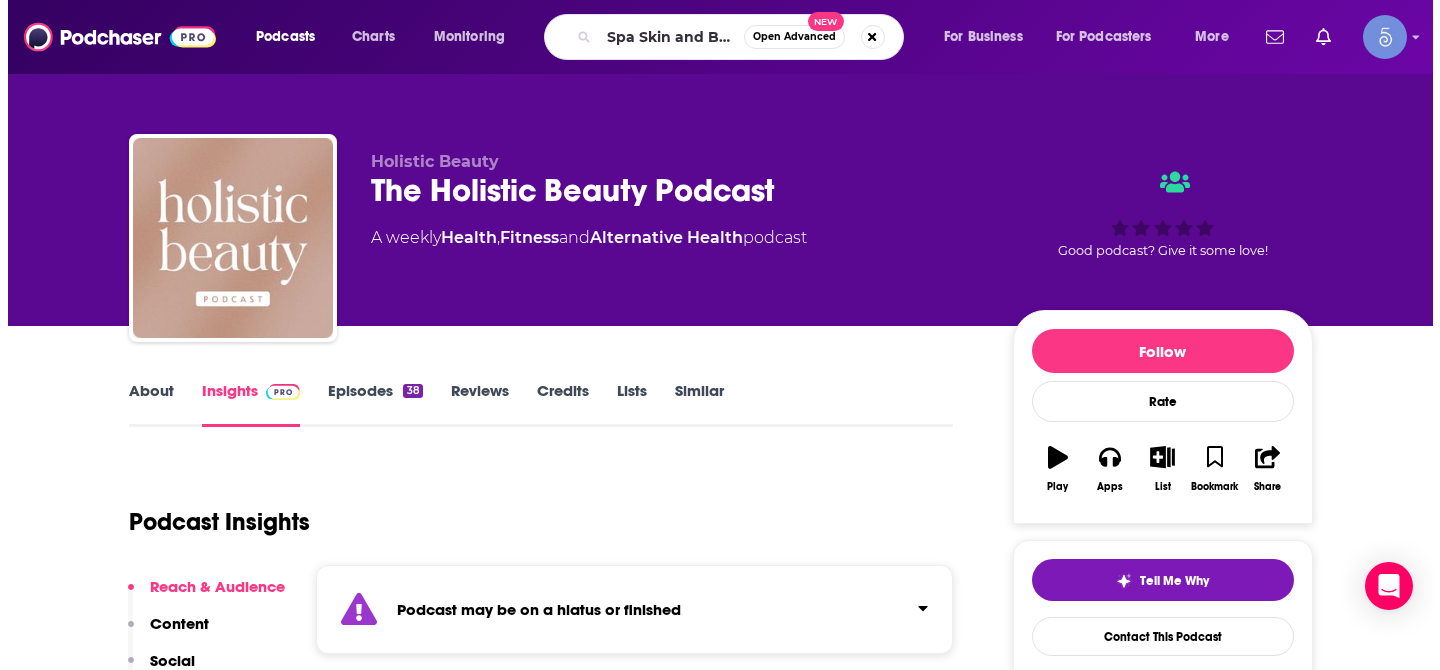 scroll, scrollTop: 0, scrollLeft: 0, axis: both 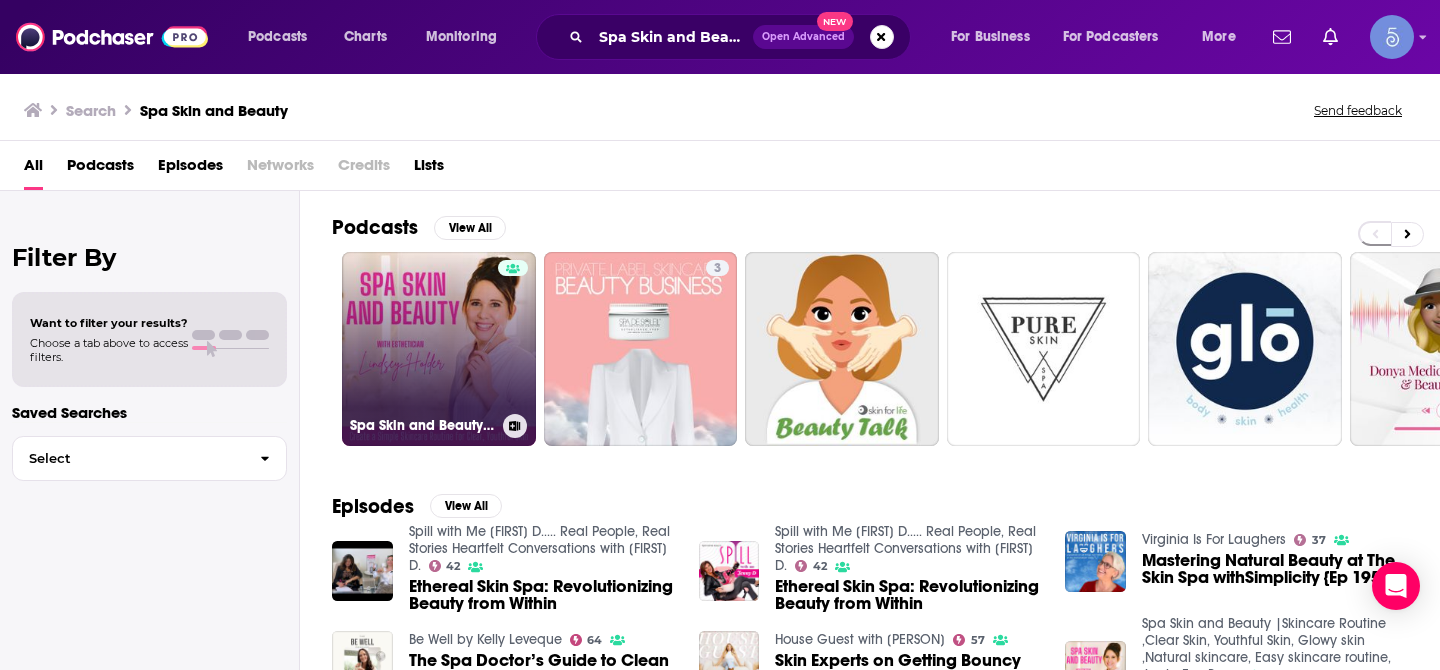 click on "Spa Skin and Beauty |Skincare Routine ,Clear Skin, Youthful Skin, Glowy skin ,Natural skincare, Easy skincare routine, Jowls, Eye Bags" at bounding box center [439, 349] 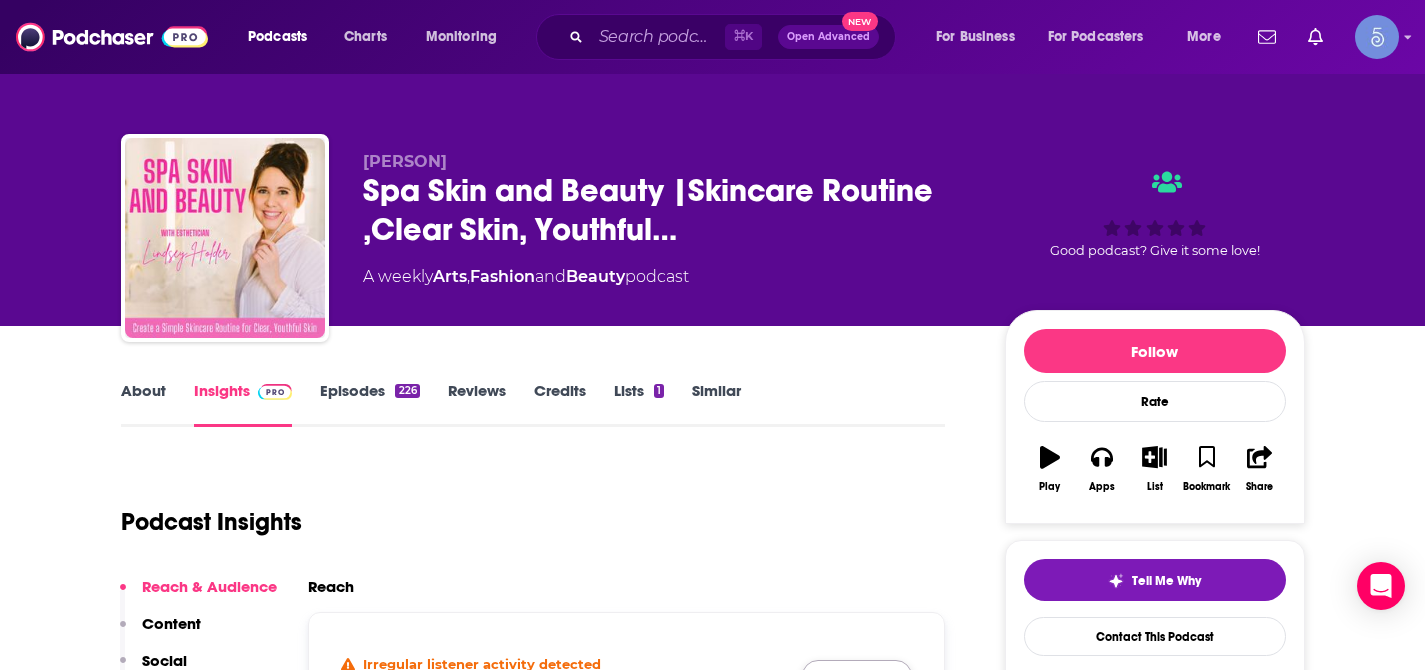 click on "Show Anyway" at bounding box center [857, 676] 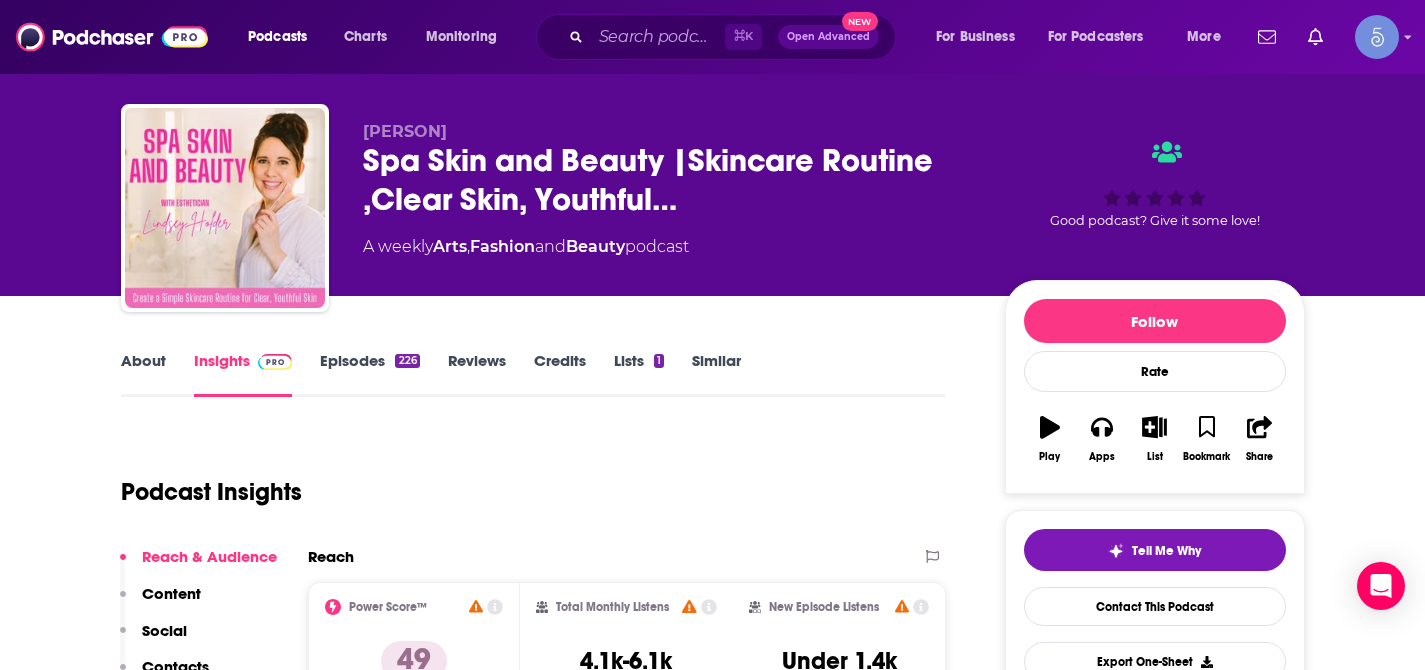 scroll, scrollTop: 105, scrollLeft: 0, axis: vertical 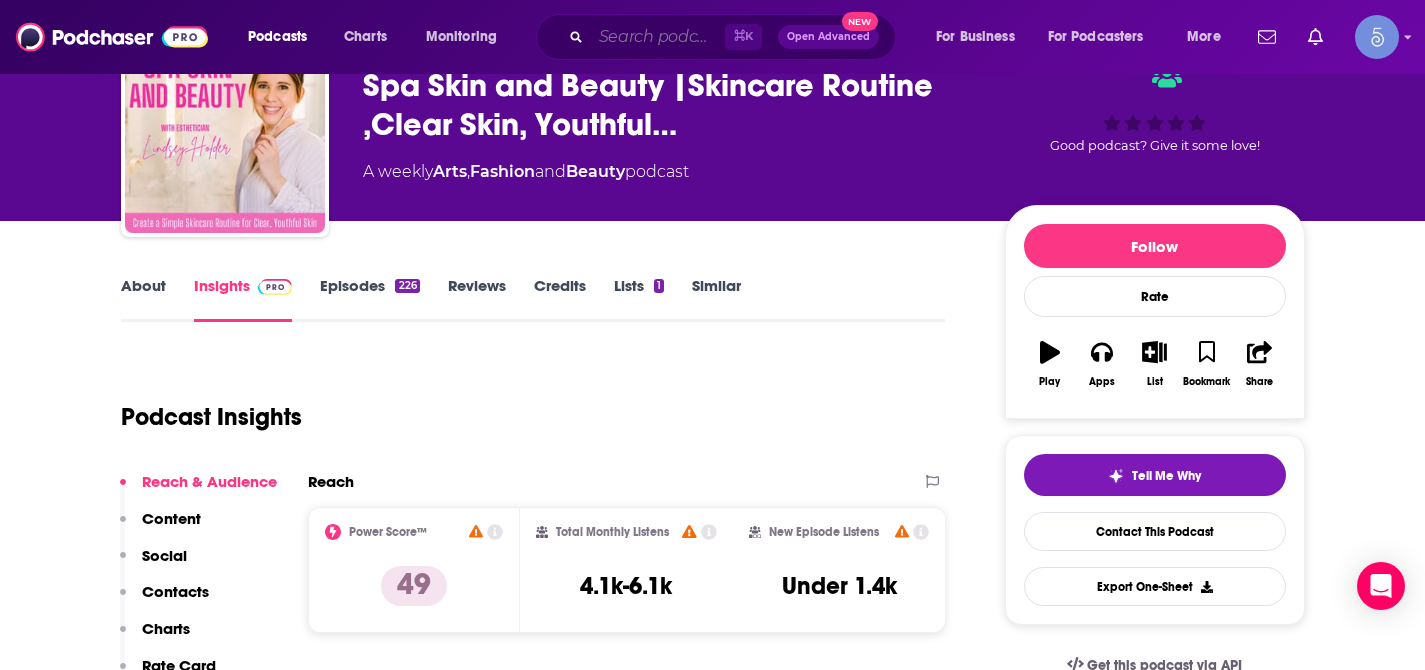 click at bounding box center [658, 37] 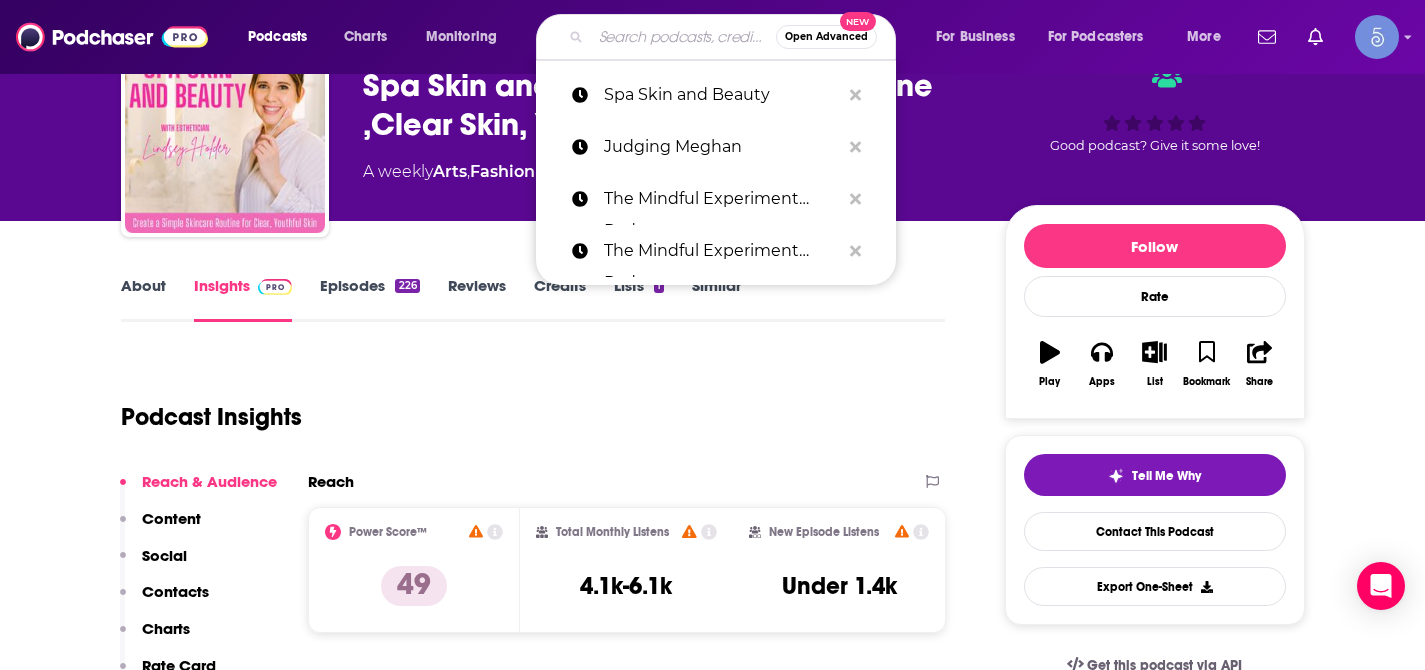 paste on "The No Nonsense Wellness Podcast  |  Weight Loss & Health for Real Life - without diets, emotional eating, or BS" 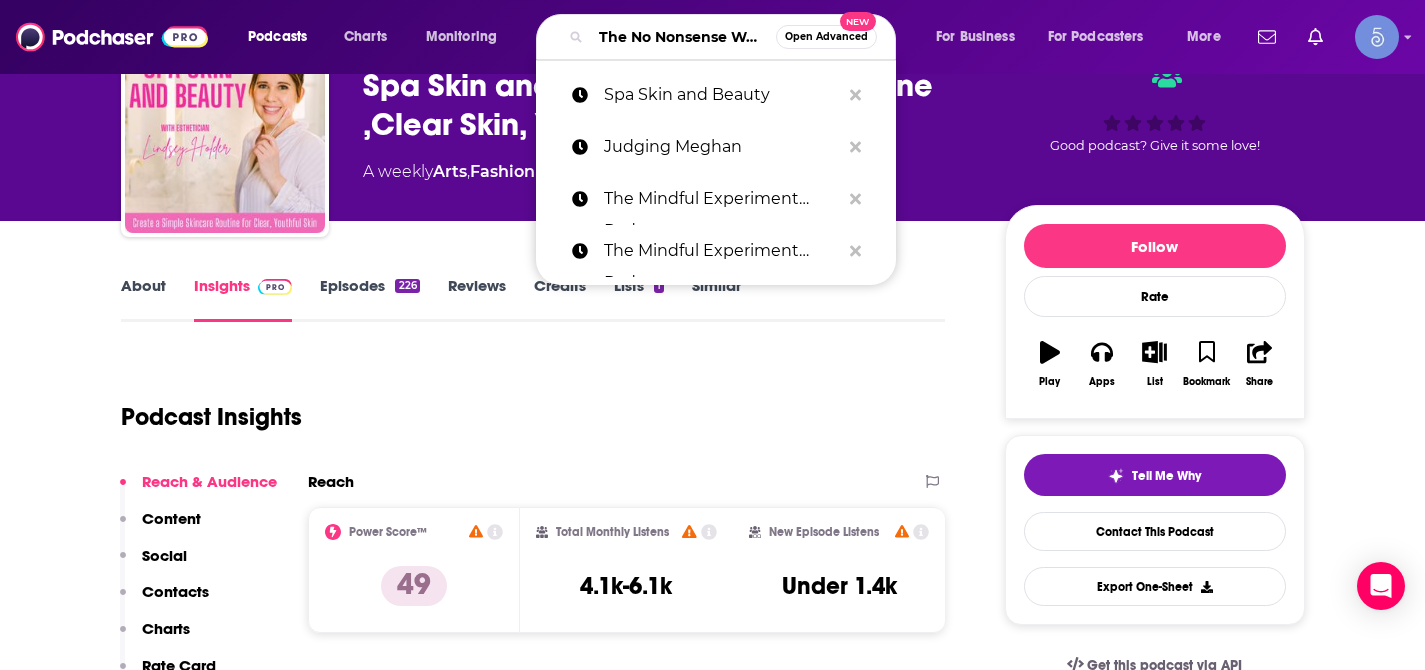 scroll, scrollTop: 0, scrollLeft: 695, axis: horizontal 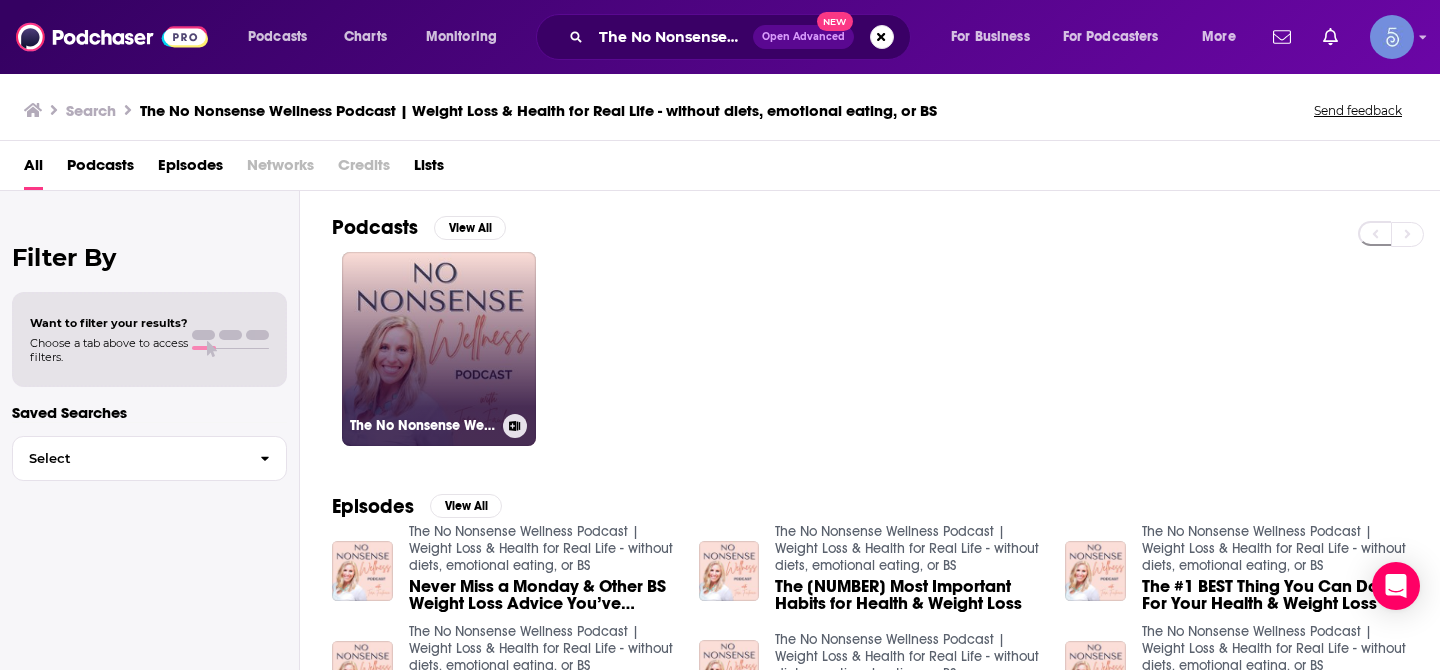 click on "The No Nonsense Wellness Podcast  |  Weight Loss & Health for Real Life - without diets, emotional eating, or BS" at bounding box center [439, 349] 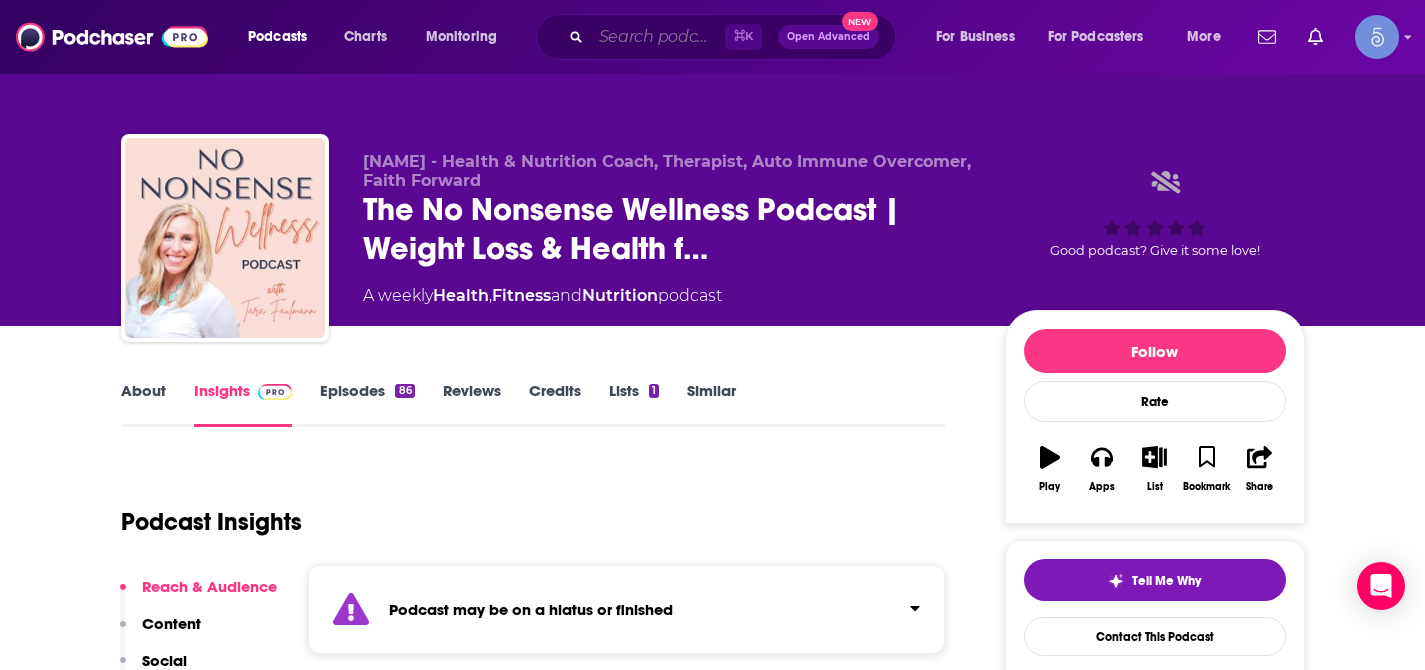 click at bounding box center (658, 37) 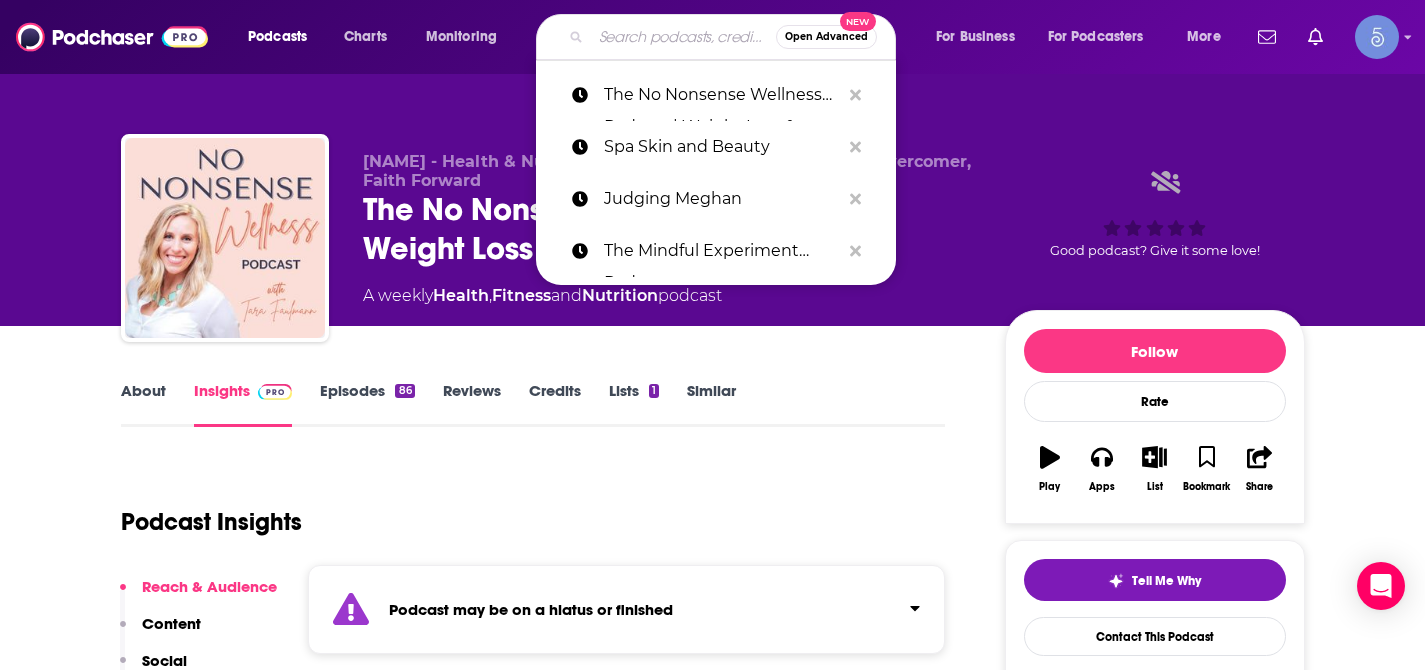 paste on "Thirty Flirty & Surviving" 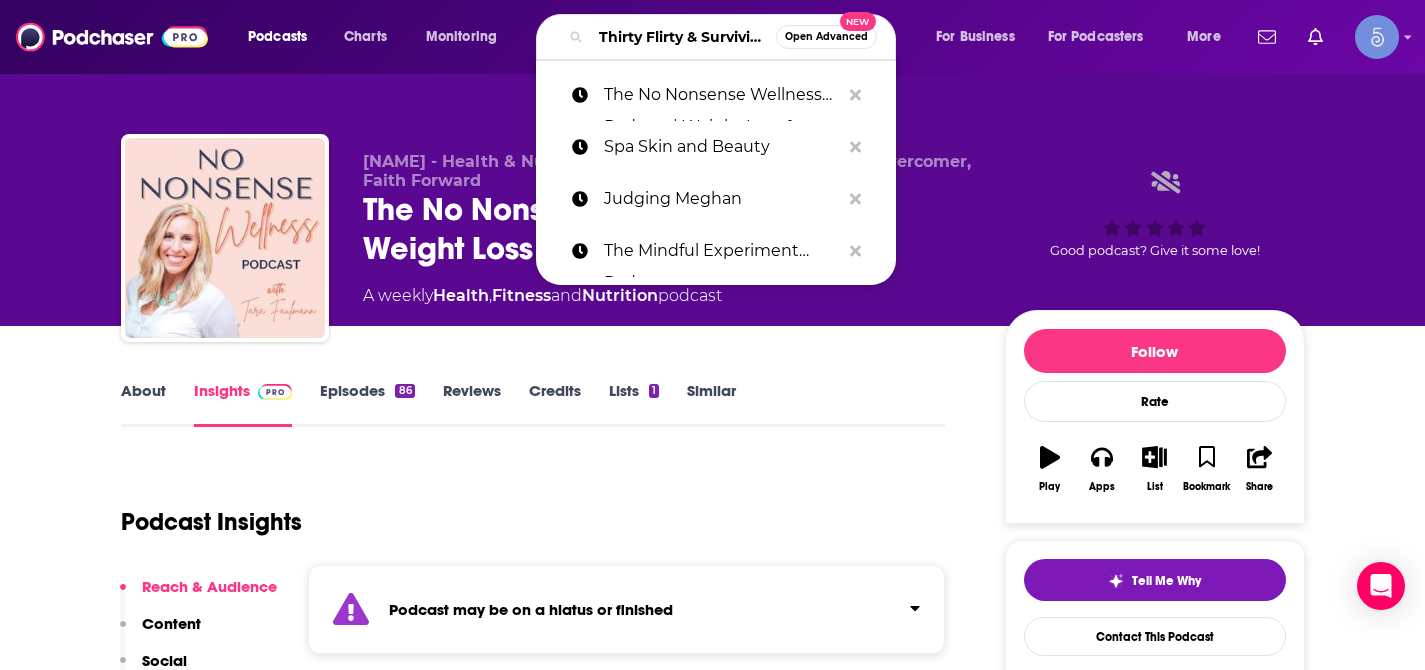 scroll, scrollTop: 0, scrollLeft: 46, axis: horizontal 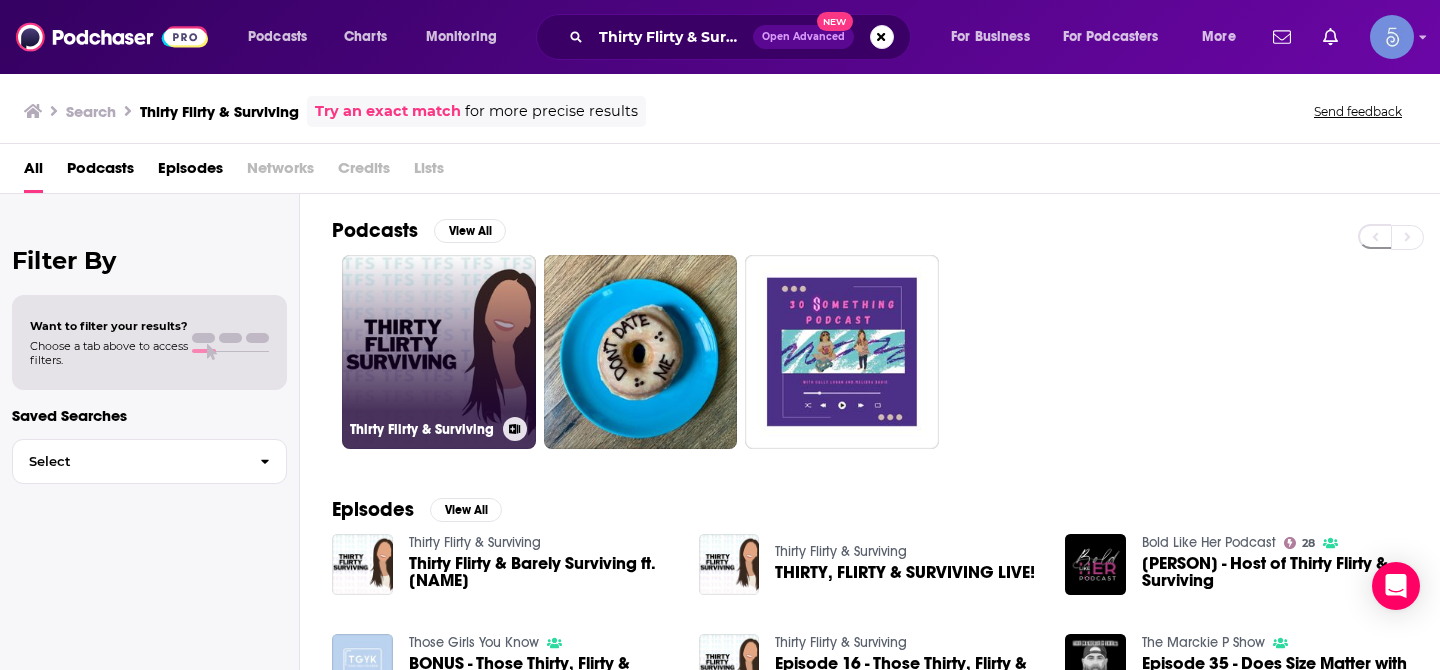 click on "Thirty Flirty & Surviving" at bounding box center (439, 352) 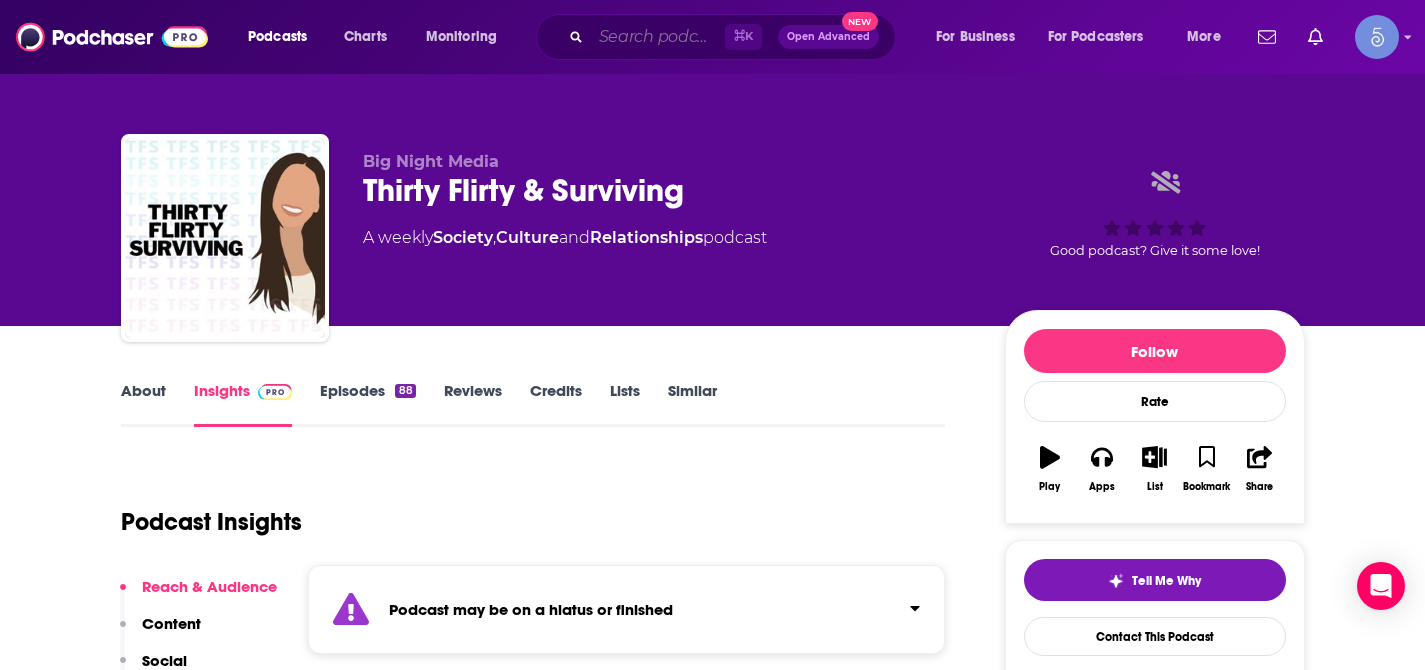 click at bounding box center (658, 37) 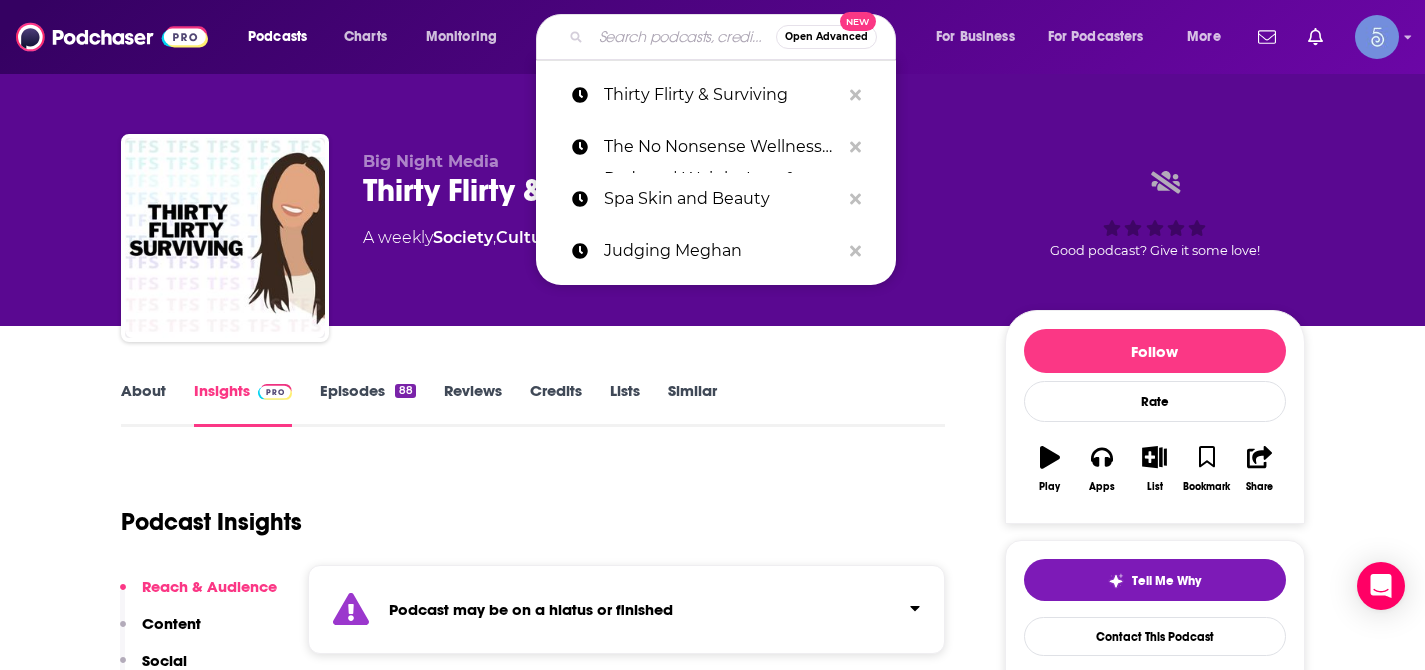 paste on "This is Biohacking" 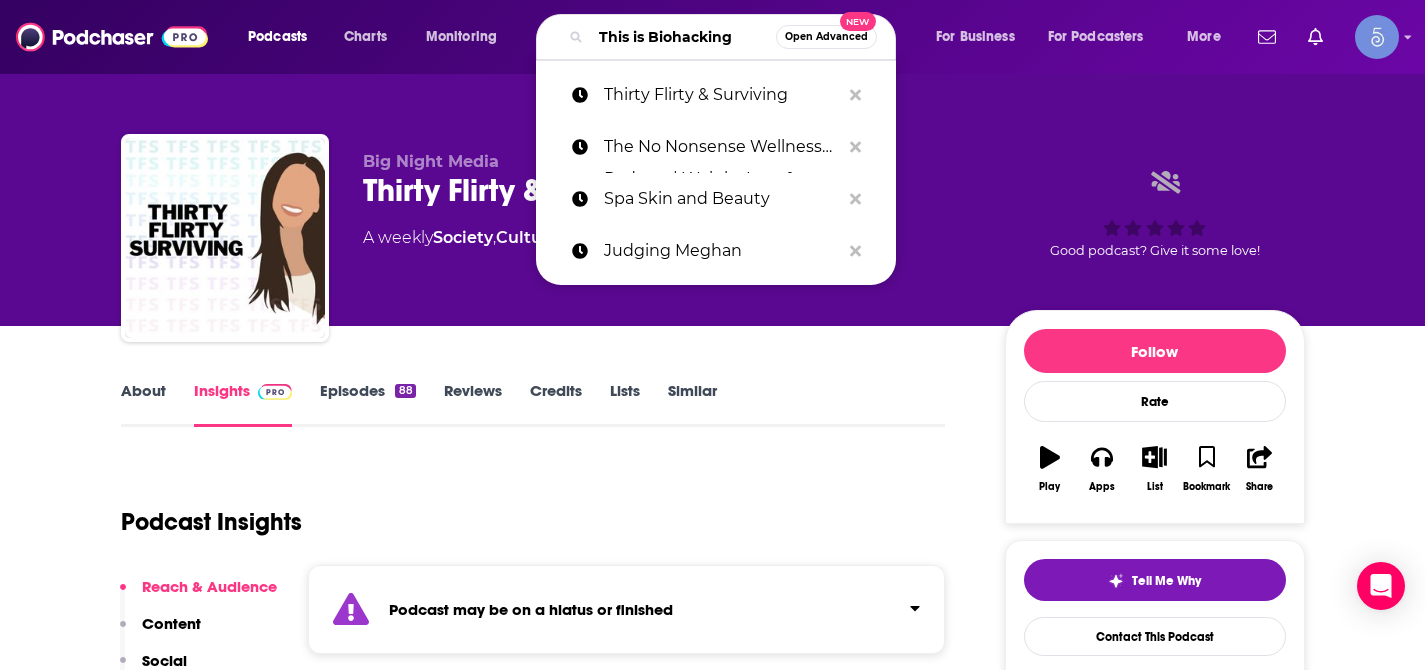 scroll, scrollTop: 0, scrollLeft: 6, axis: horizontal 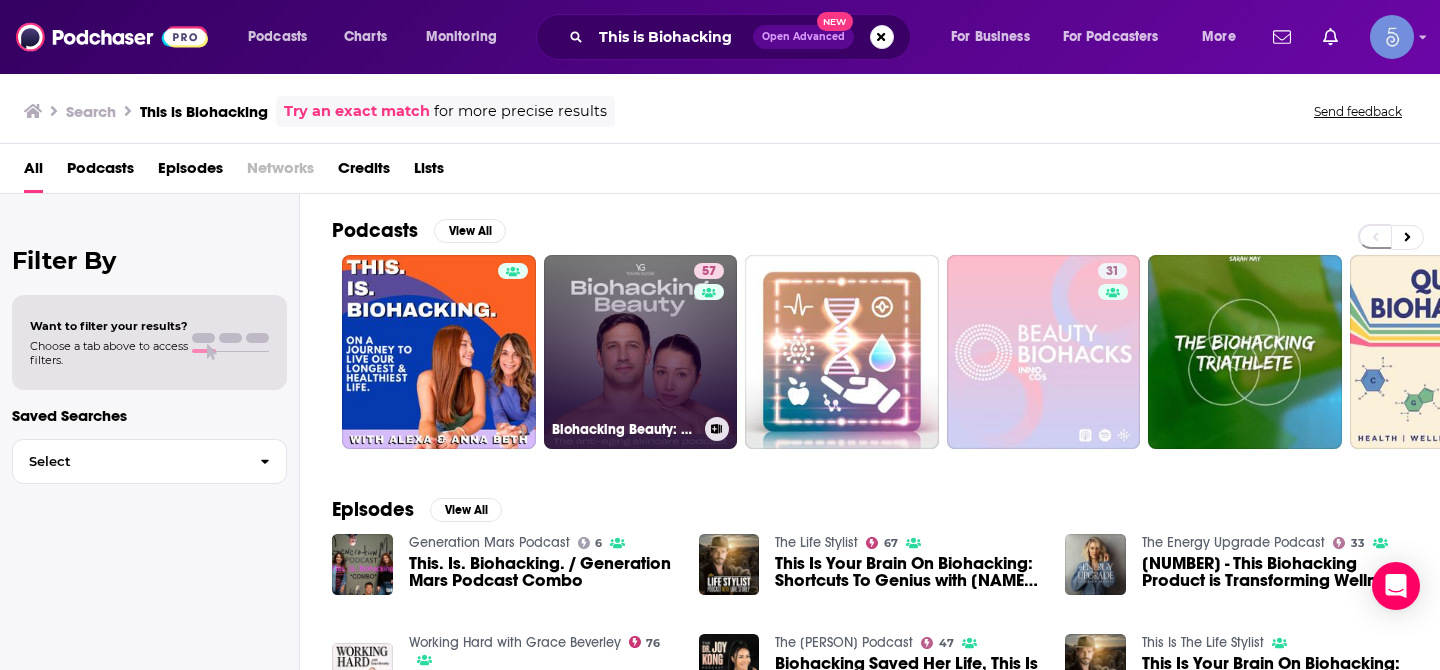 click on "57 Biohacking Beauty: The Anti-Aging Skincare Podcast" at bounding box center (641, 352) 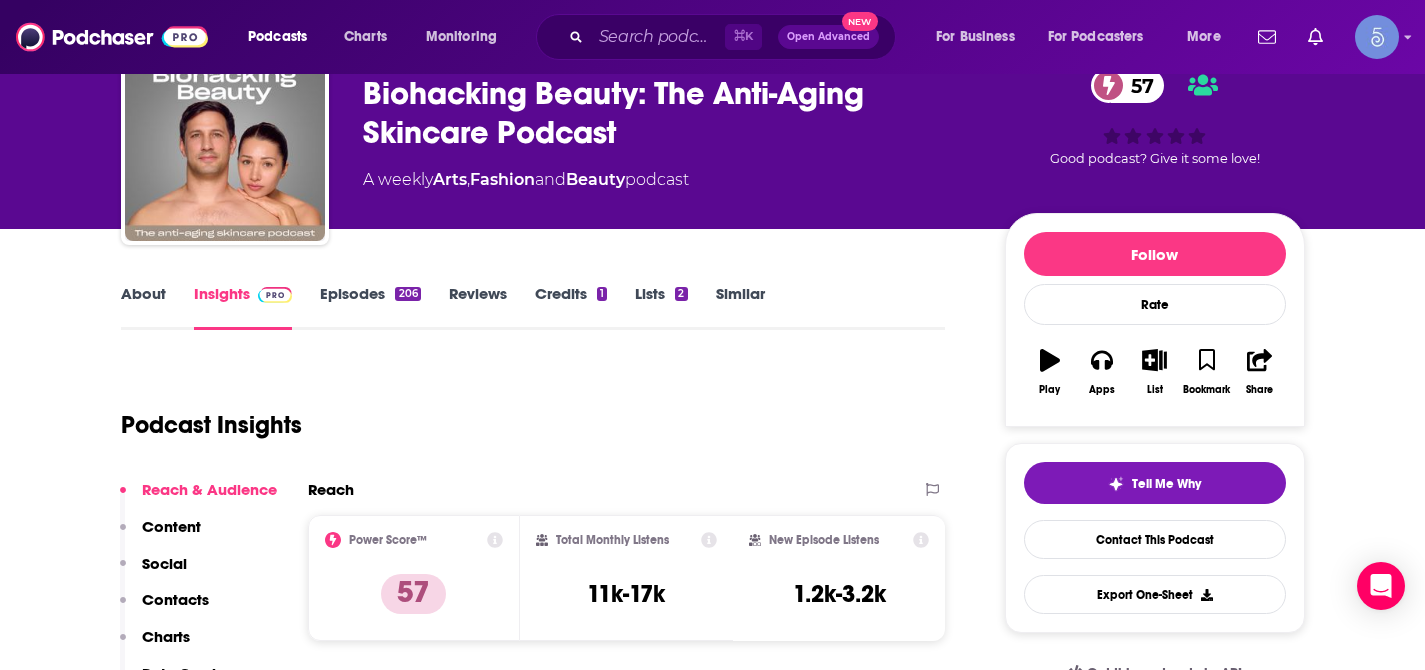scroll, scrollTop: 95, scrollLeft: 0, axis: vertical 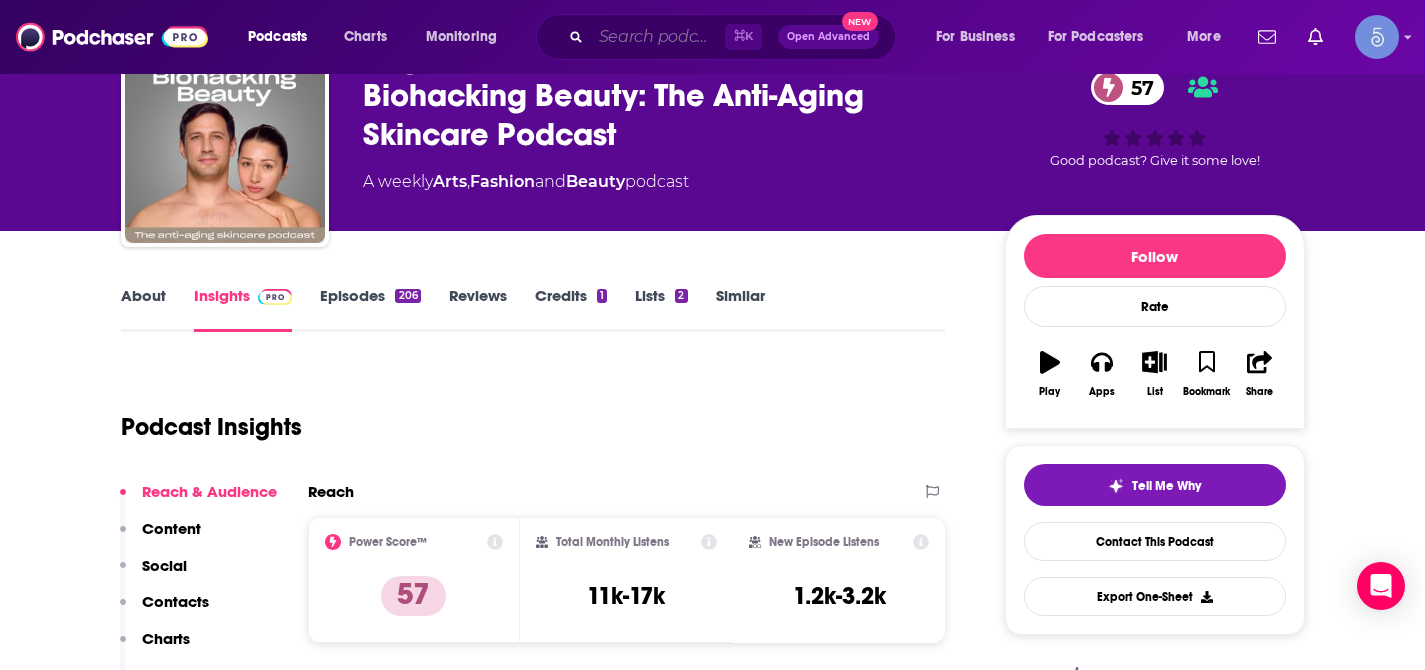 click at bounding box center (658, 37) 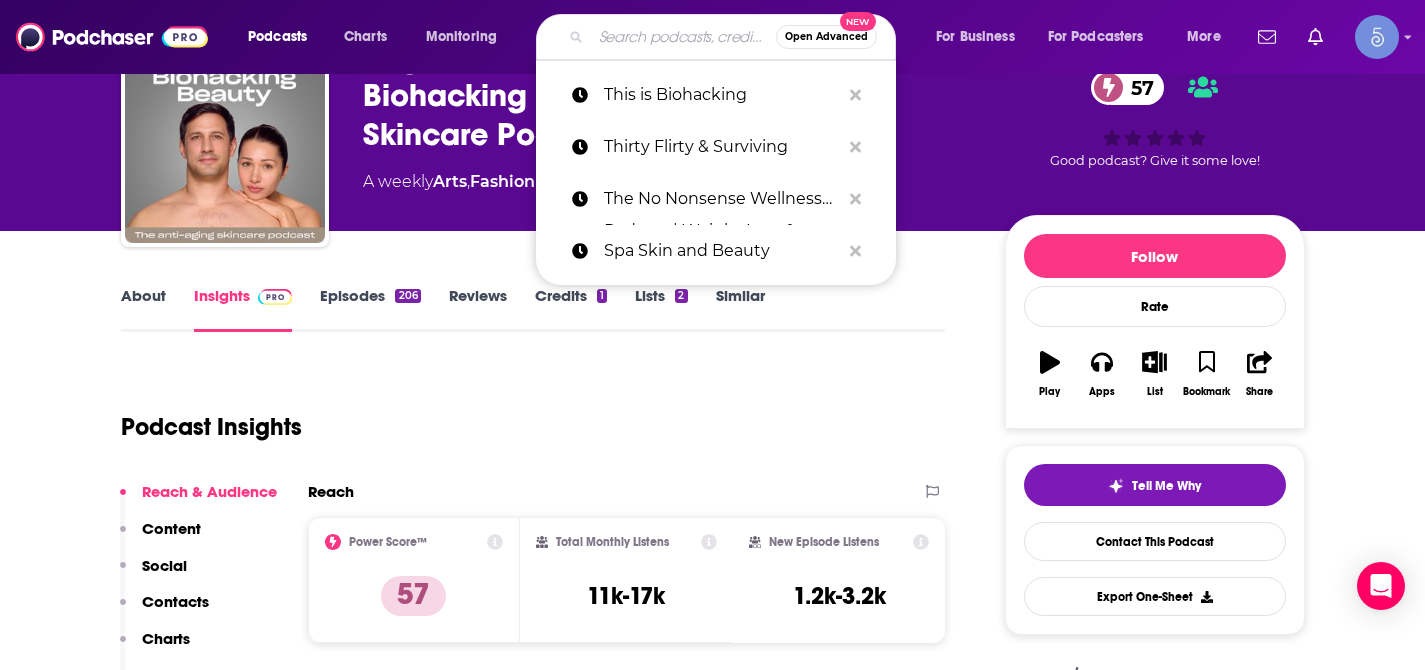 paste on "Twenty Something" 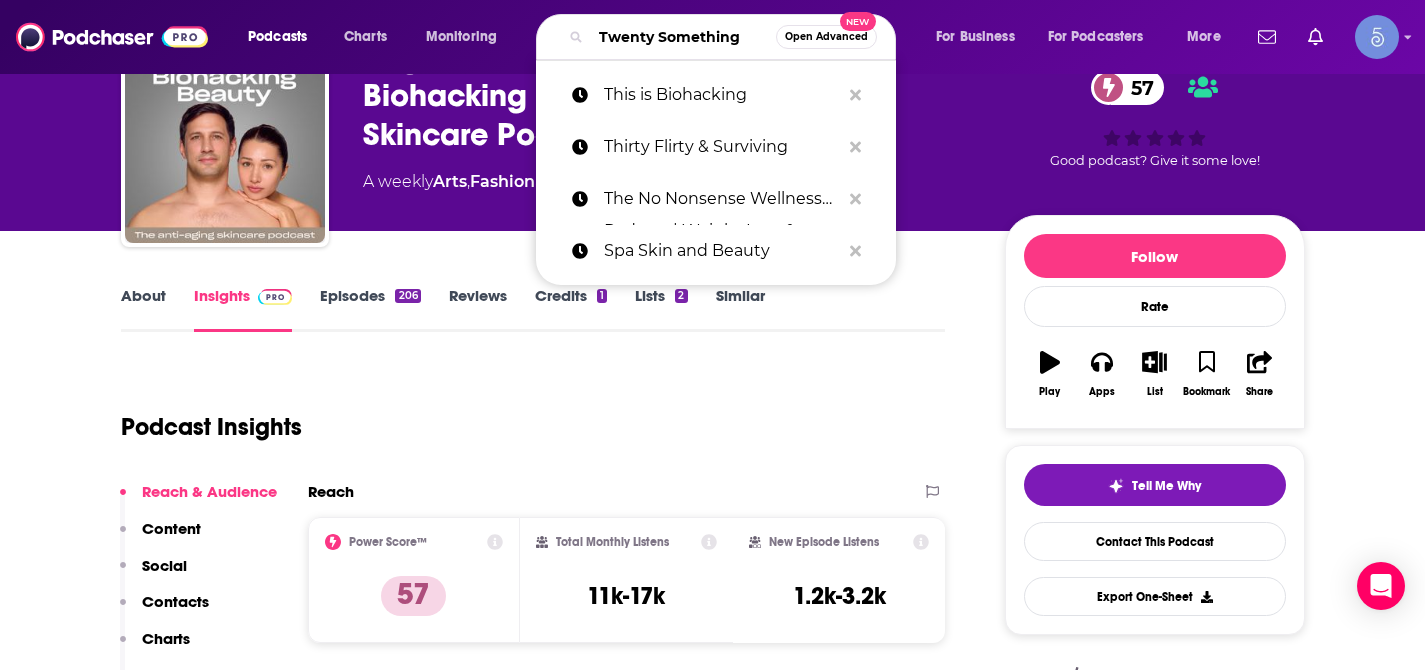 scroll, scrollTop: 0, scrollLeft: 12, axis: horizontal 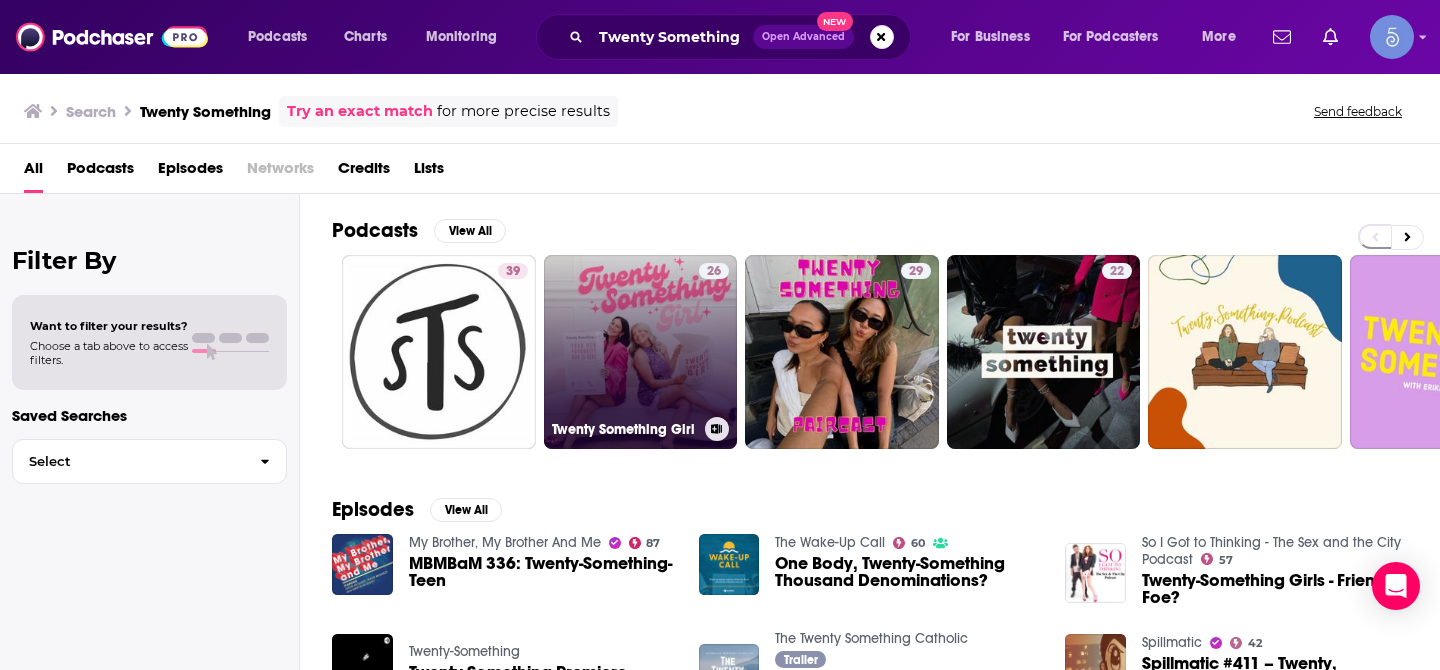 click on "26 Twenty Something Girl" at bounding box center [641, 352] 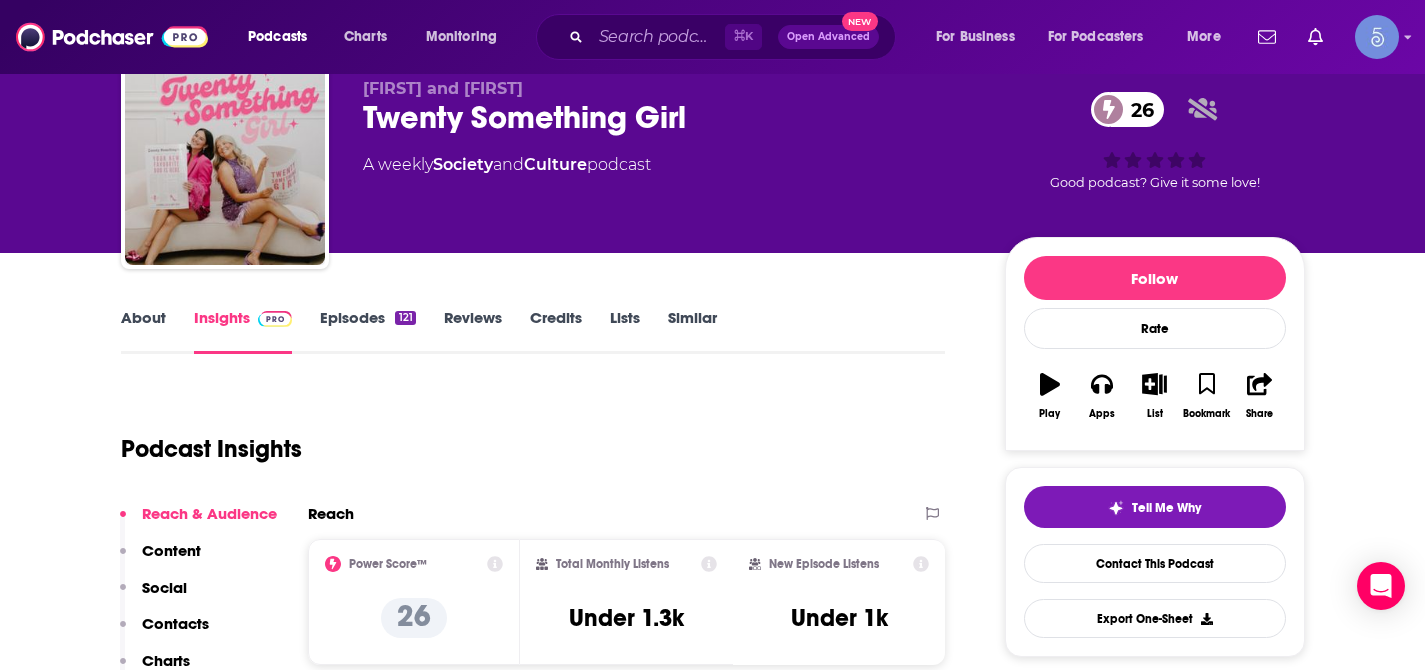 scroll, scrollTop: 95, scrollLeft: 0, axis: vertical 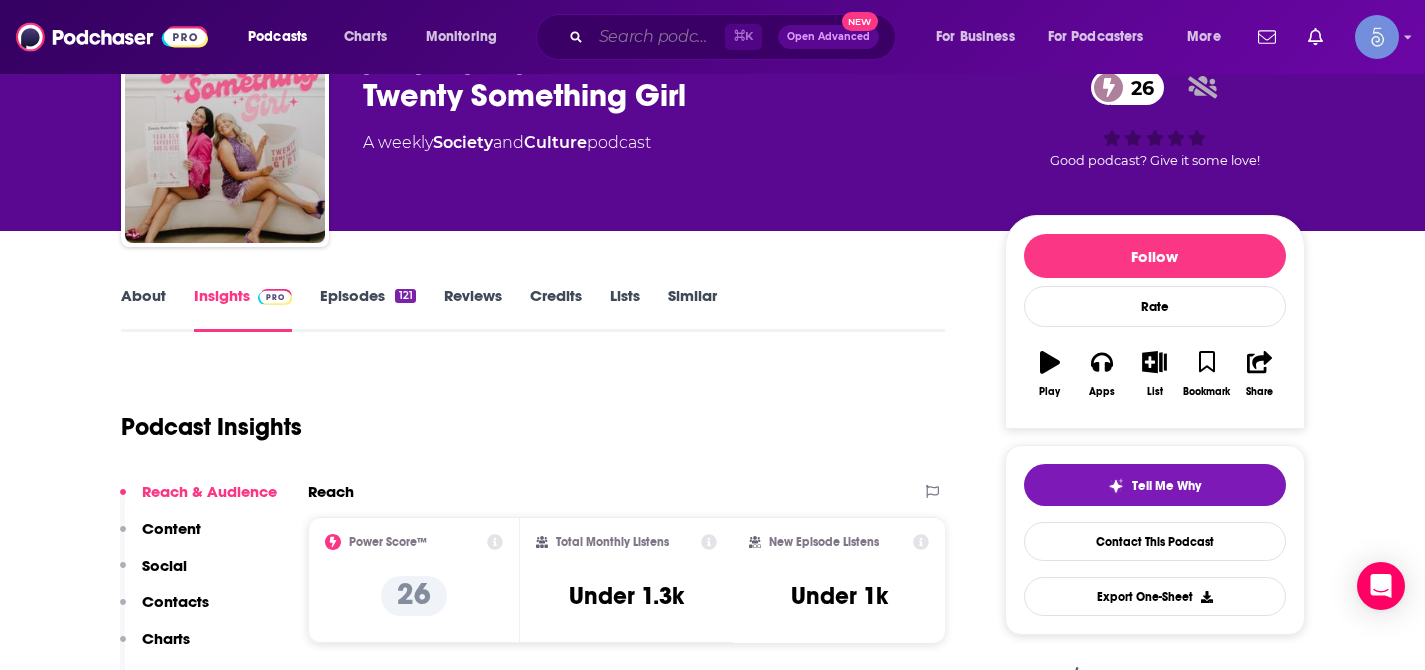 click at bounding box center [658, 37] 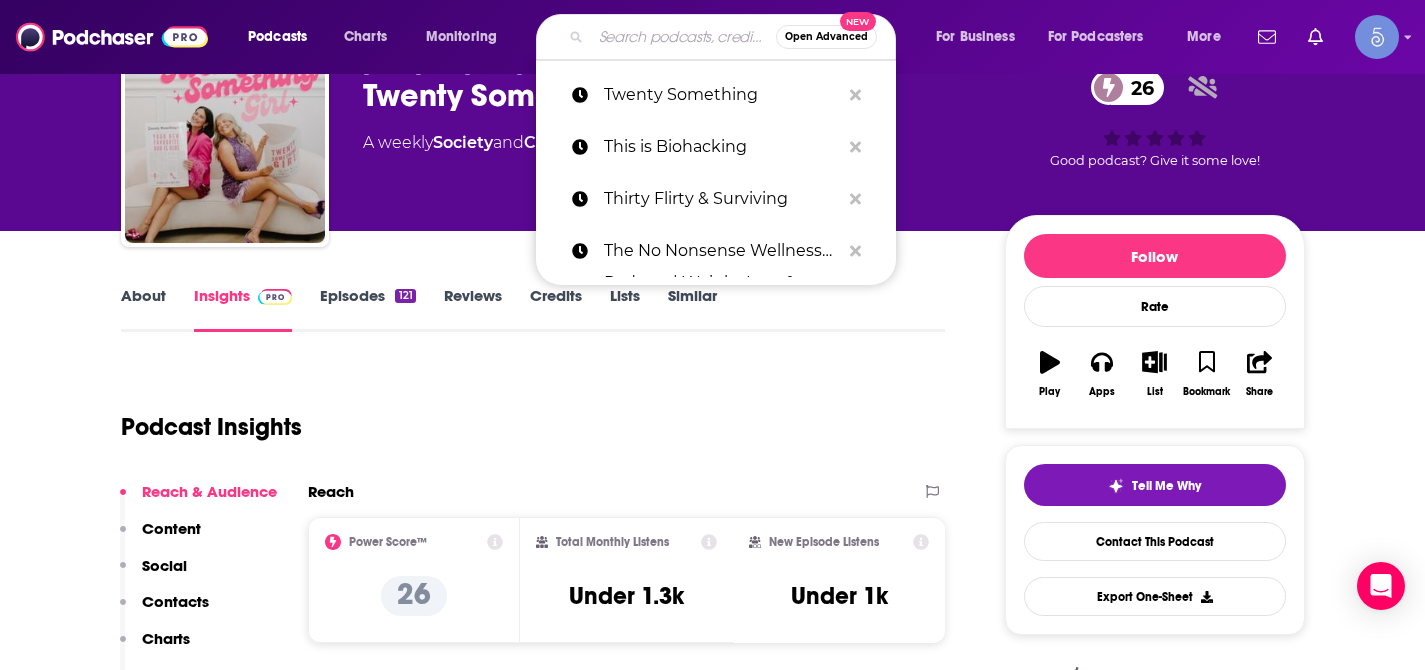 paste on "Total Skin Nerds: Your Appt with the Worldâ€™s Top Derms & Docs" 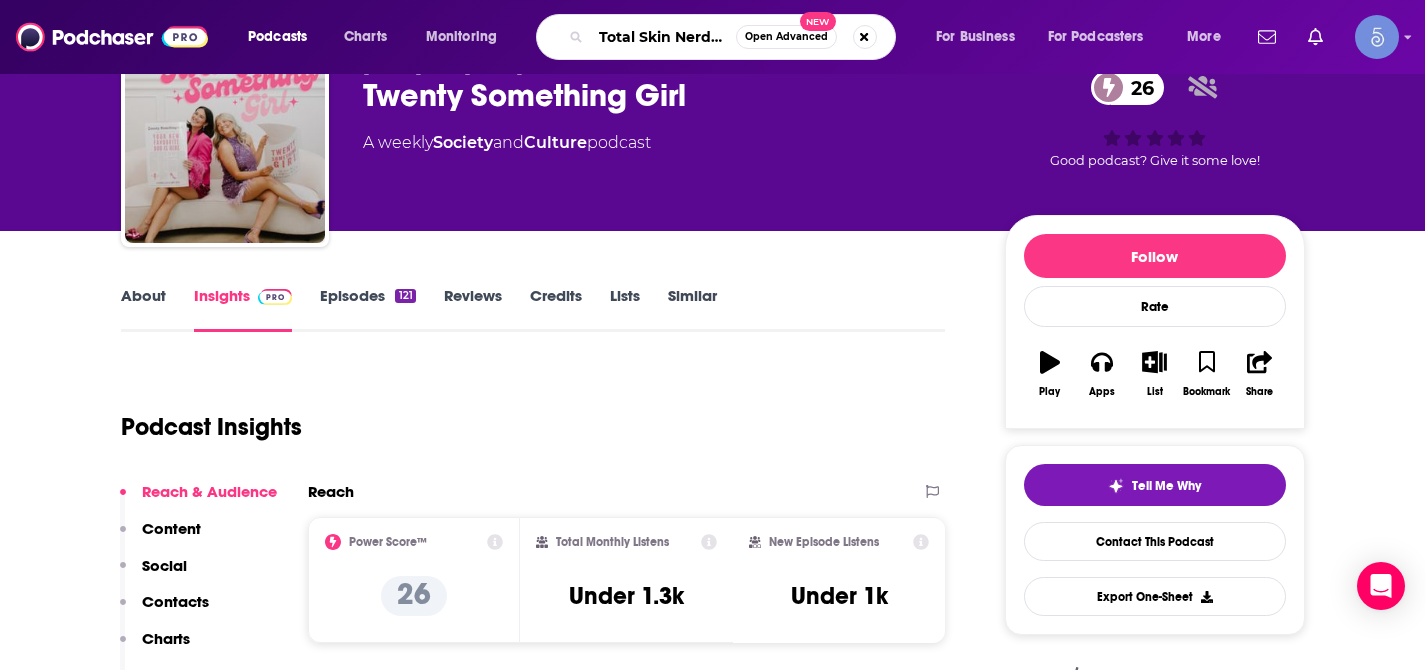 scroll, scrollTop: 0, scrollLeft: 368, axis: horizontal 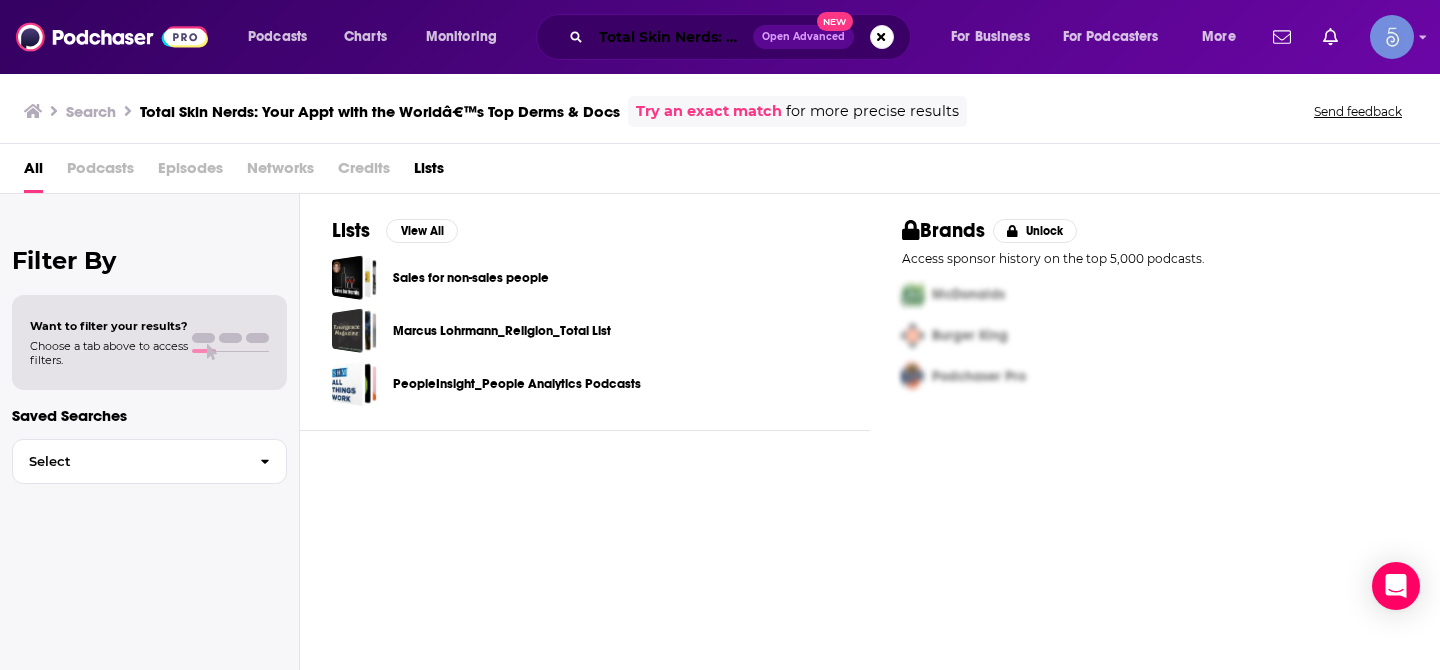 click on "Total Skin Nerds: Your Appt with the Worldâ€™s Top Derms & Docs" at bounding box center (672, 37) 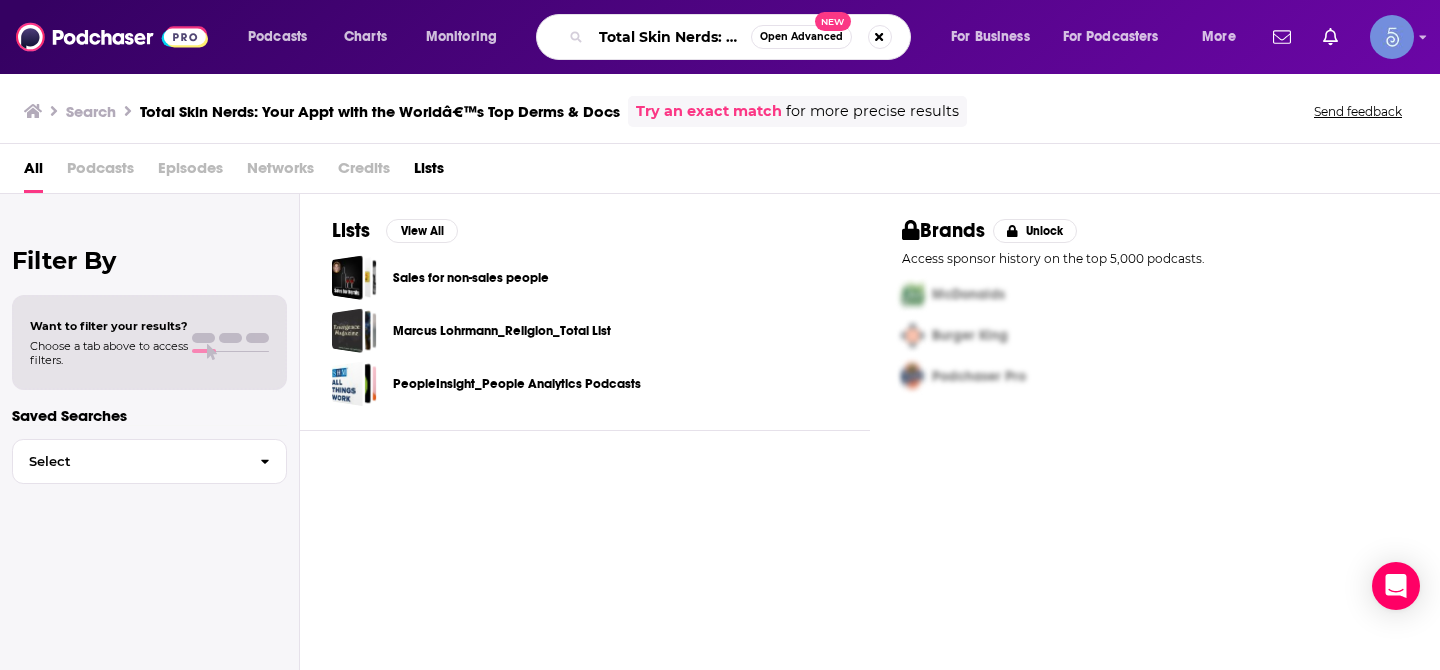 click on "Total Skin Nerds: Your Appt with the Worldâ€™s Top Derms & Docs" at bounding box center (671, 37) 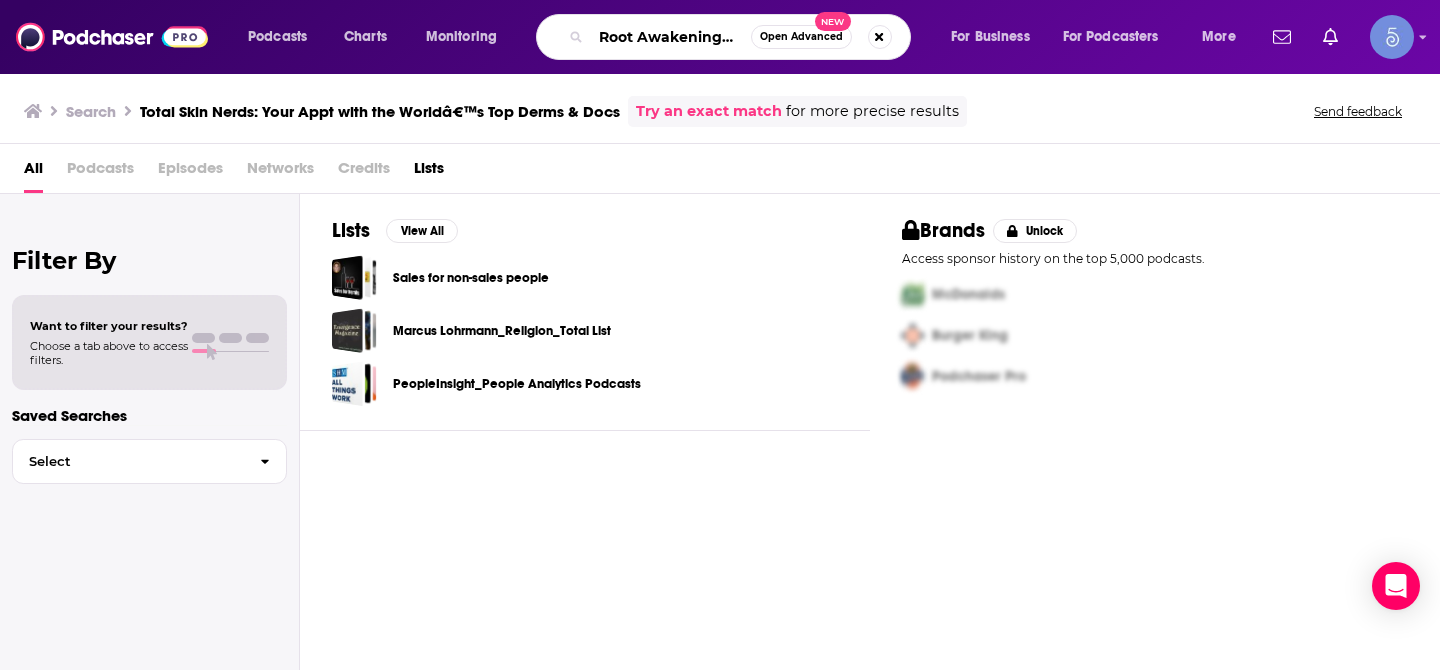 scroll, scrollTop: 0, scrollLeft: 129, axis: horizontal 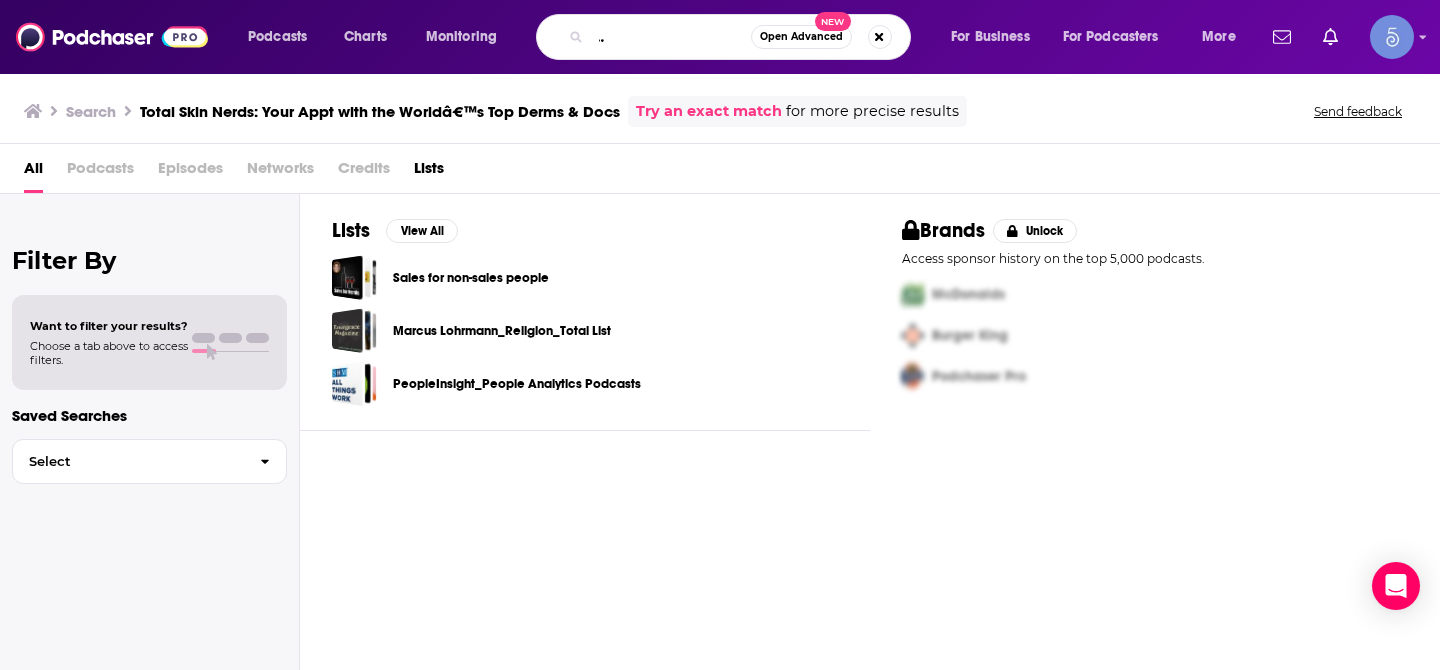 type on "Root Awakening™: A Health Podcast" 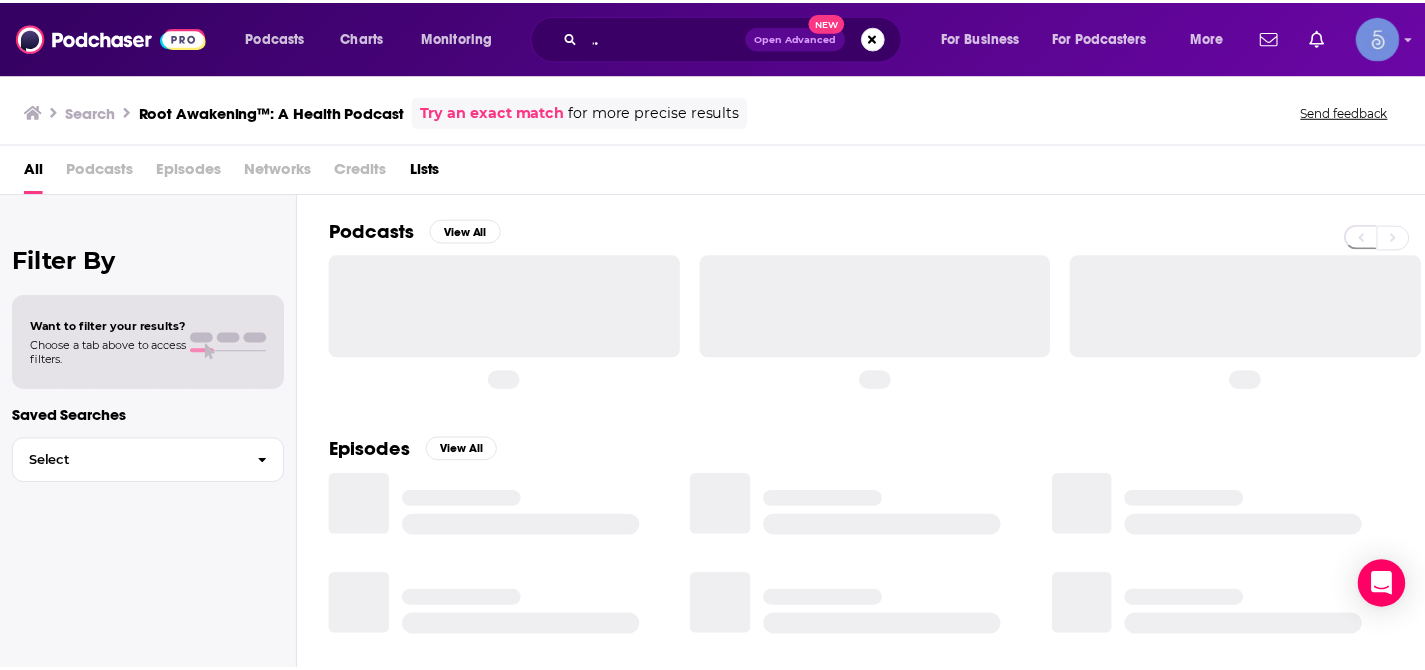 scroll, scrollTop: 0, scrollLeft: 0, axis: both 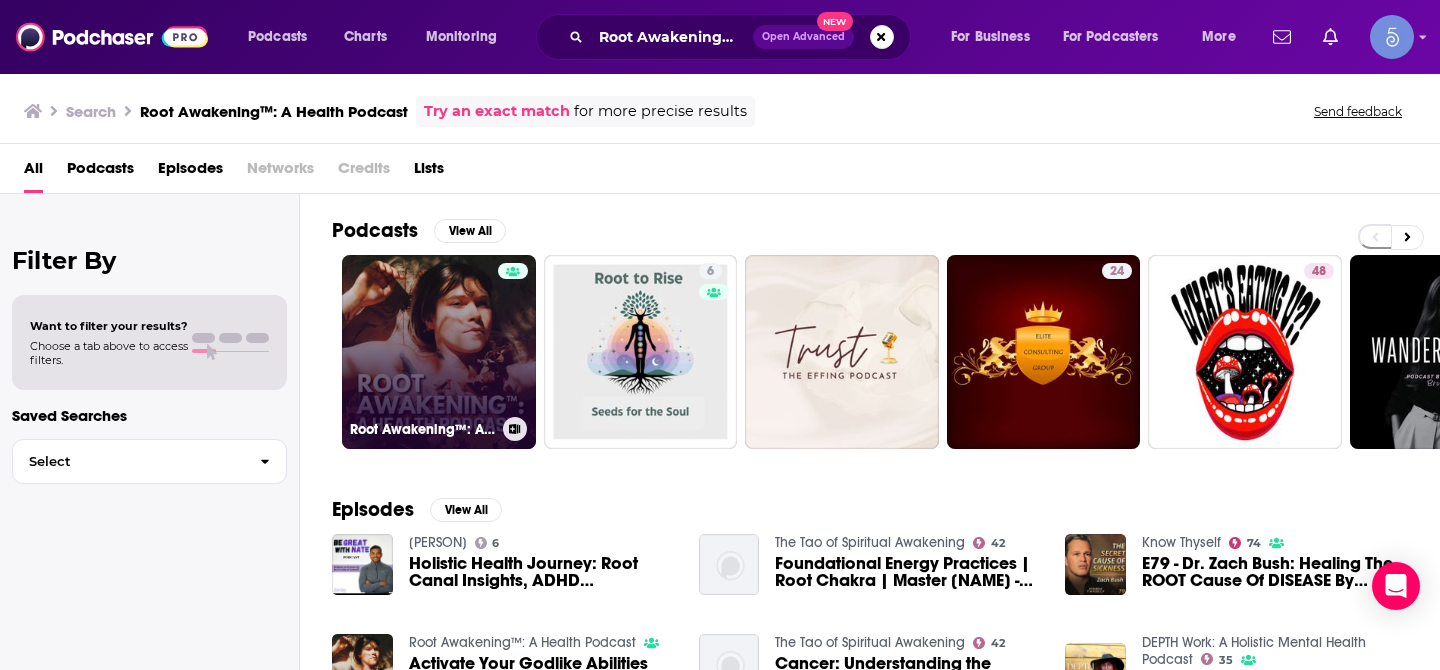 click on "Root Awakening™: A Health Podcast" at bounding box center (439, 352) 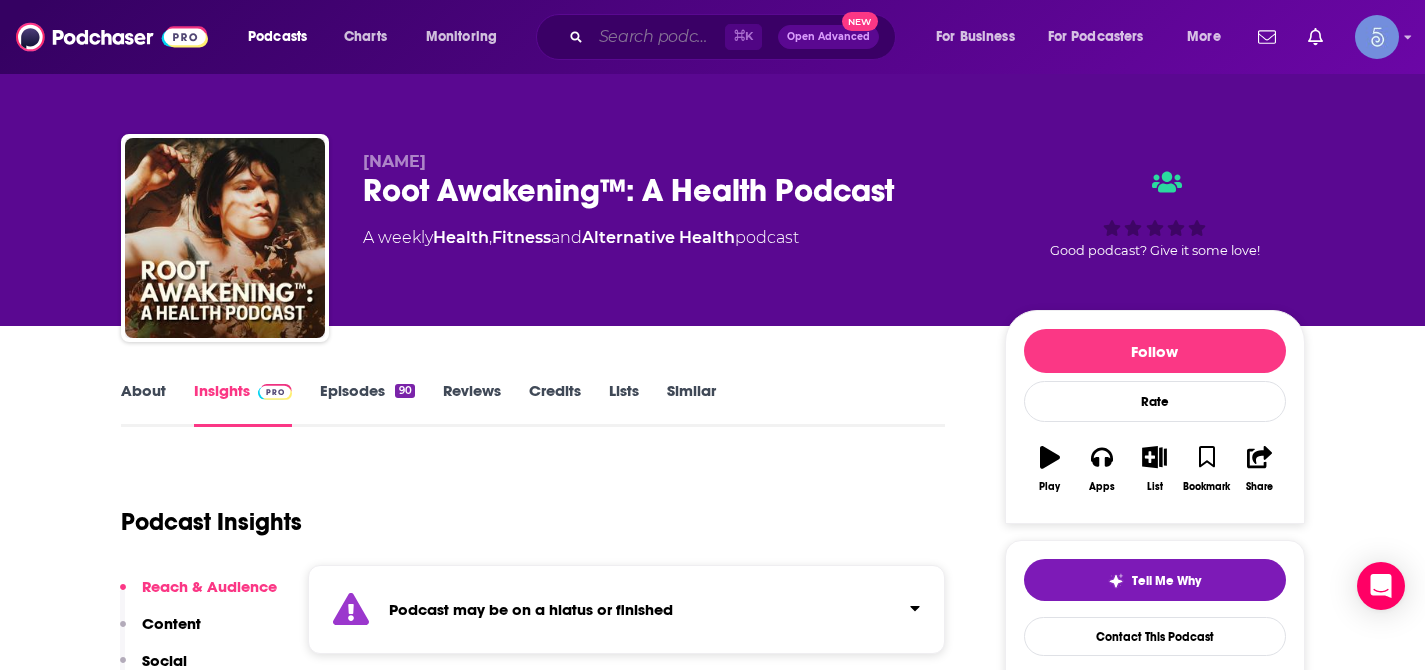 click at bounding box center [658, 37] 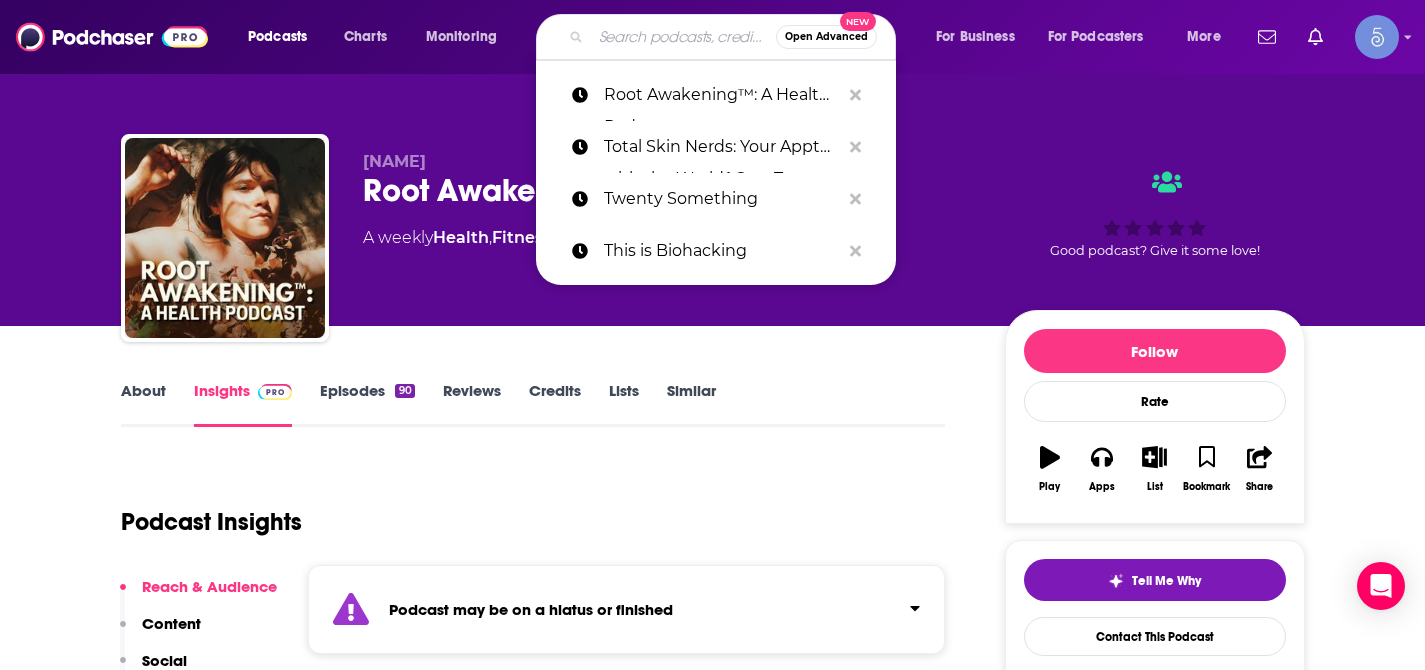 paste on "The Balance with Britt Podcast" 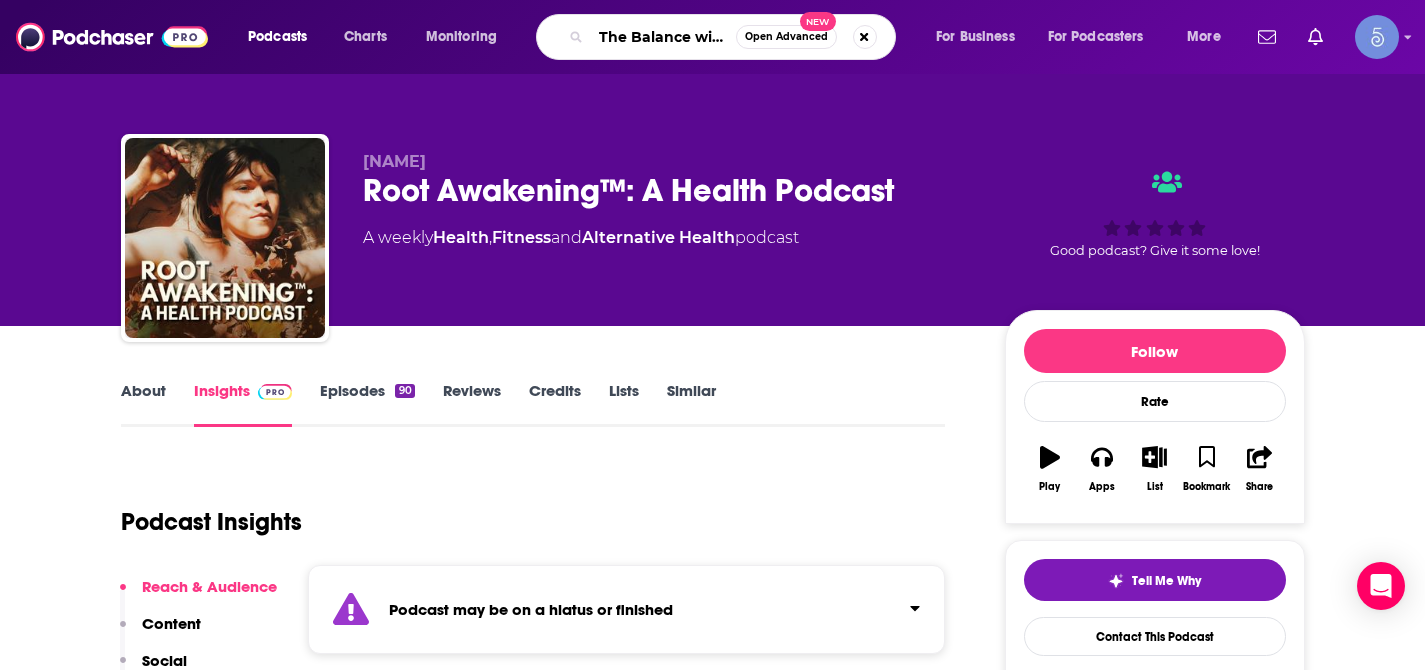 scroll, scrollTop: 0, scrollLeft: 100, axis: horizontal 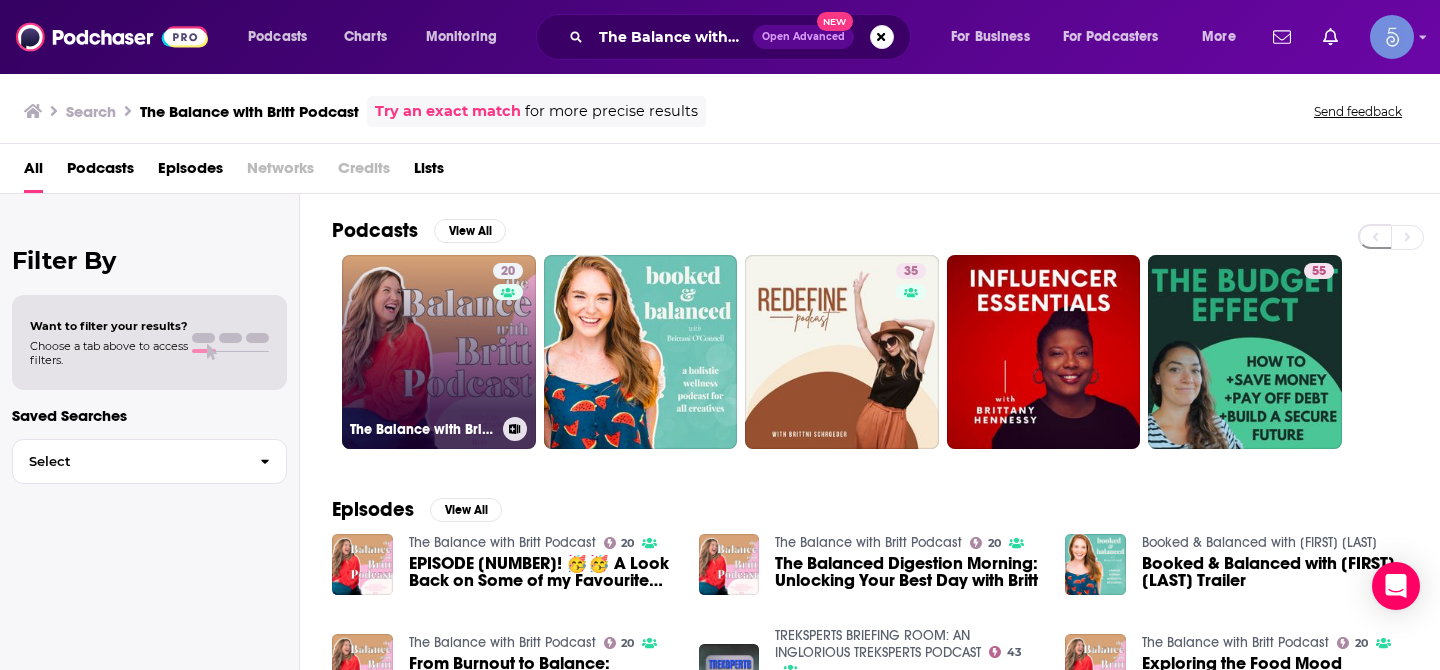 click on "[NUMBER] The Balance with [NAME]" at bounding box center [439, 352] 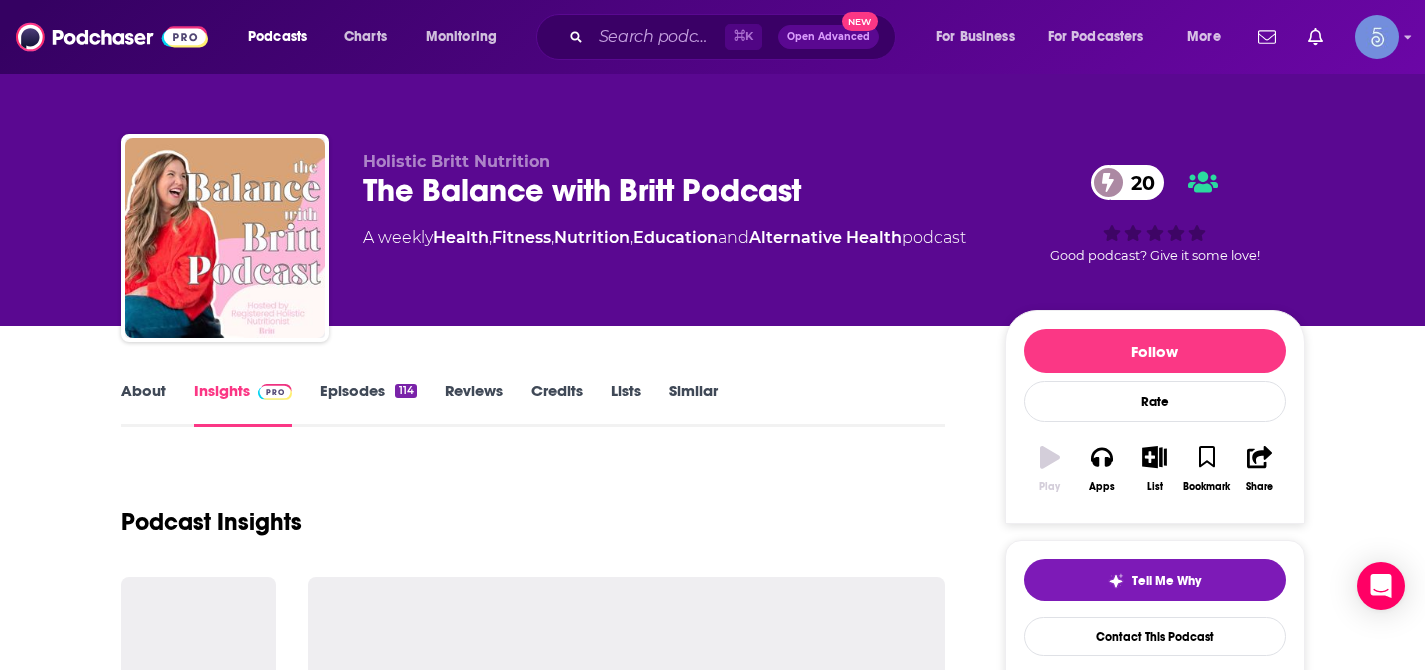scroll, scrollTop: 38, scrollLeft: 0, axis: vertical 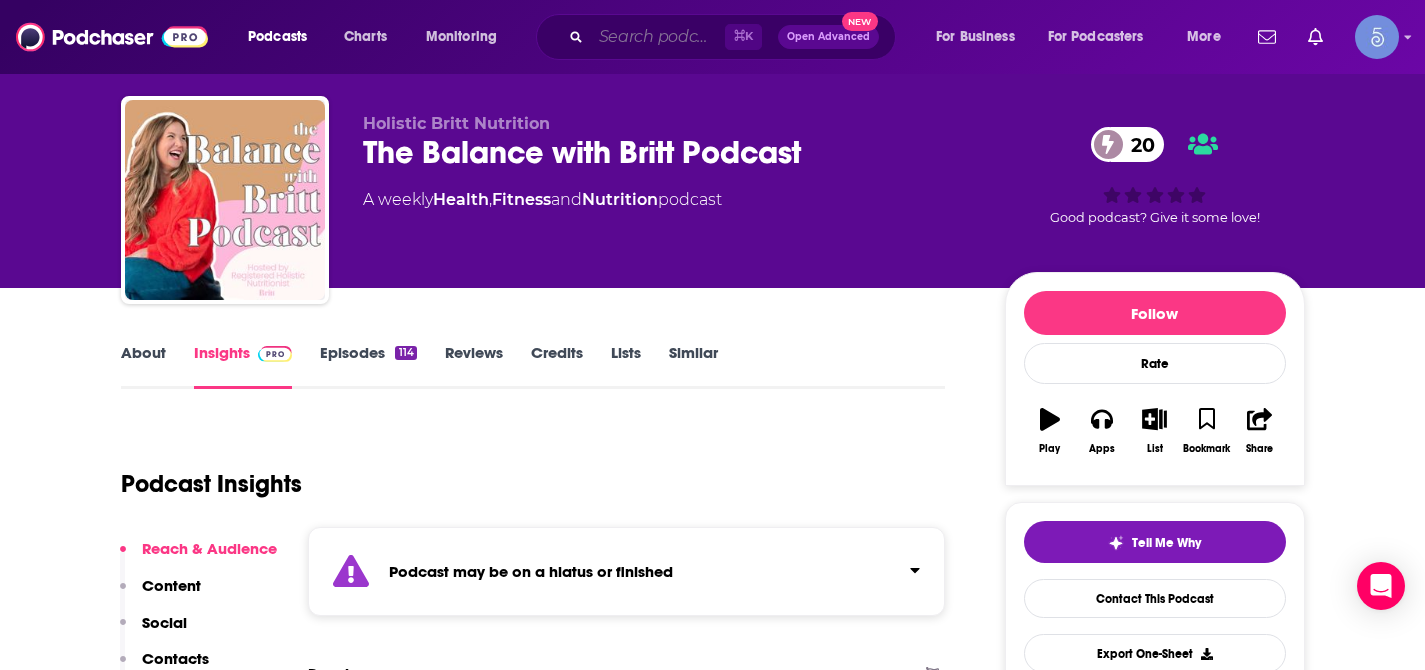 click at bounding box center (658, 37) 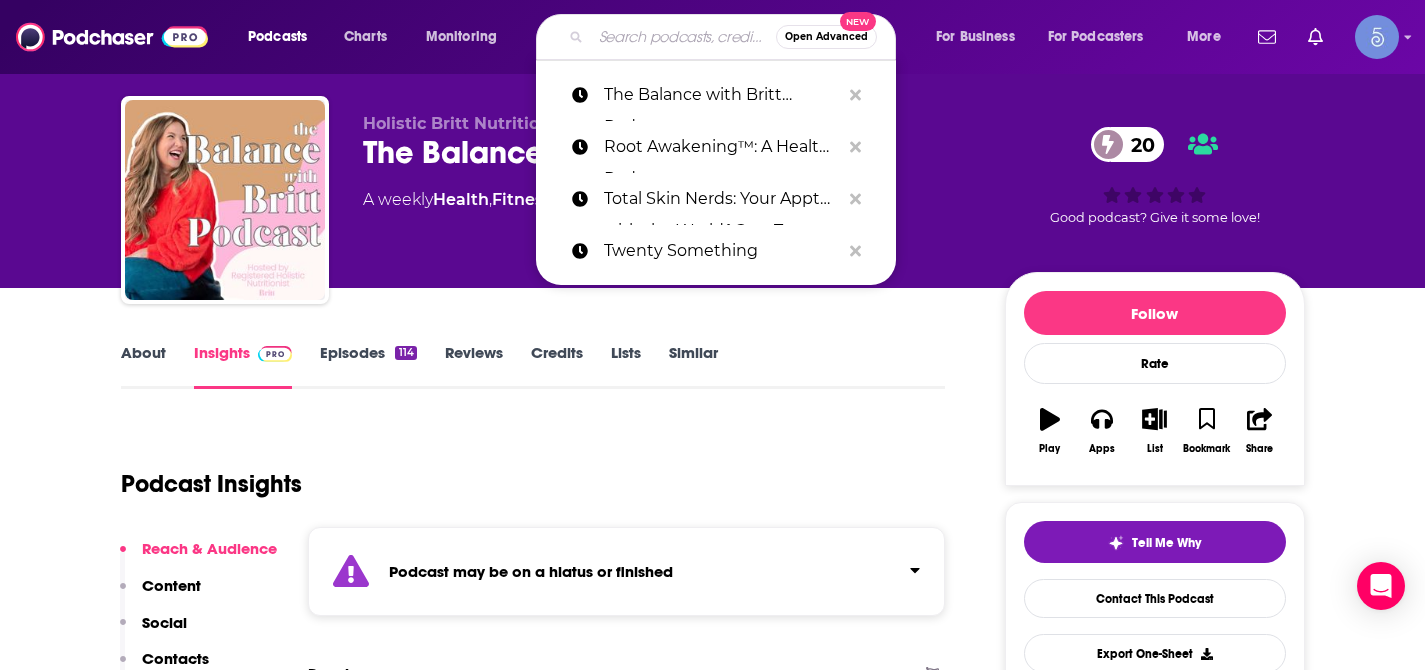 paste on "Let's Get Ready" 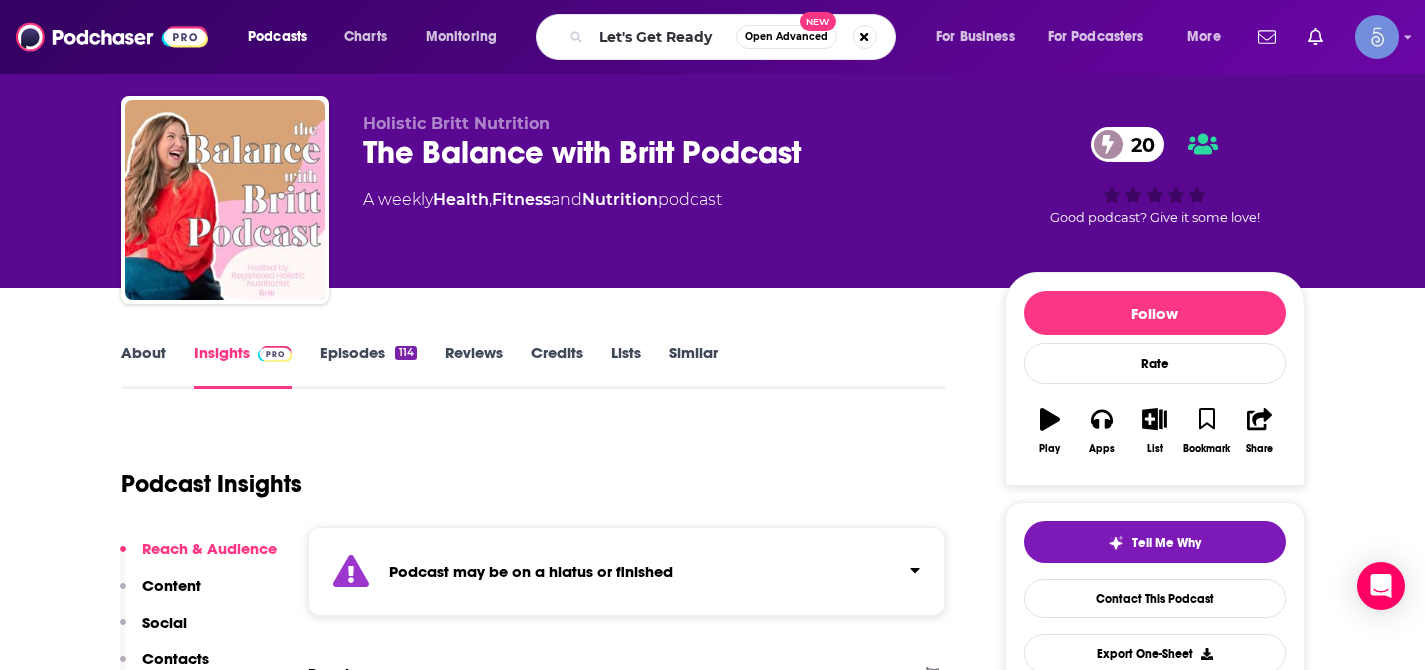 scroll, scrollTop: 0, scrollLeft: 0, axis: both 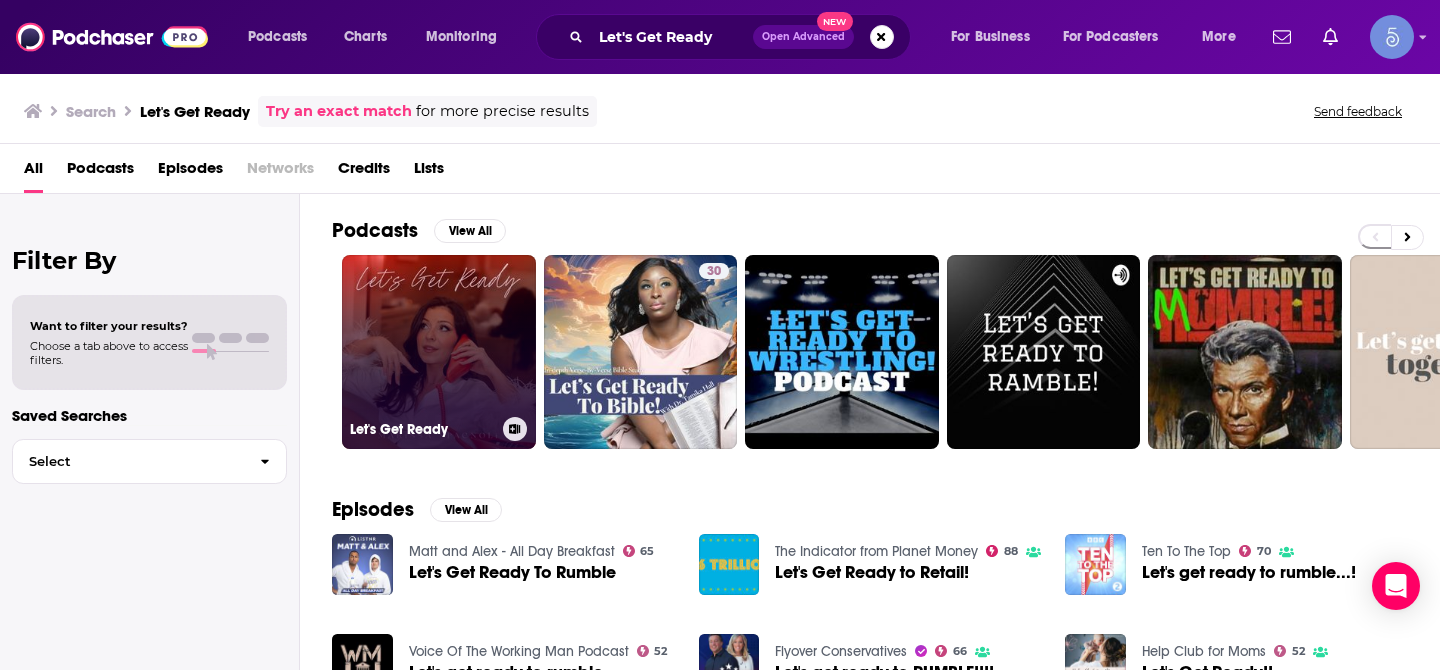 click on "Let's Get Ready" at bounding box center [439, 352] 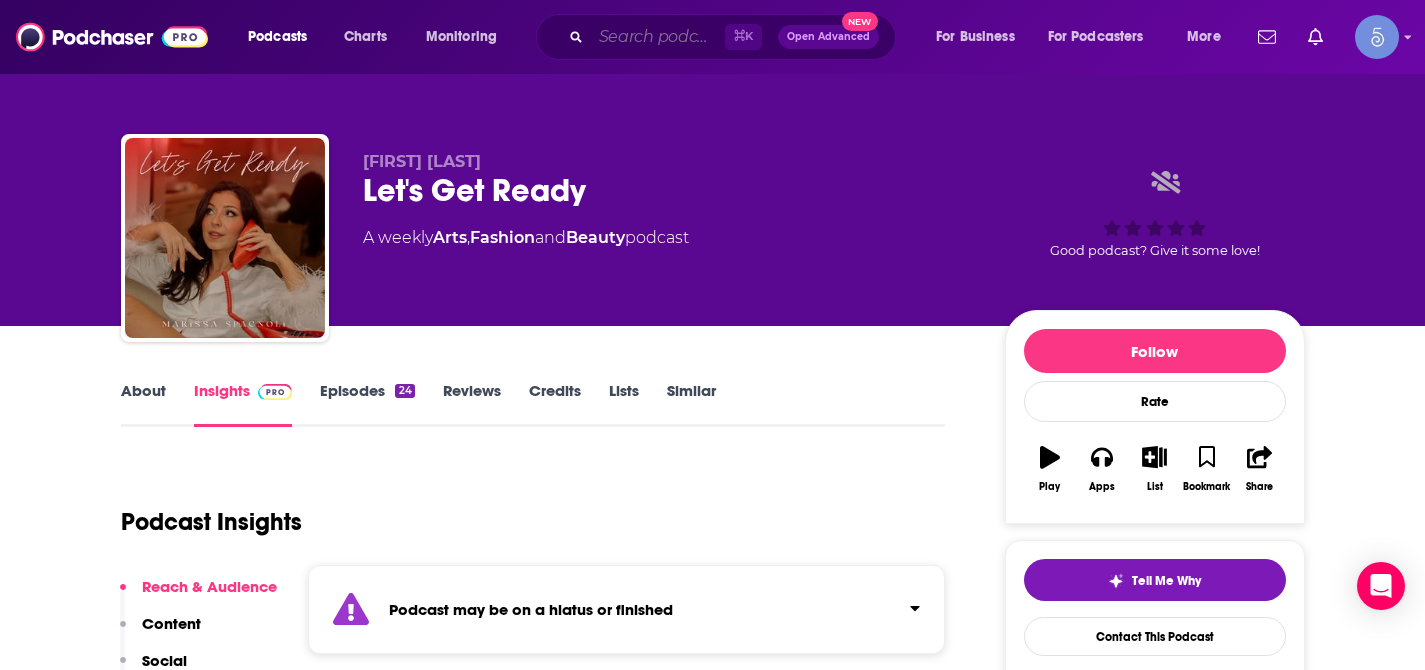 click at bounding box center (658, 37) 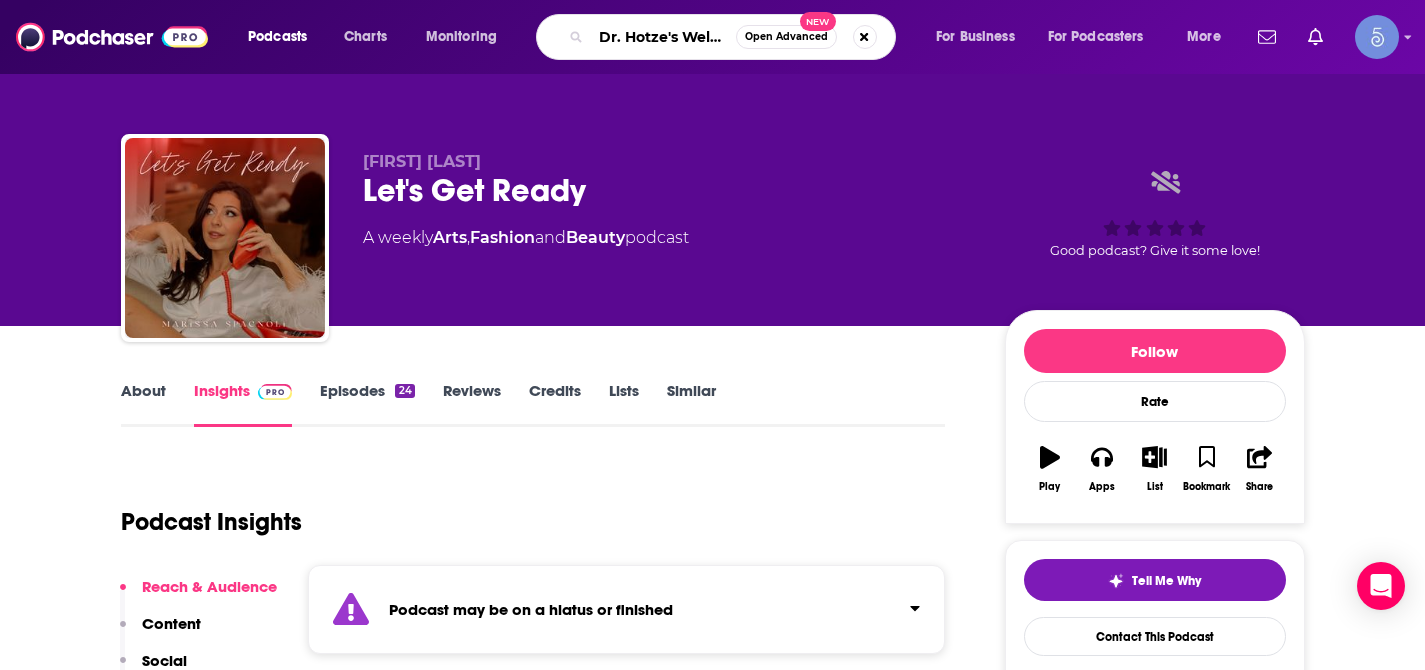 type on "Dr. Hotze's Wellness Revolution" 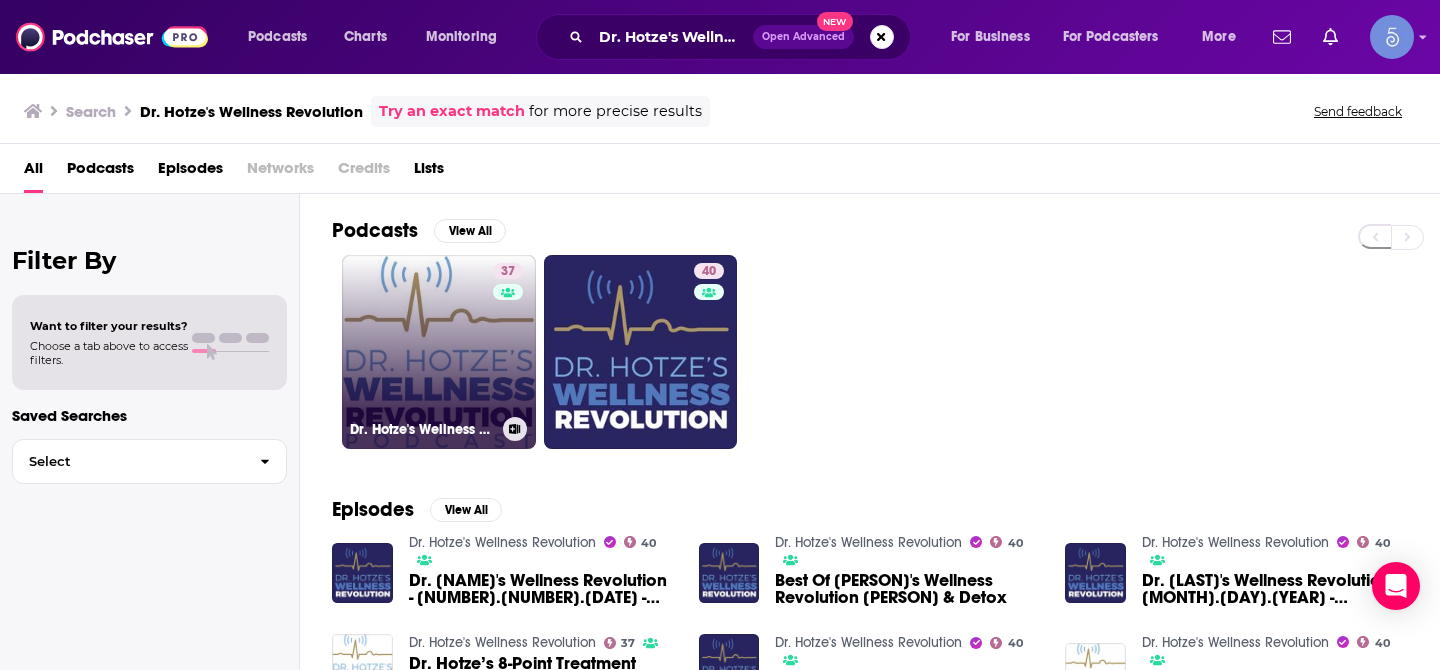 click on "37 [PERSON]'s Wellness Revolution" at bounding box center (439, 352) 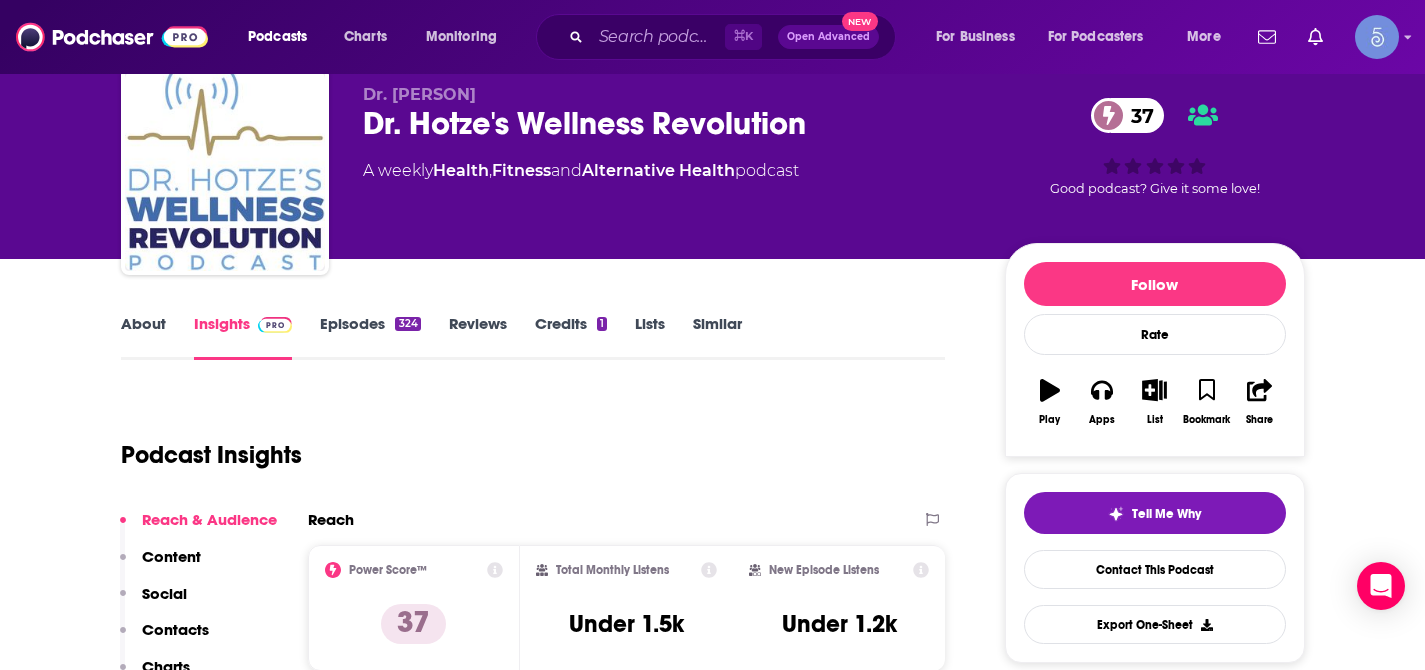 scroll, scrollTop: 91, scrollLeft: 0, axis: vertical 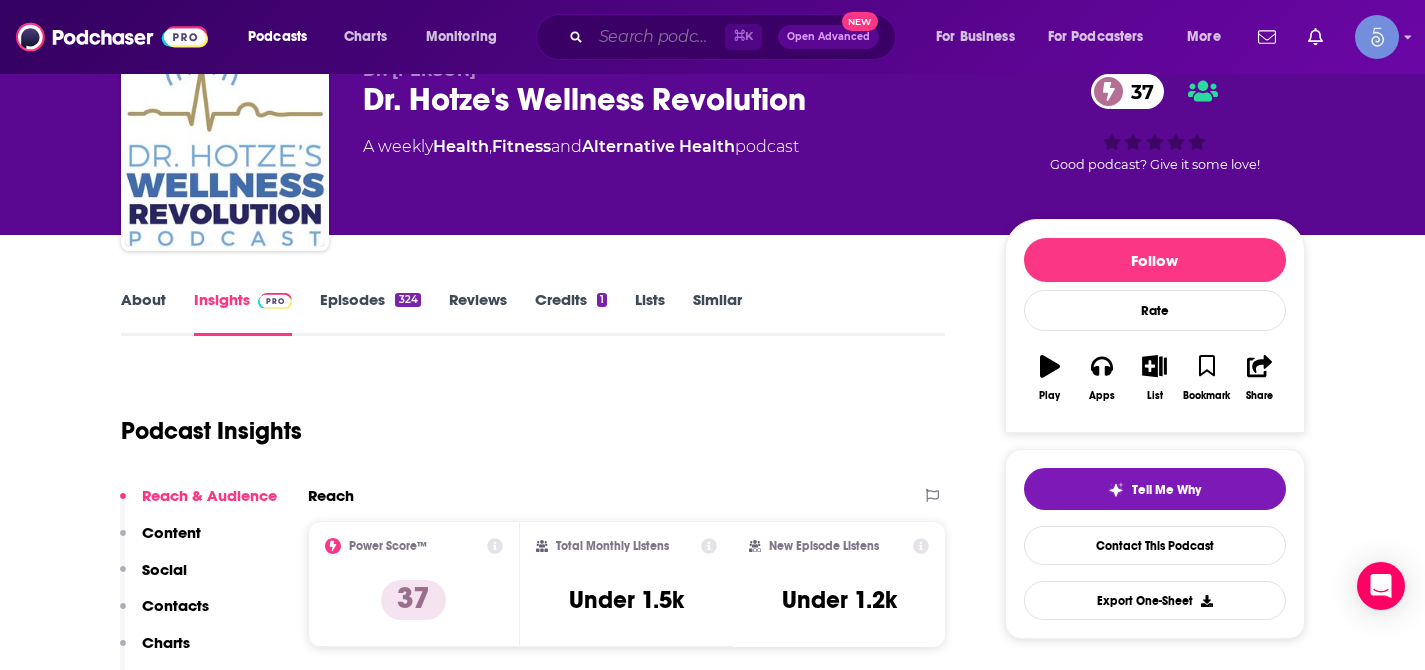 click at bounding box center (658, 37) 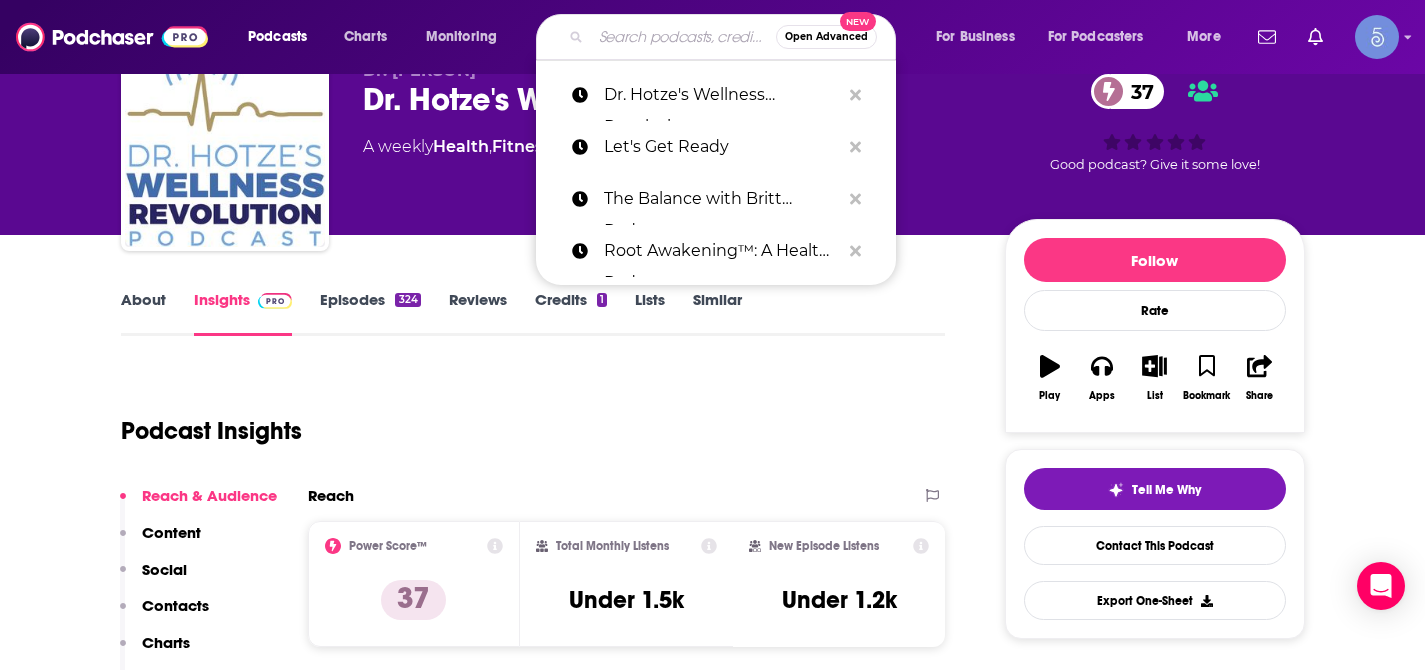 paste on "Practical Nontoxic Living" 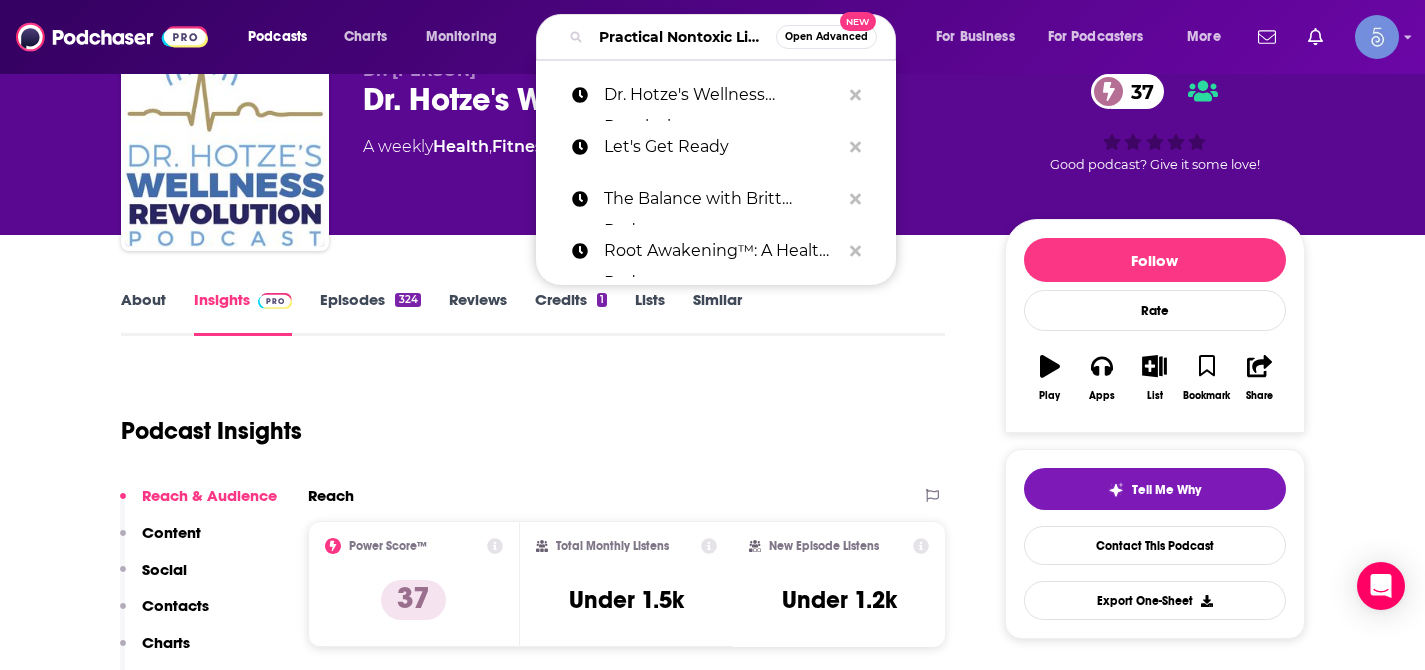 scroll, scrollTop: 0, scrollLeft: 56, axis: horizontal 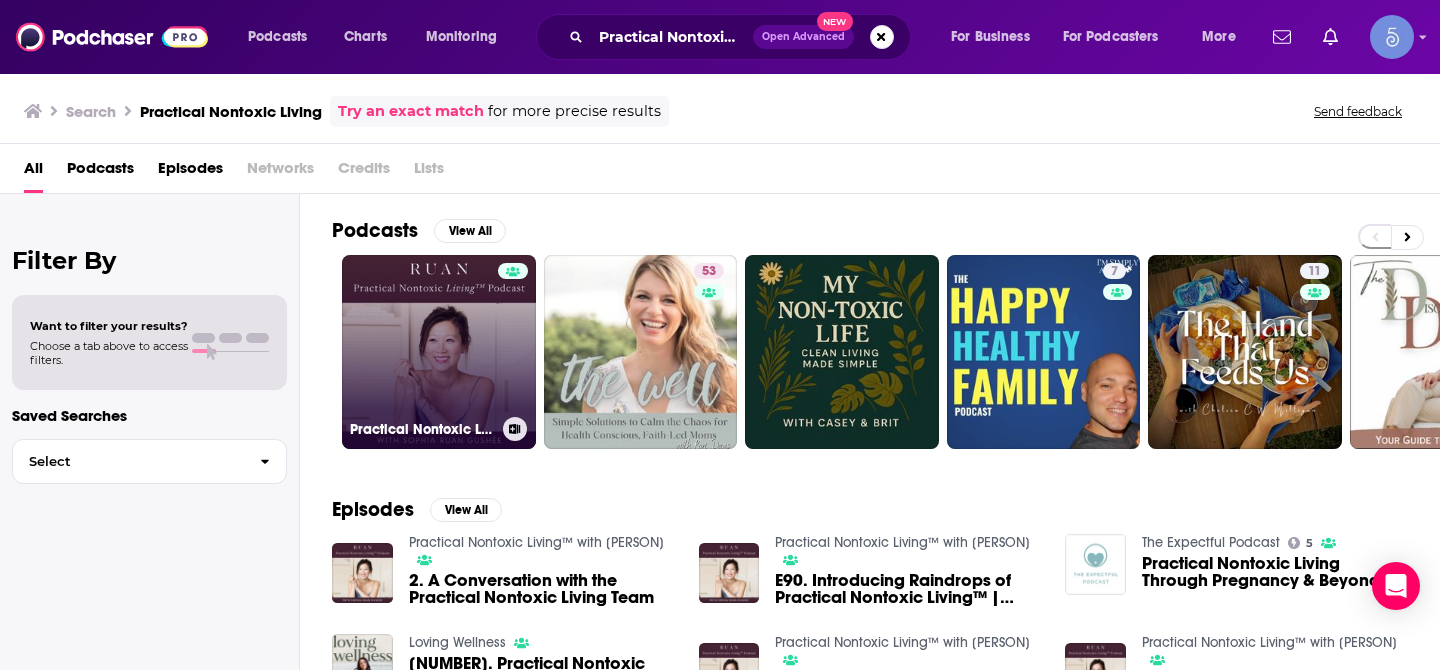 click on "Practical Nontoxic Living™ with [PERSON]" at bounding box center (439, 352) 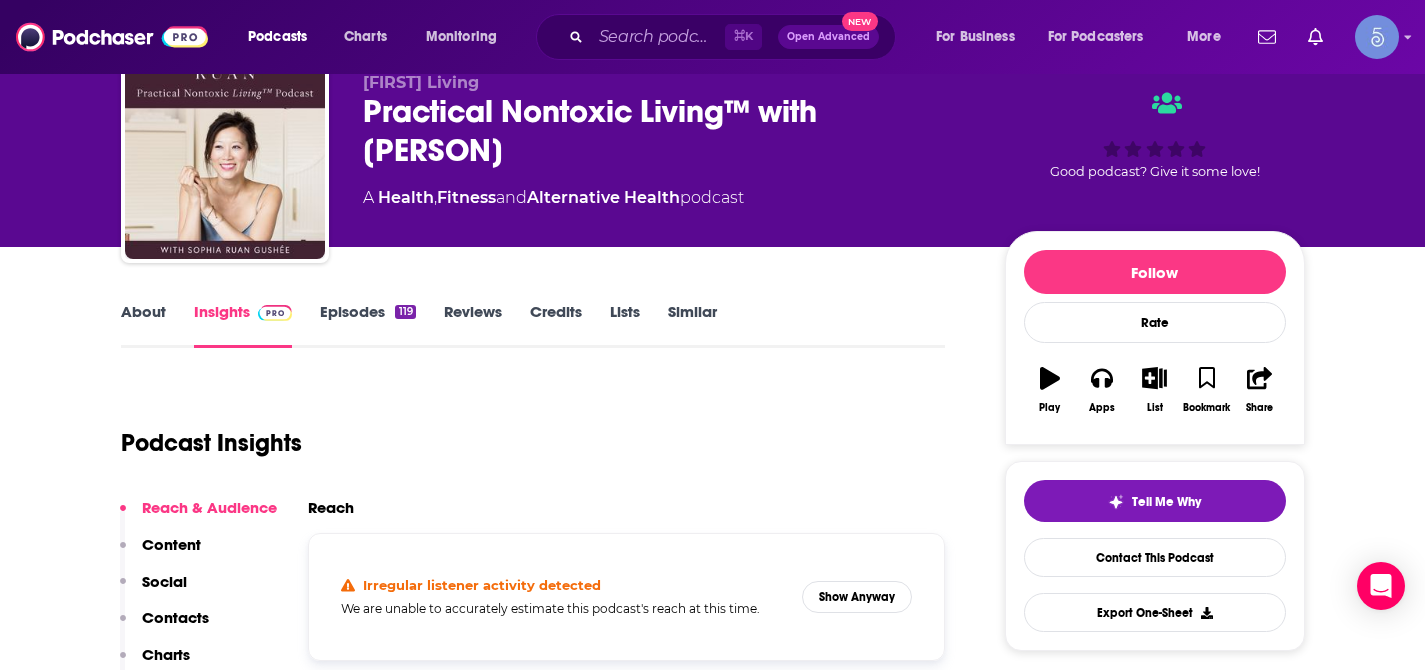 scroll, scrollTop: 91, scrollLeft: 0, axis: vertical 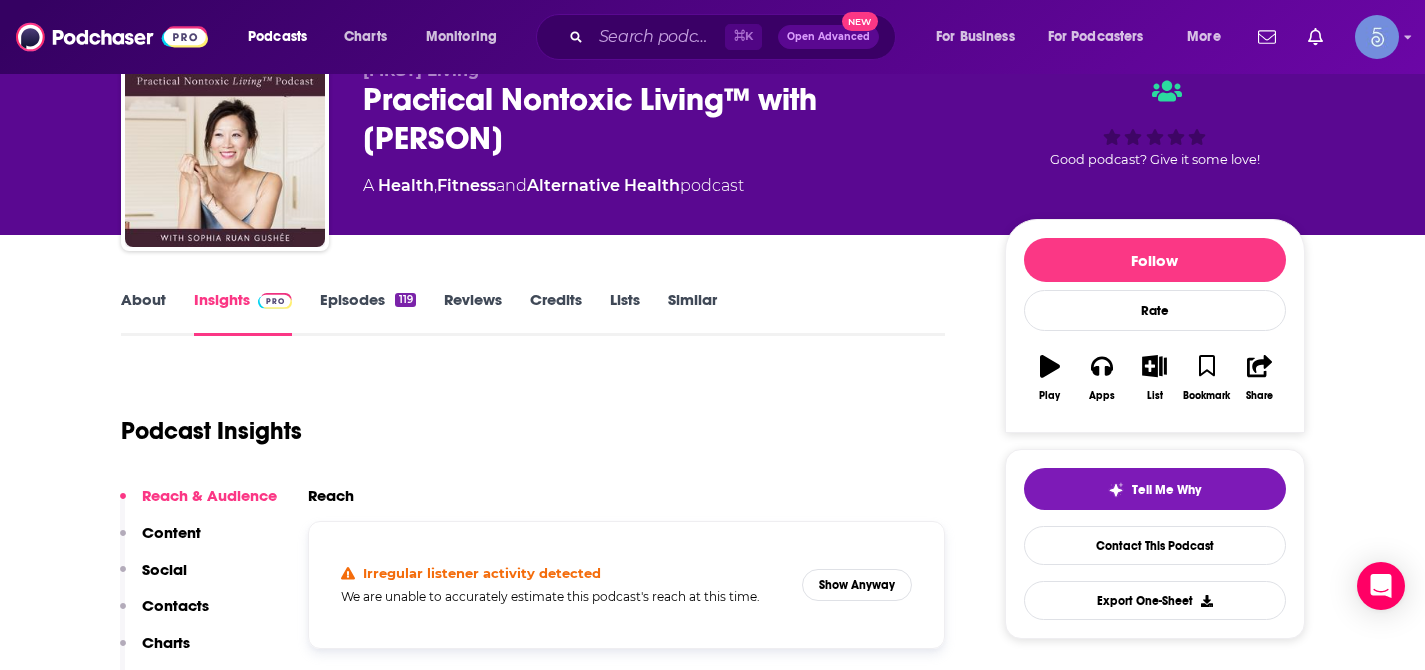 click on "Irregular listener activity detected We are unable to accurately estimate this podcast's reach at this time. Show Anyway" at bounding box center (627, 585) 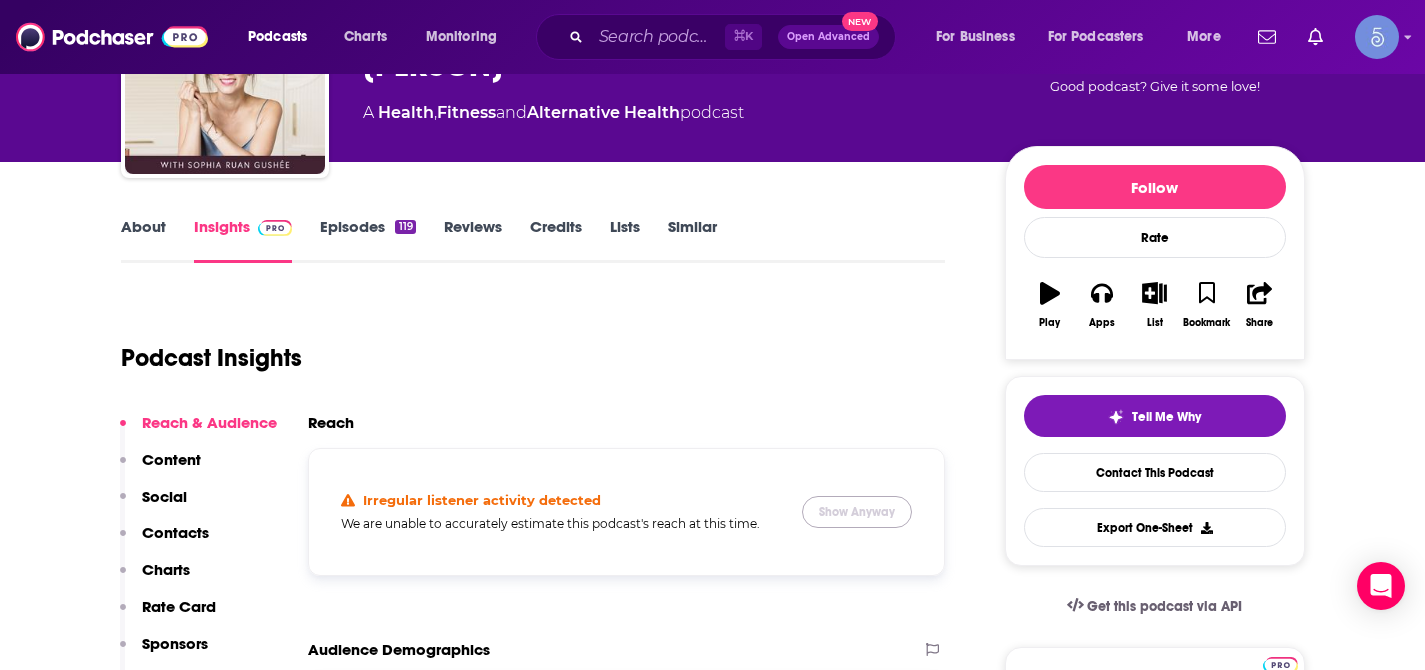 click on "Show Anyway" at bounding box center (857, 512) 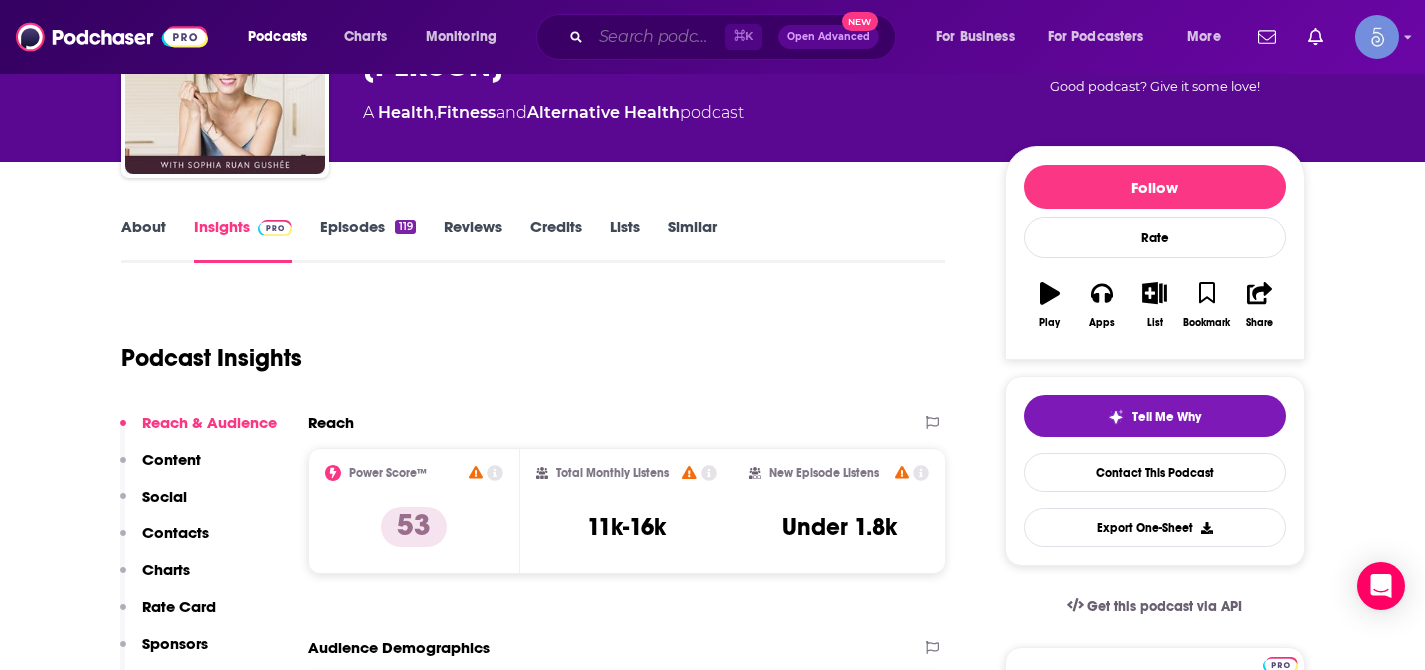 click at bounding box center [658, 37] 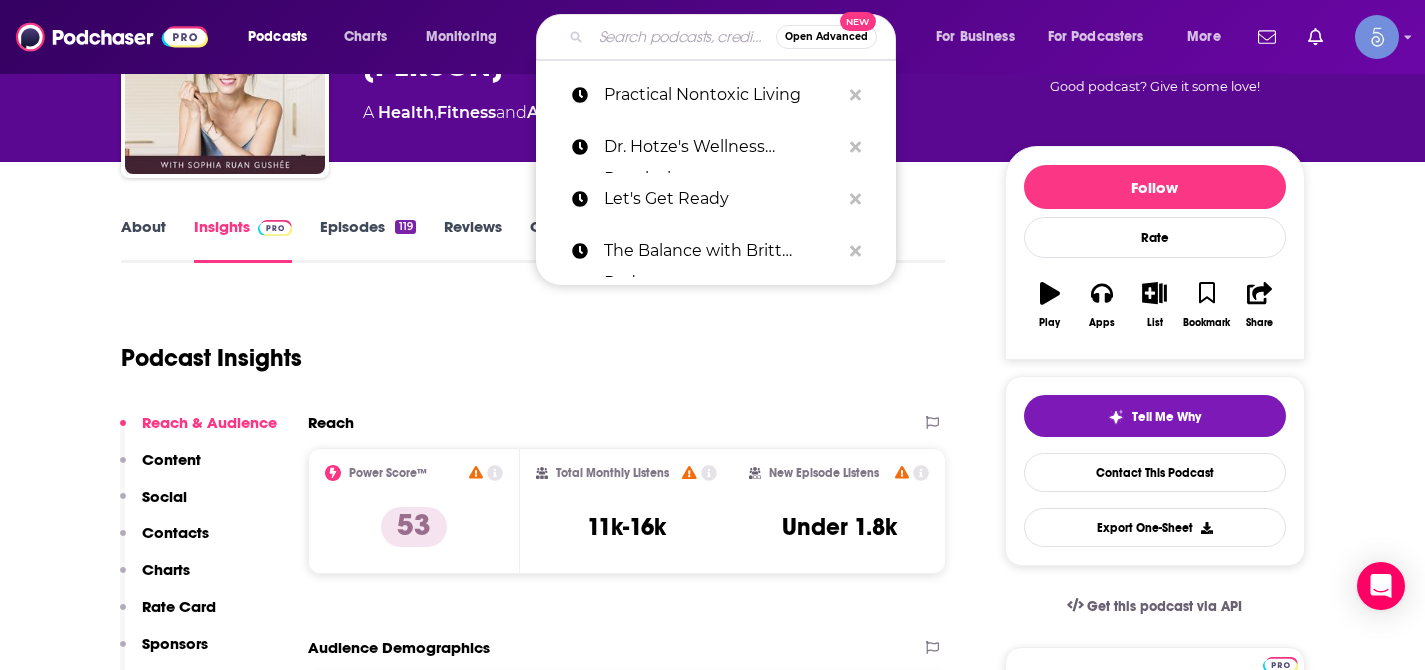 paste on "Health Hacks With [NAME]" 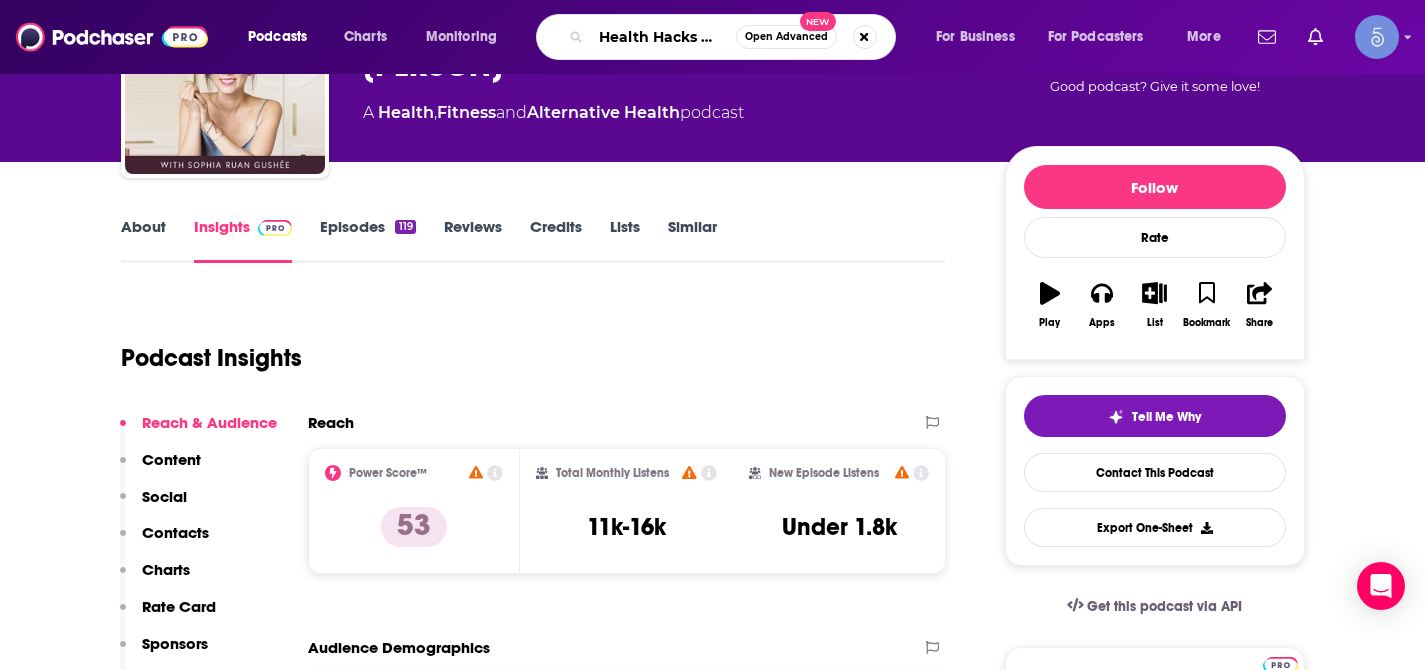 scroll, scrollTop: 0, scrollLeft: 113, axis: horizontal 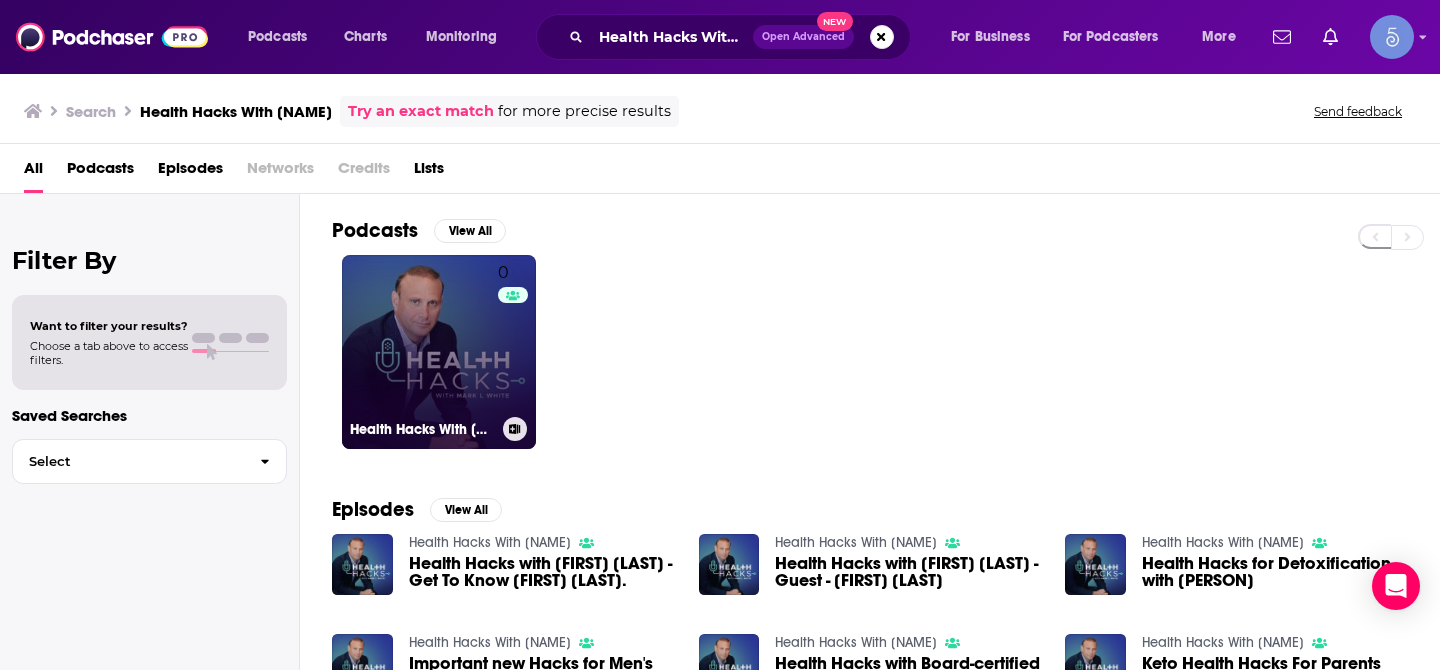 click on "[NUMBER] Health Hacks With [FIRST] [LAST]" at bounding box center (439, 352) 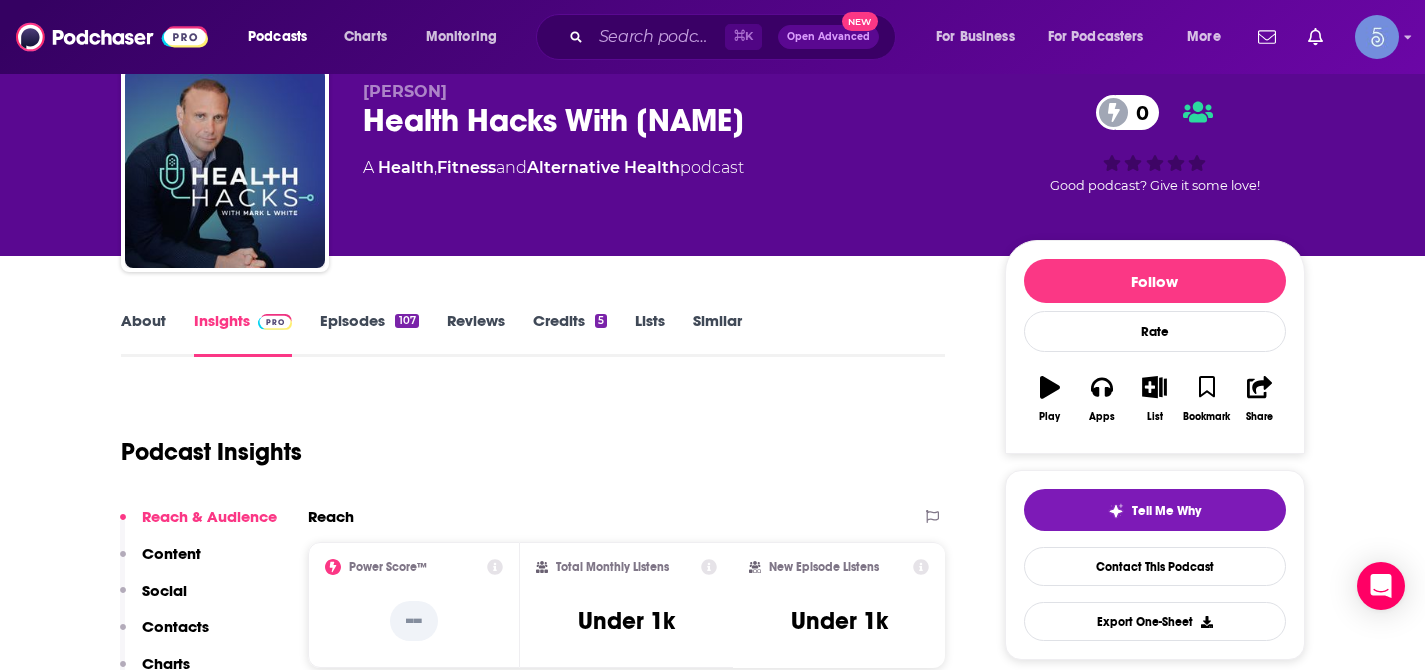 scroll, scrollTop: 75, scrollLeft: 0, axis: vertical 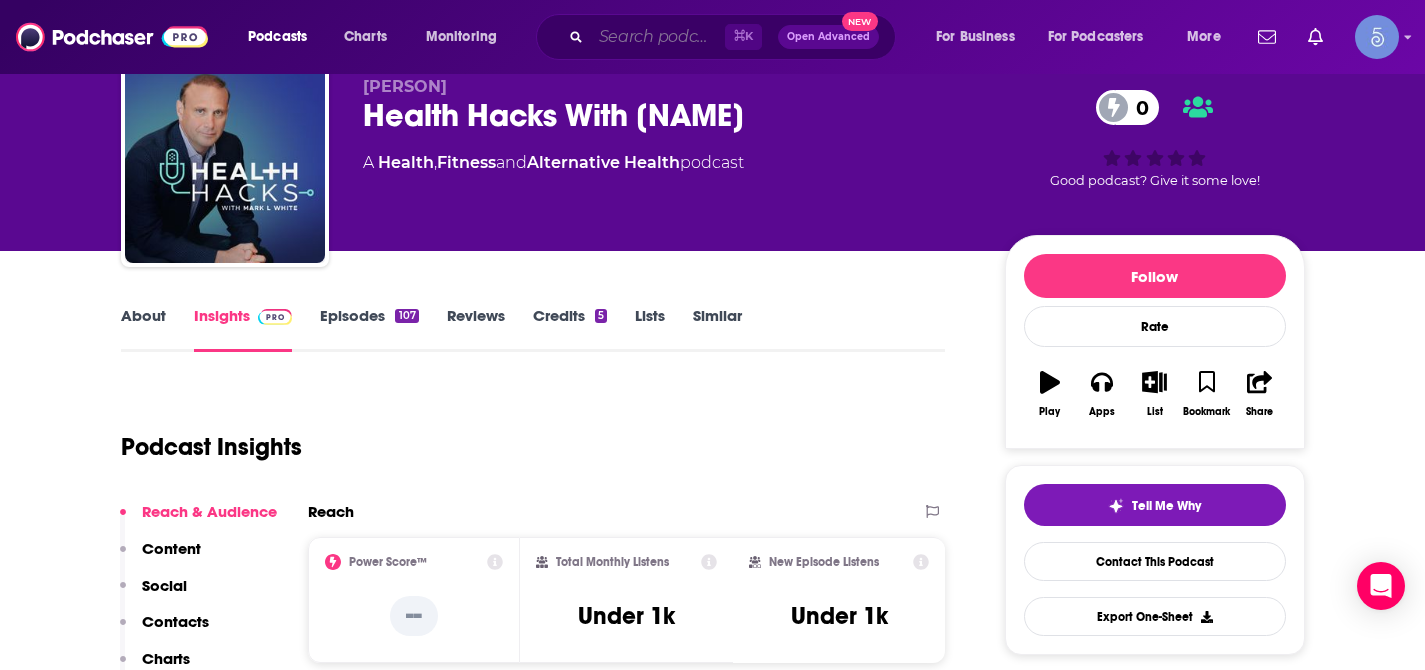 click at bounding box center [658, 37] 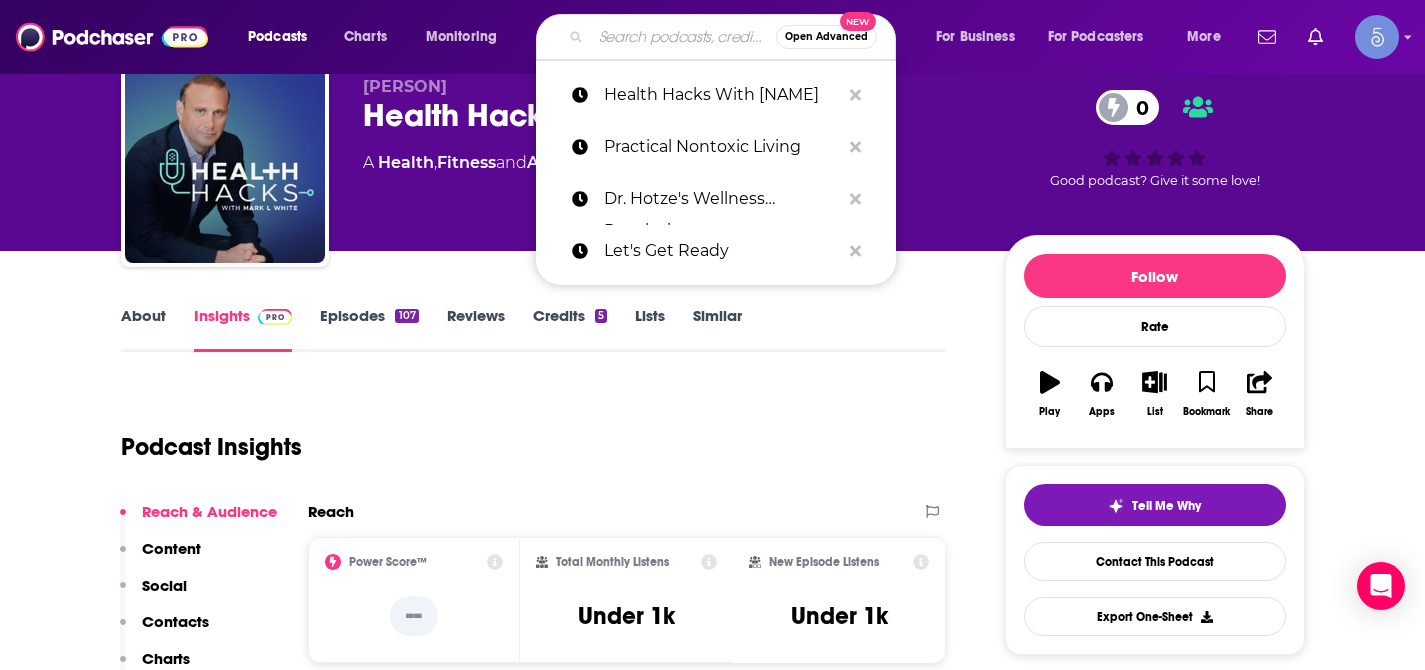 paste on "Skincare With Friends" 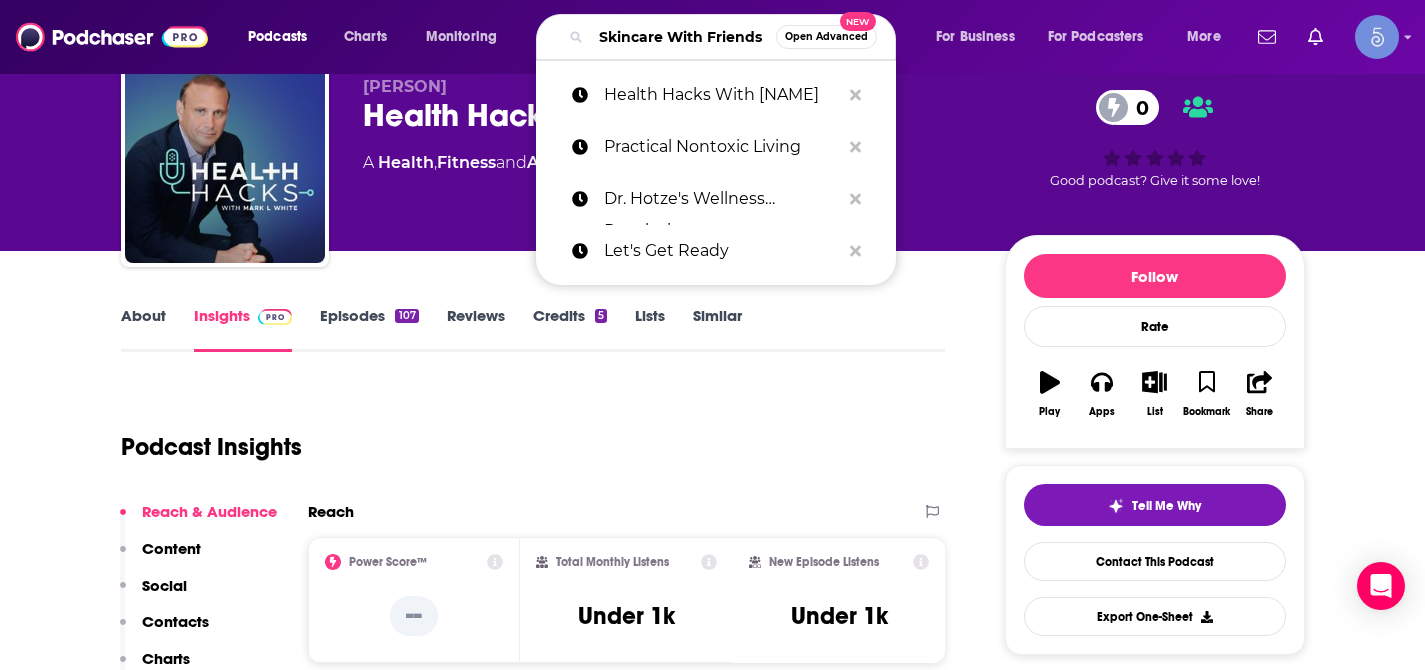 scroll, scrollTop: 0, scrollLeft: 36, axis: horizontal 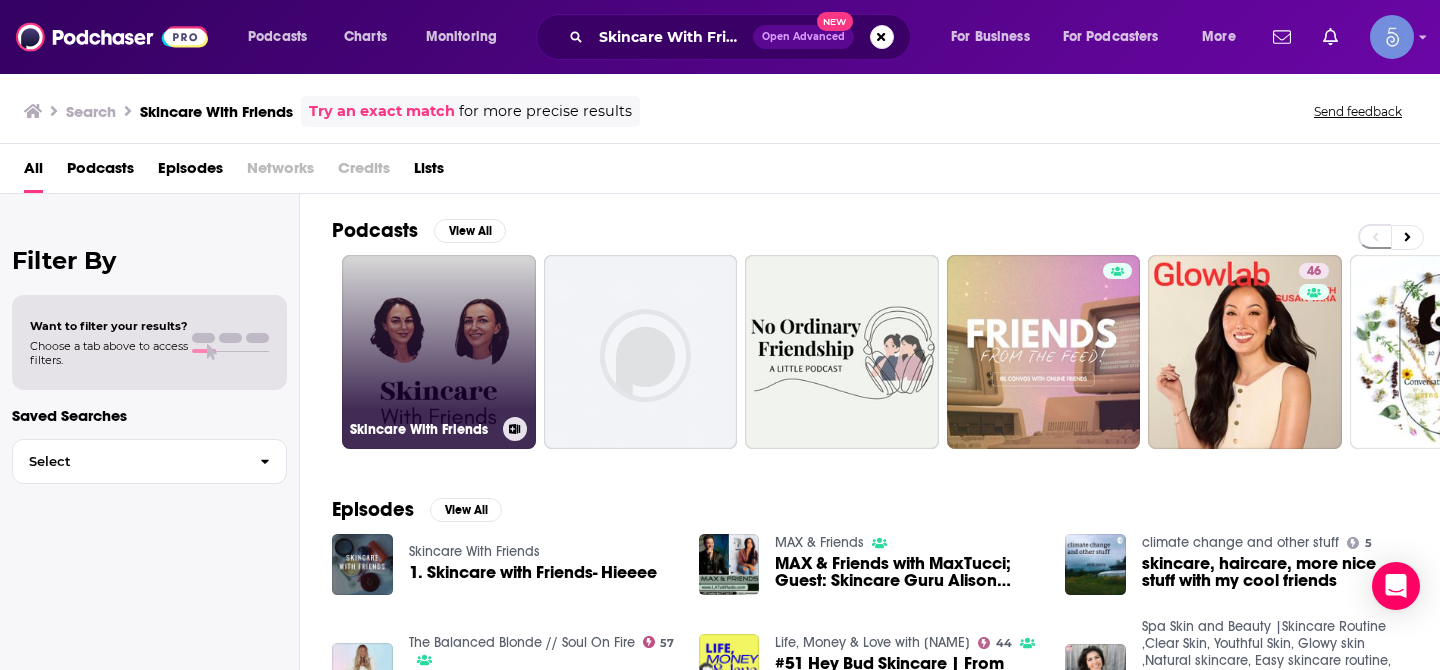 click on "Skincare With Friends" at bounding box center (439, 352) 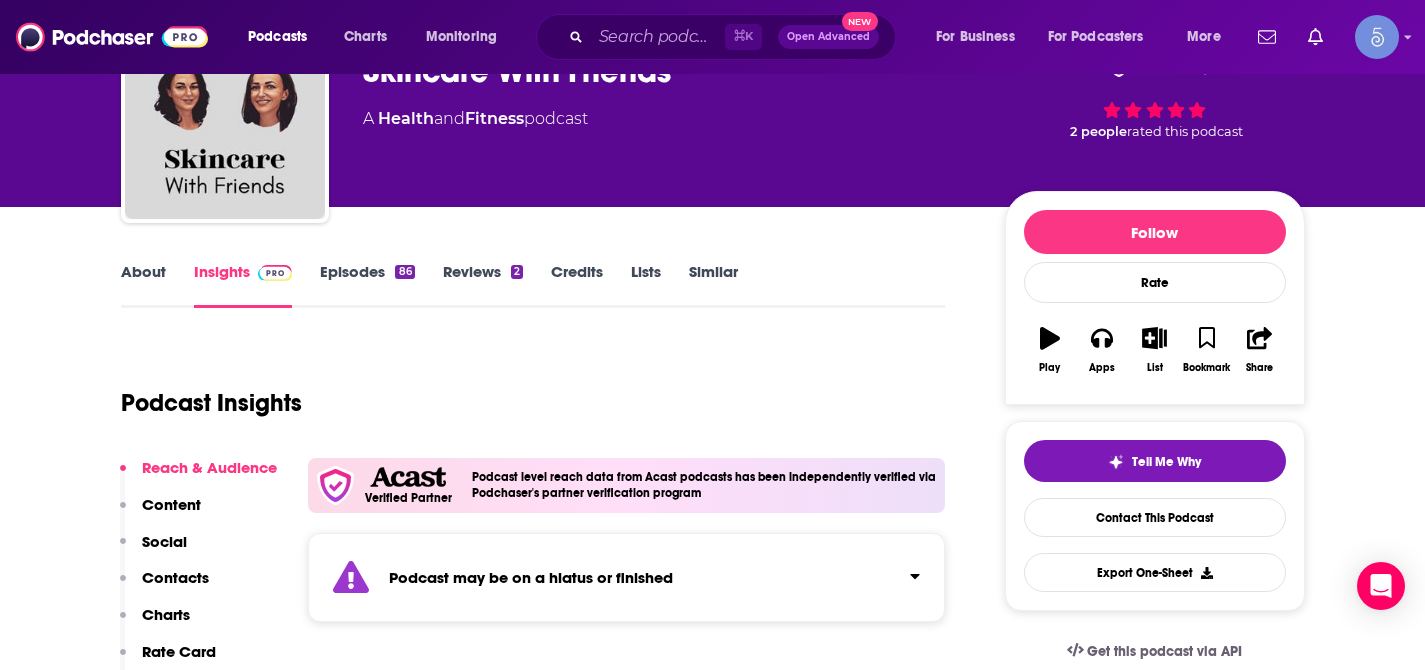 scroll, scrollTop: 121, scrollLeft: 0, axis: vertical 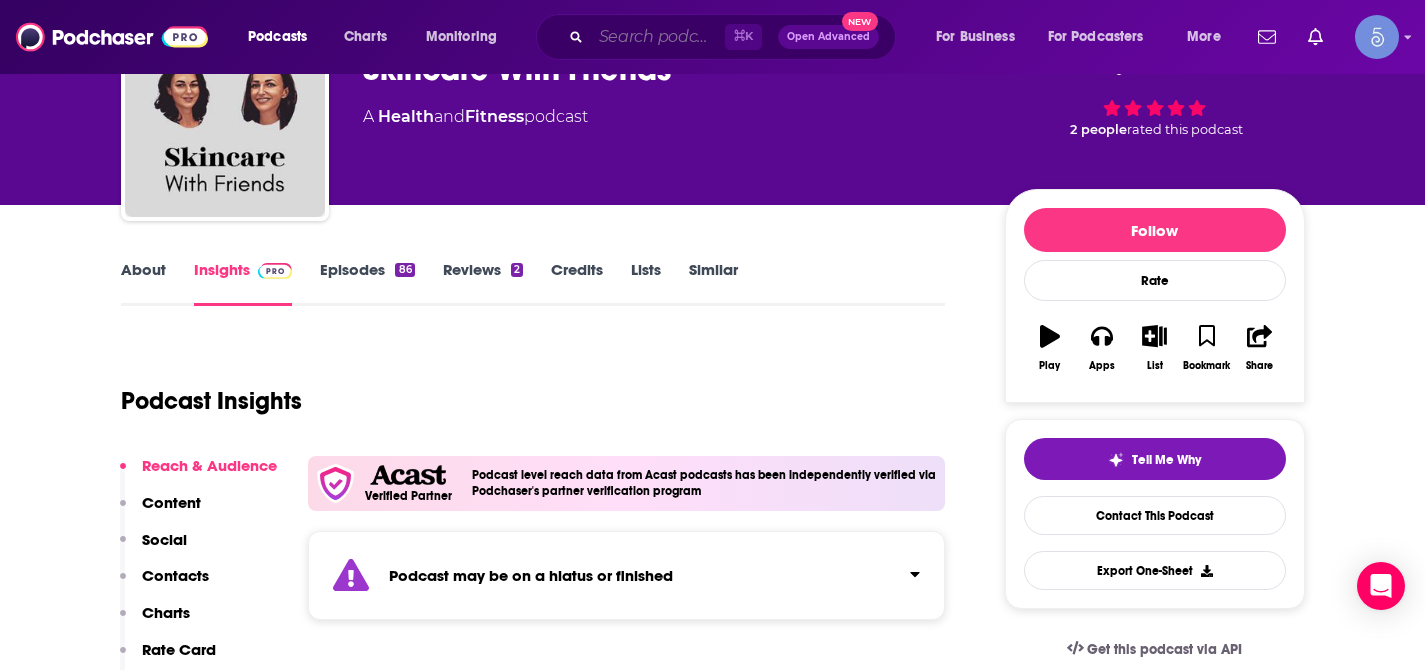 click at bounding box center (658, 37) 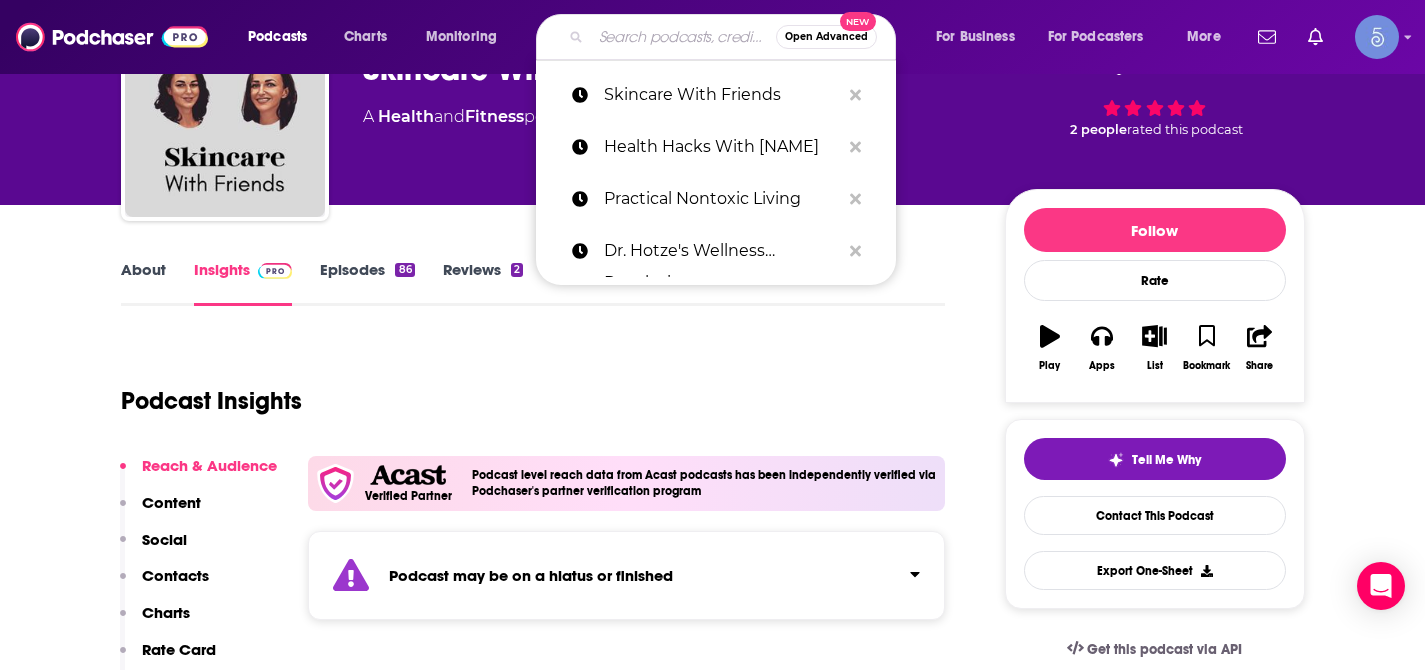 paste on "The Aesthetic Dish" 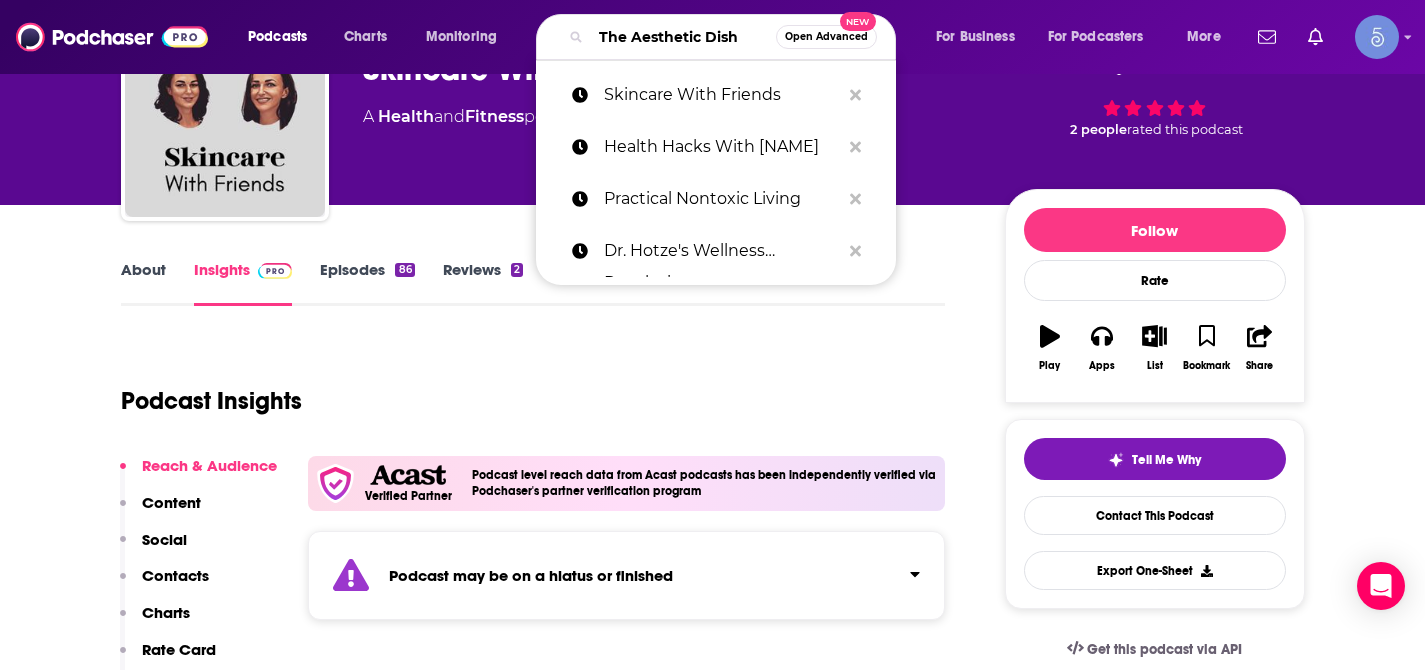 scroll, scrollTop: 0, scrollLeft: 11, axis: horizontal 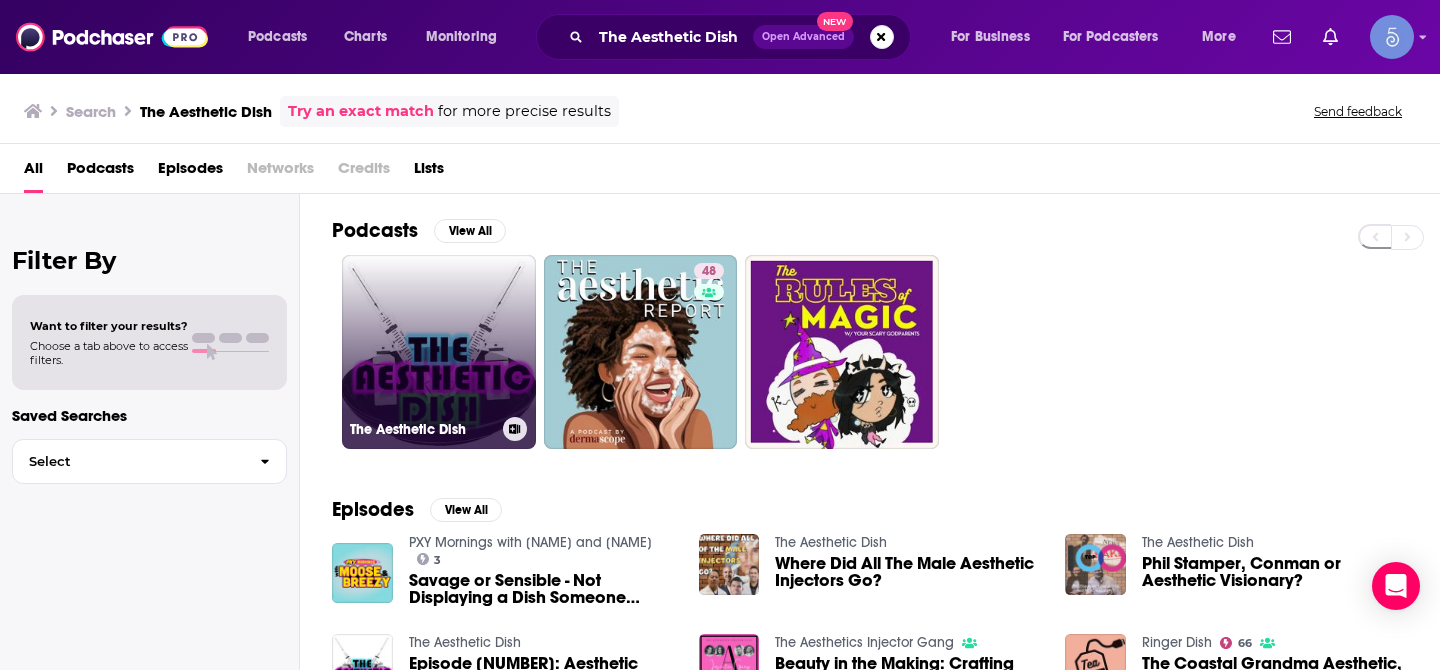 click on "The Aesthetic Dish" at bounding box center (439, 352) 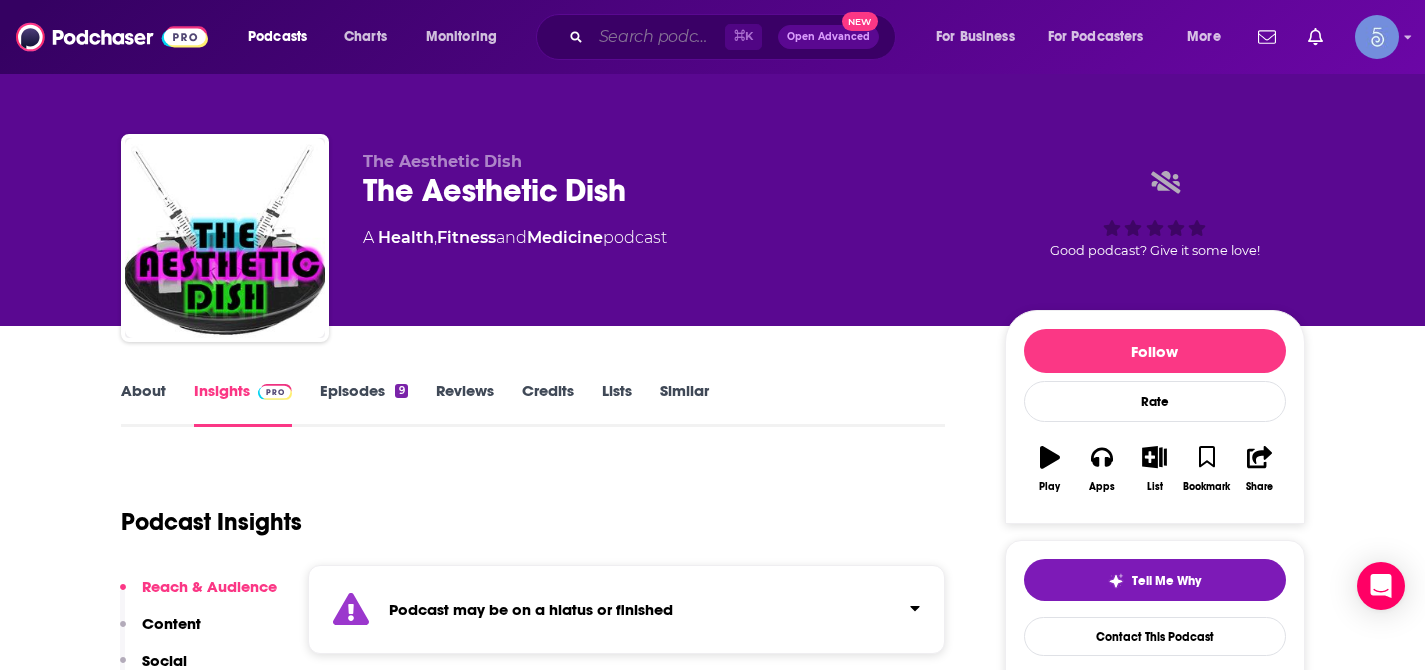 click at bounding box center [658, 37] 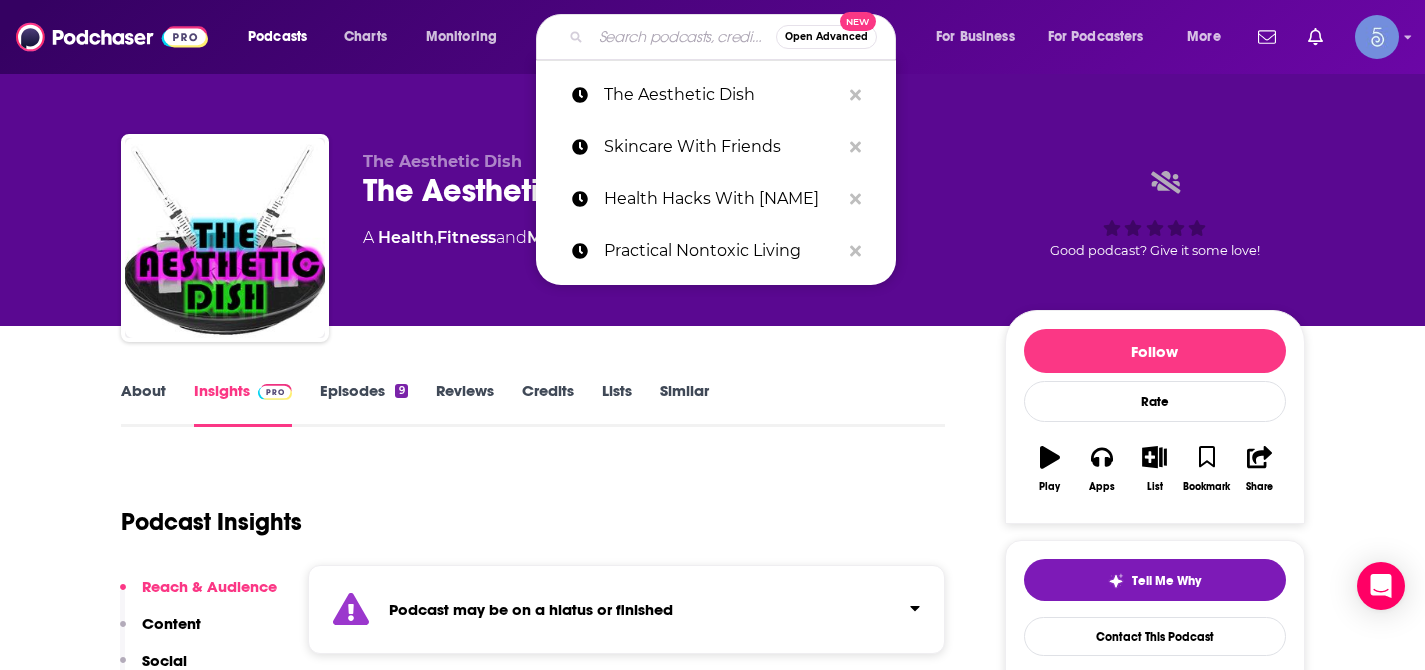 paste on "ASCP Esty Talk" 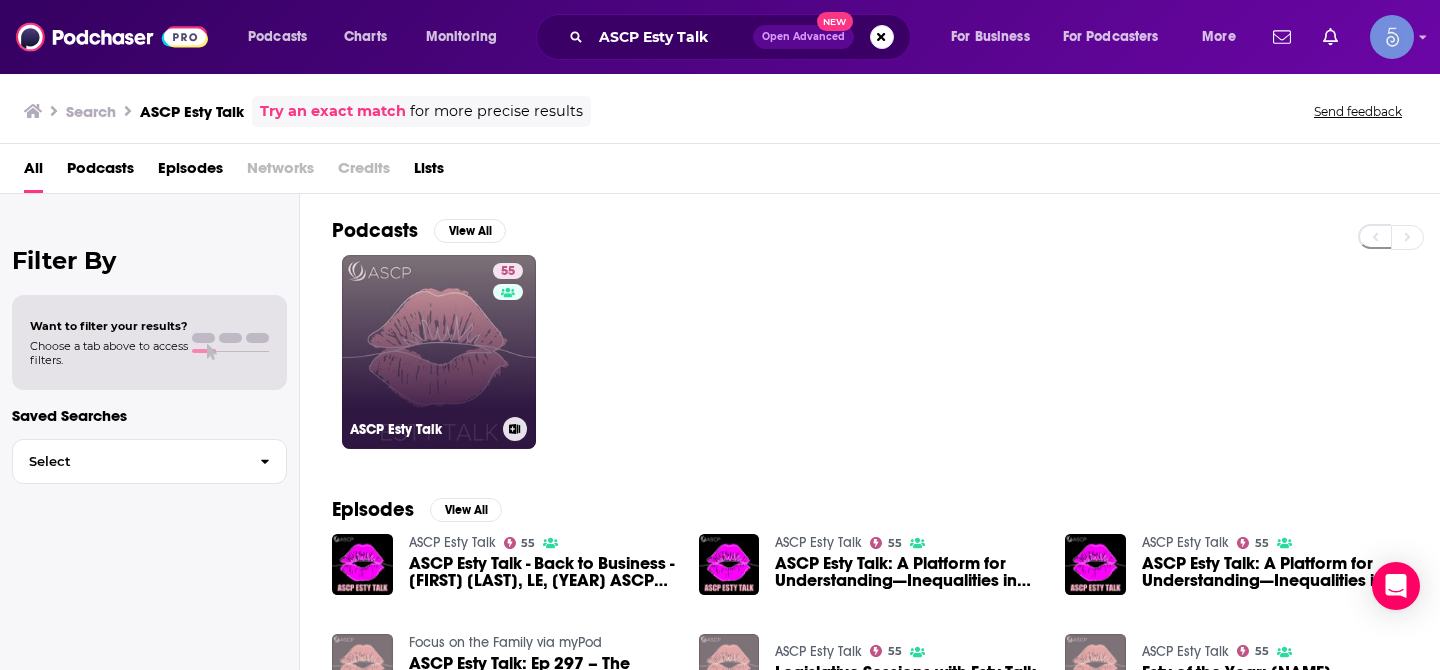 click on "55 ASCP Esty Talk" at bounding box center [439, 352] 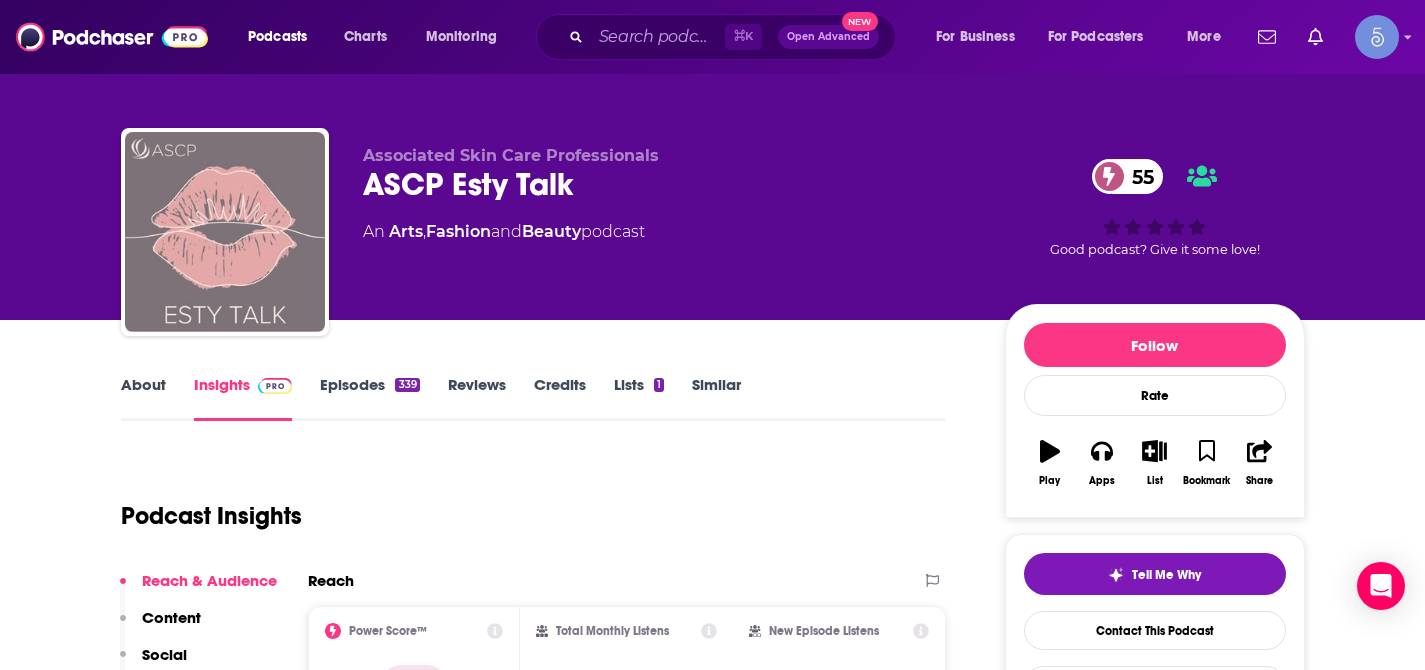 scroll, scrollTop: 84, scrollLeft: 0, axis: vertical 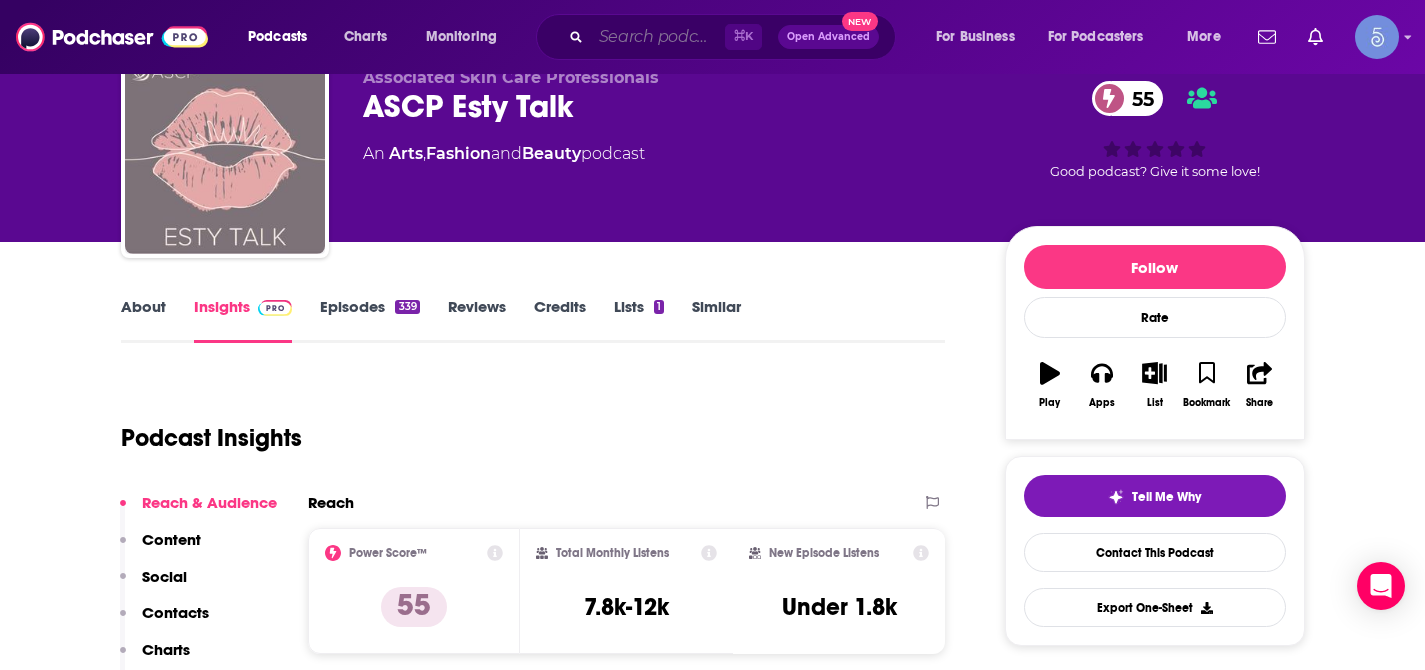 click at bounding box center (658, 37) 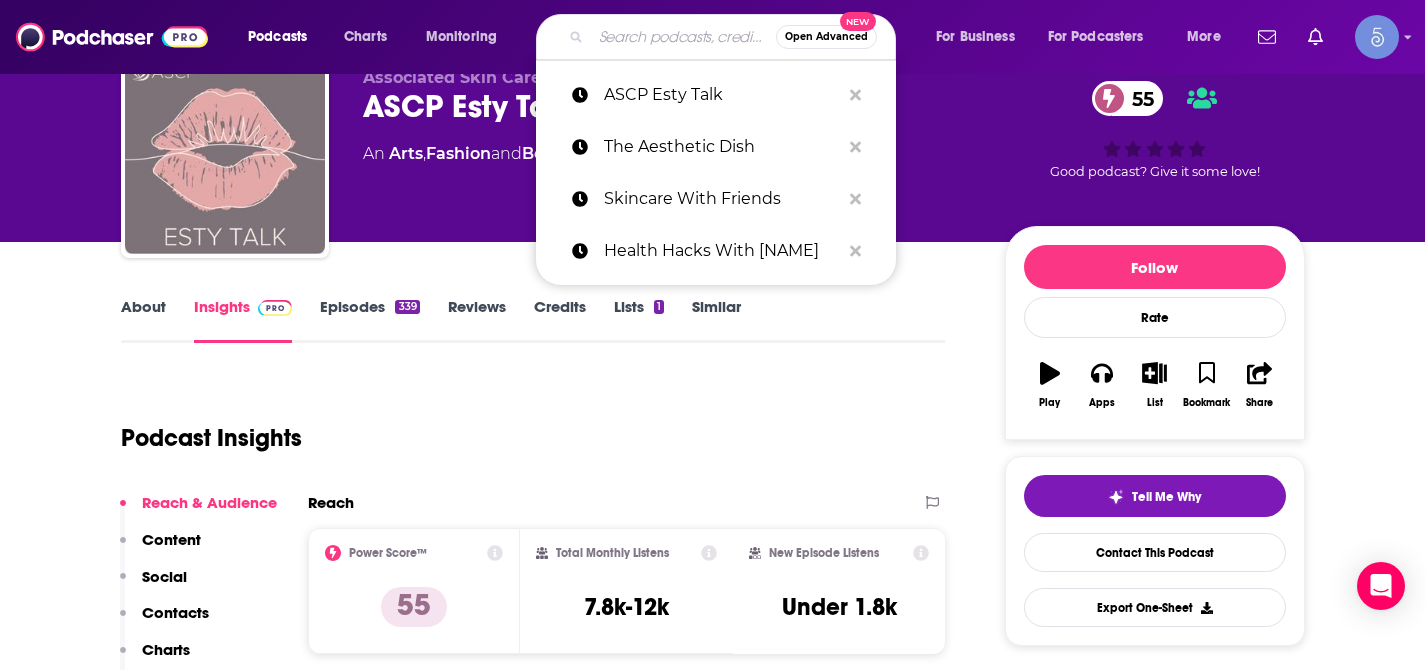 paste on "Beauty Is Your Business - beautytech and beauty innovation" 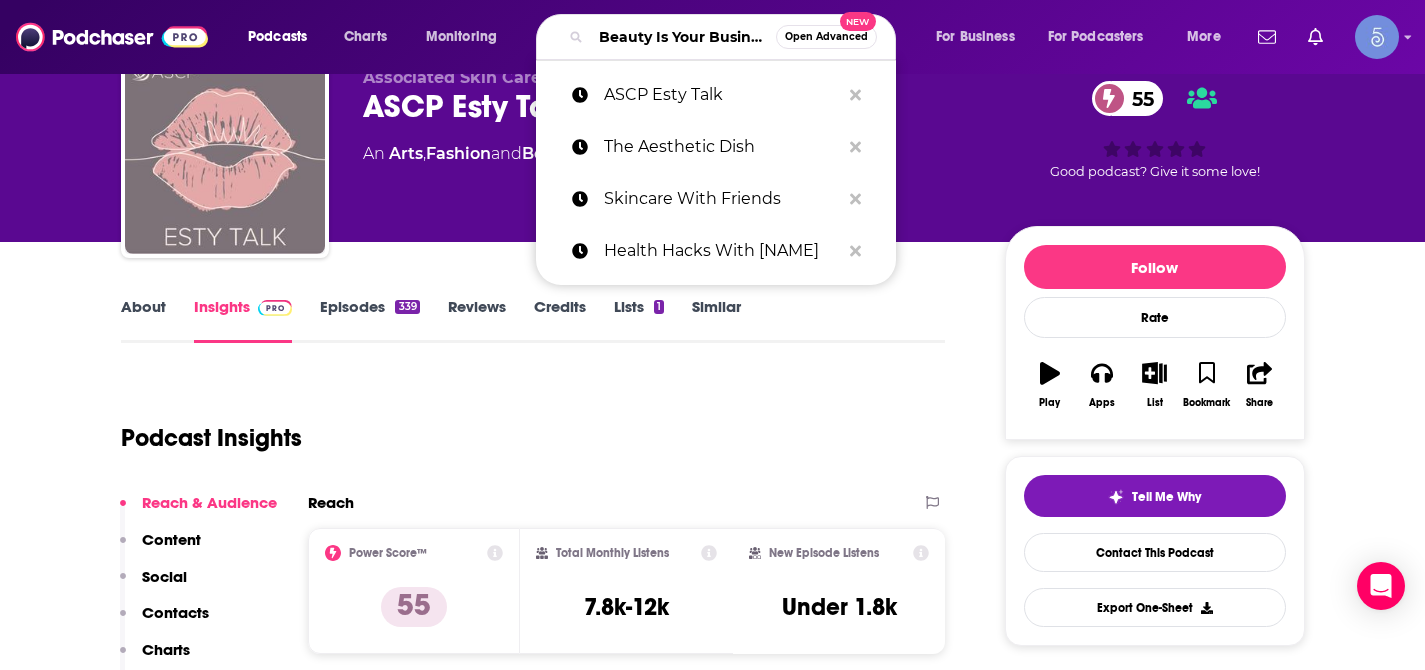 scroll, scrollTop: 0, scrollLeft: 314, axis: horizontal 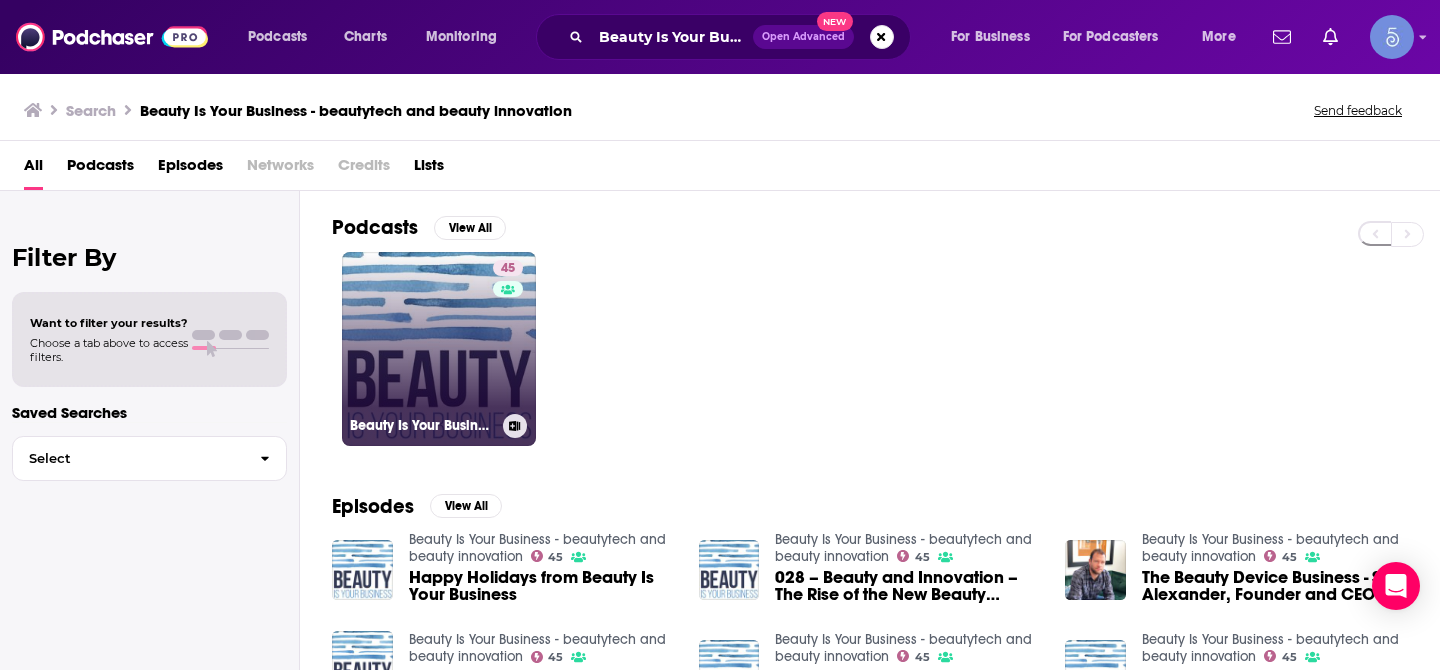 click on "[NUMBER] [COMPANY] - [TOPIC] and [TOPIC]" at bounding box center [439, 349] 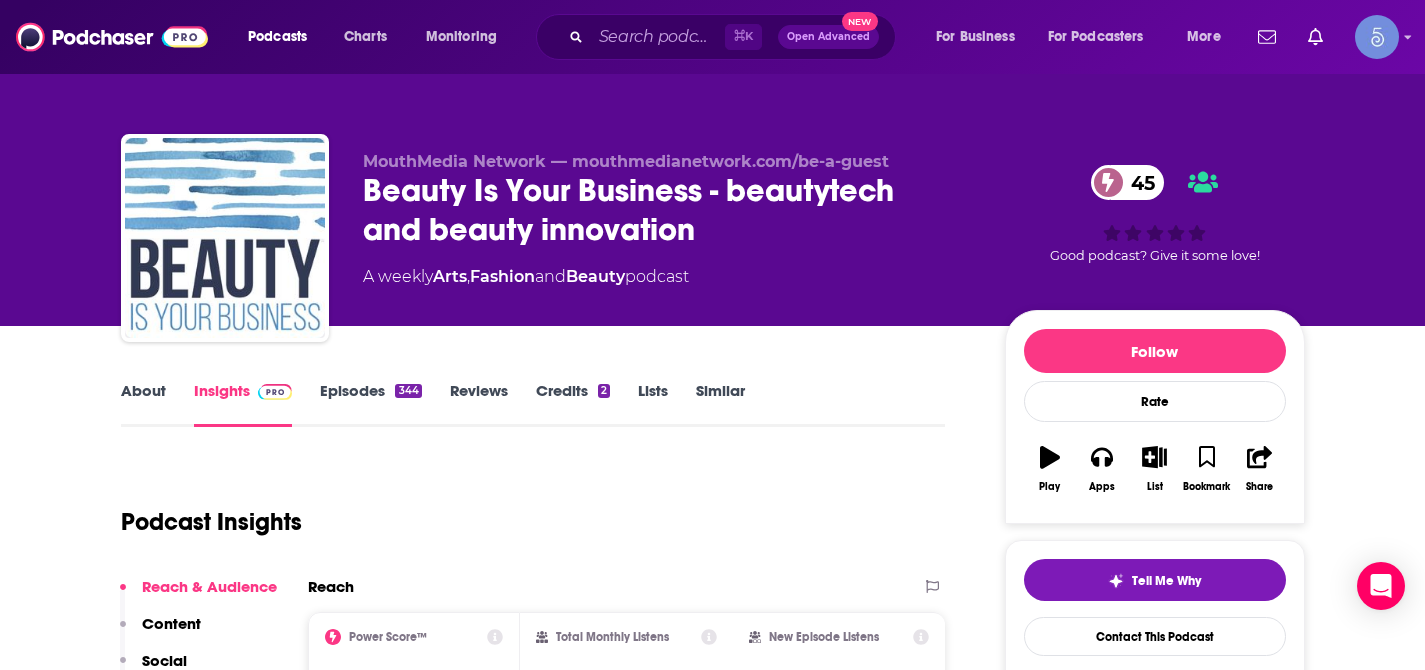 scroll, scrollTop: 74, scrollLeft: 0, axis: vertical 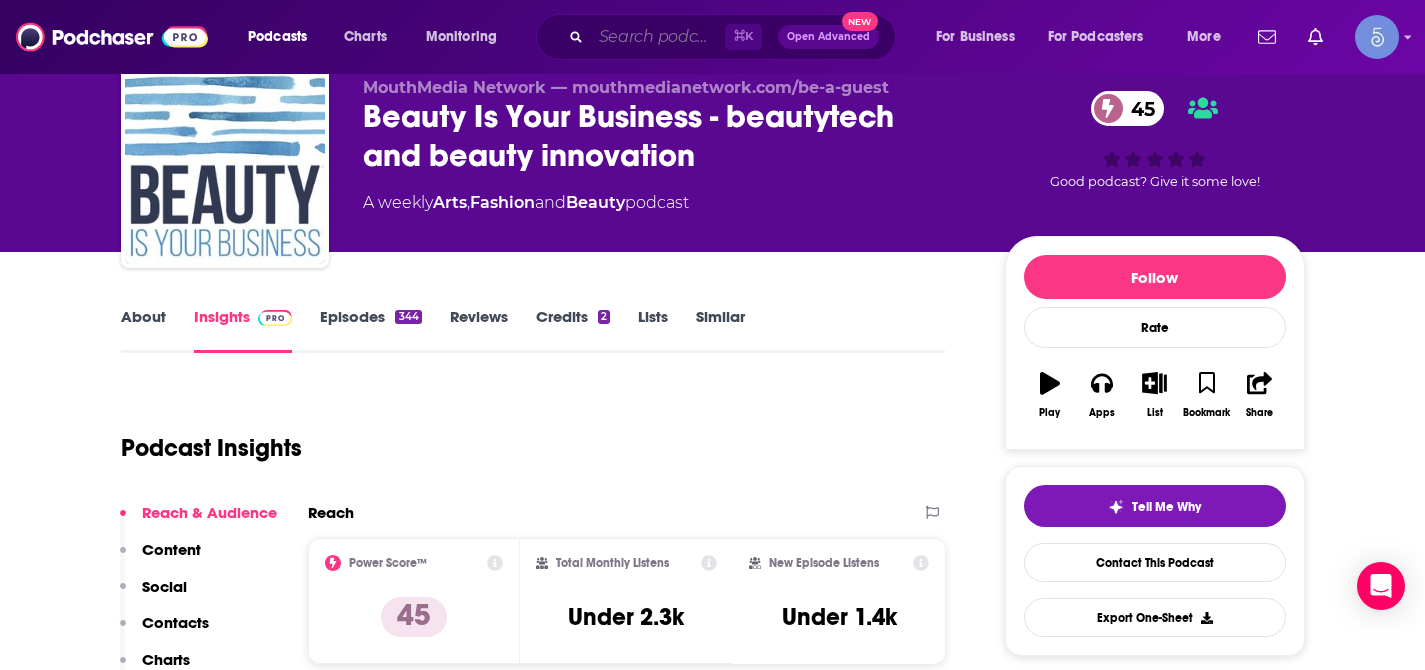 click at bounding box center [658, 37] 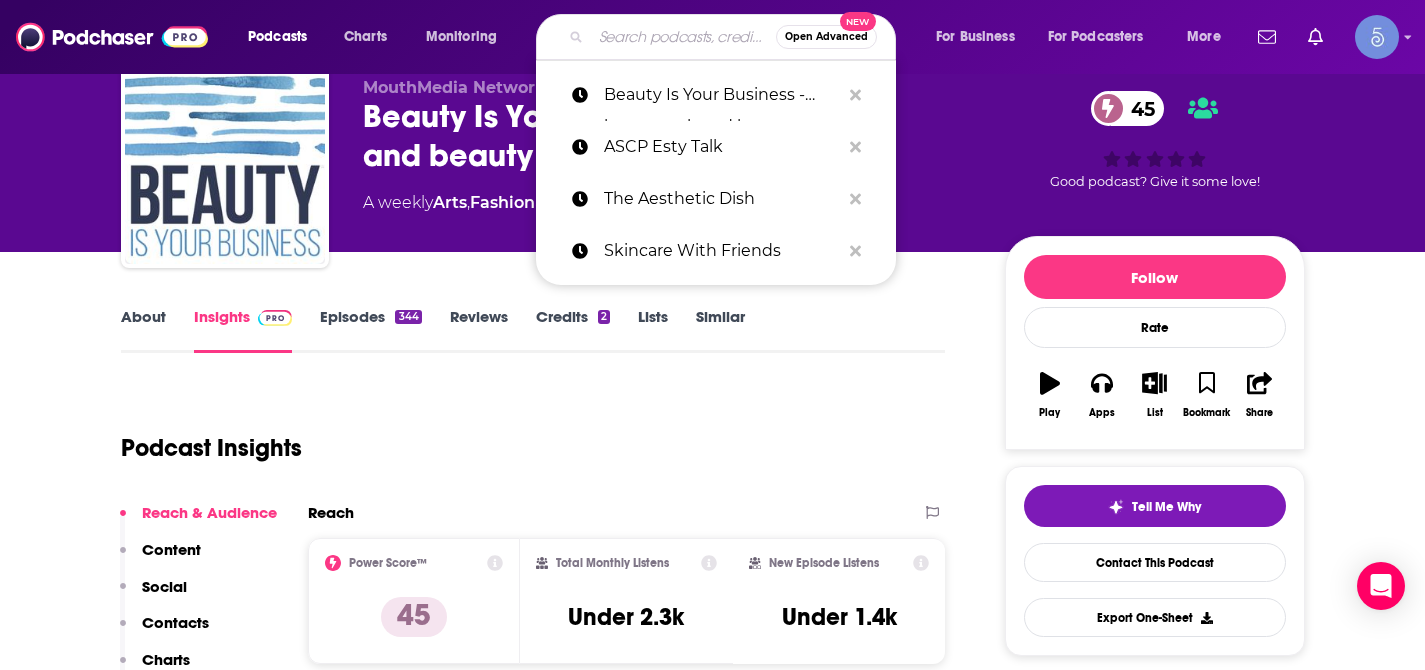 paste on "Biohacker Babes" 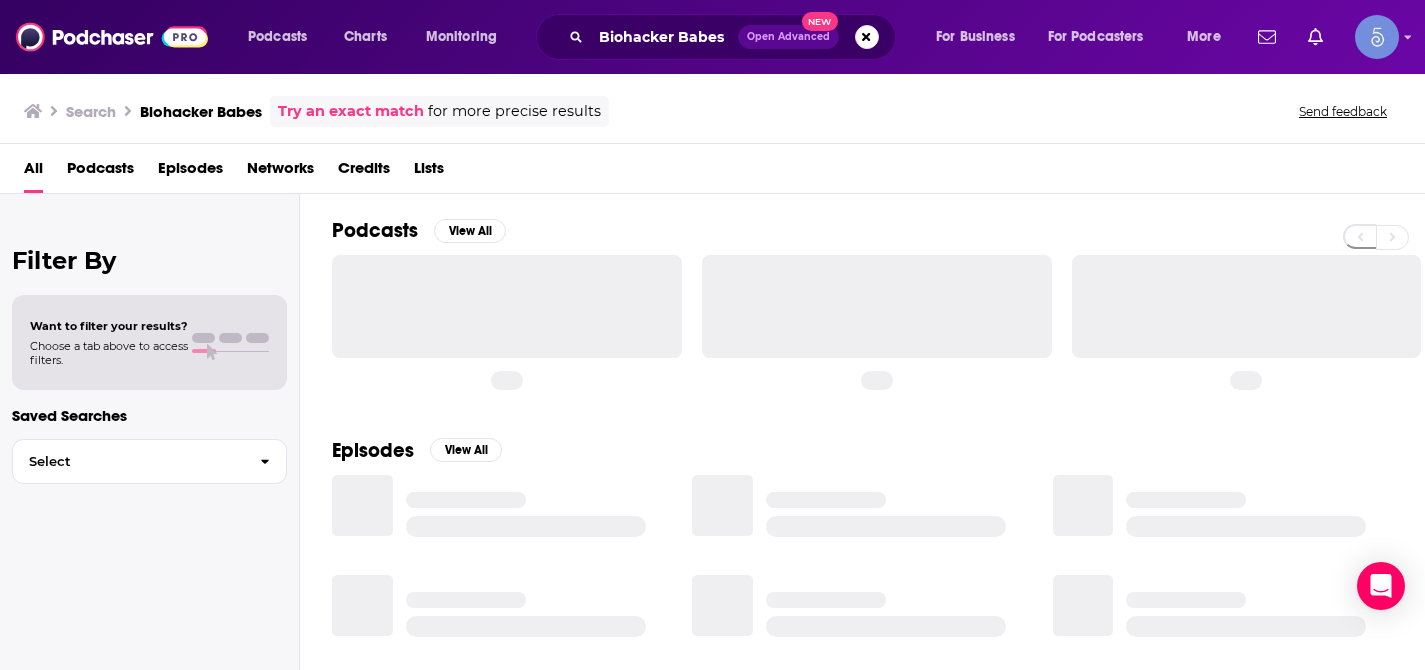 scroll, scrollTop: 0, scrollLeft: 0, axis: both 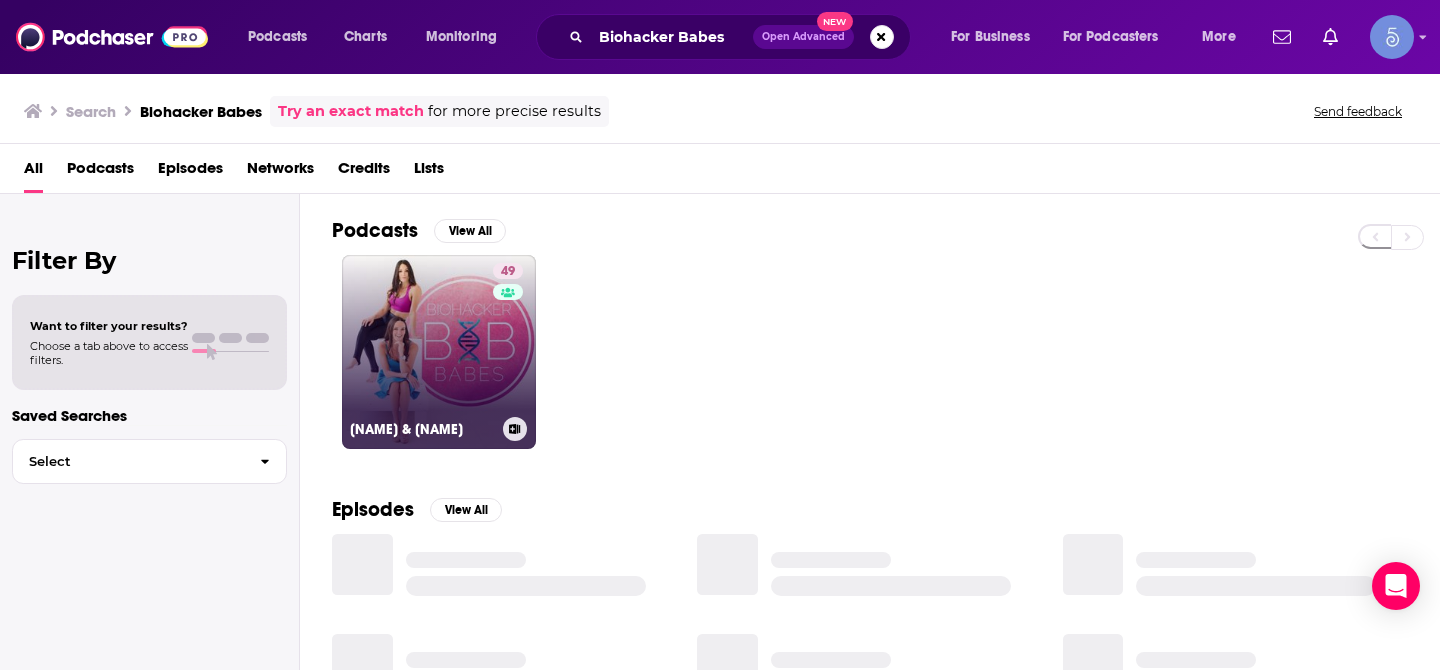 click on "[NUMBER] [FIRST] [LAST] & [FIRST] [LAST]" at bounding box center (439, 352) 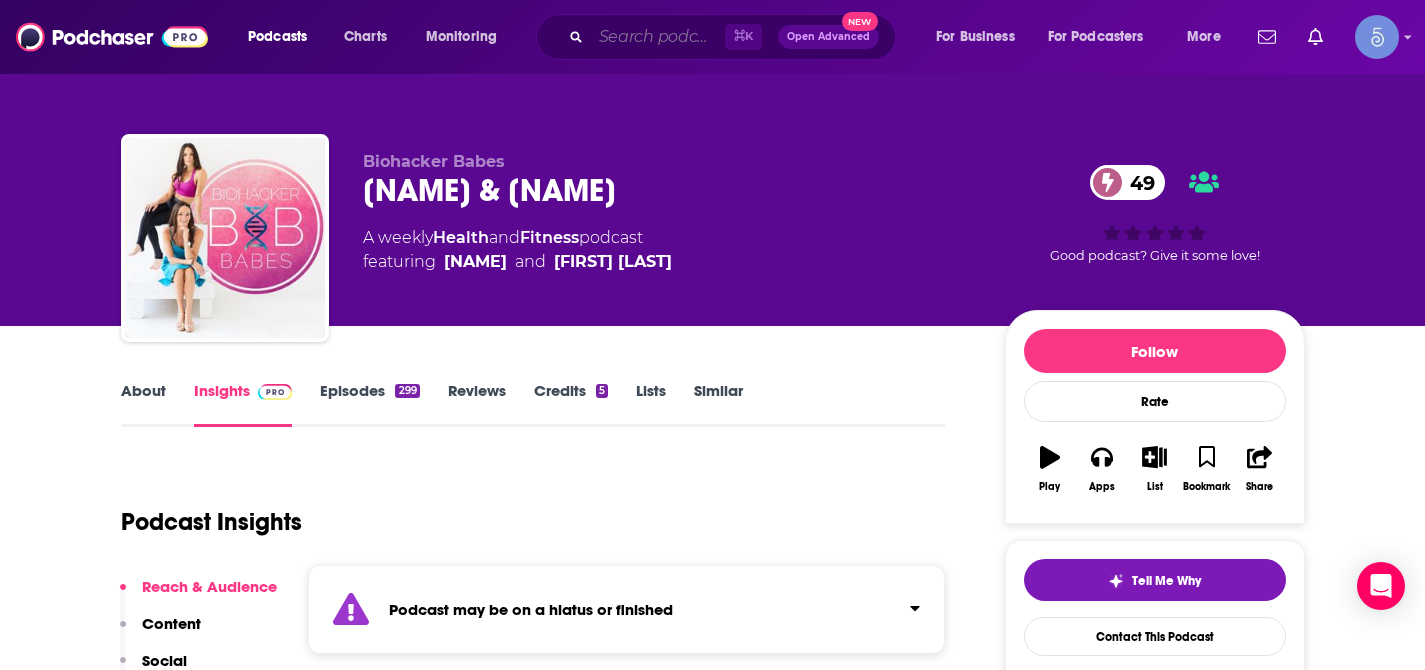 click at bounding box center (658, 37) 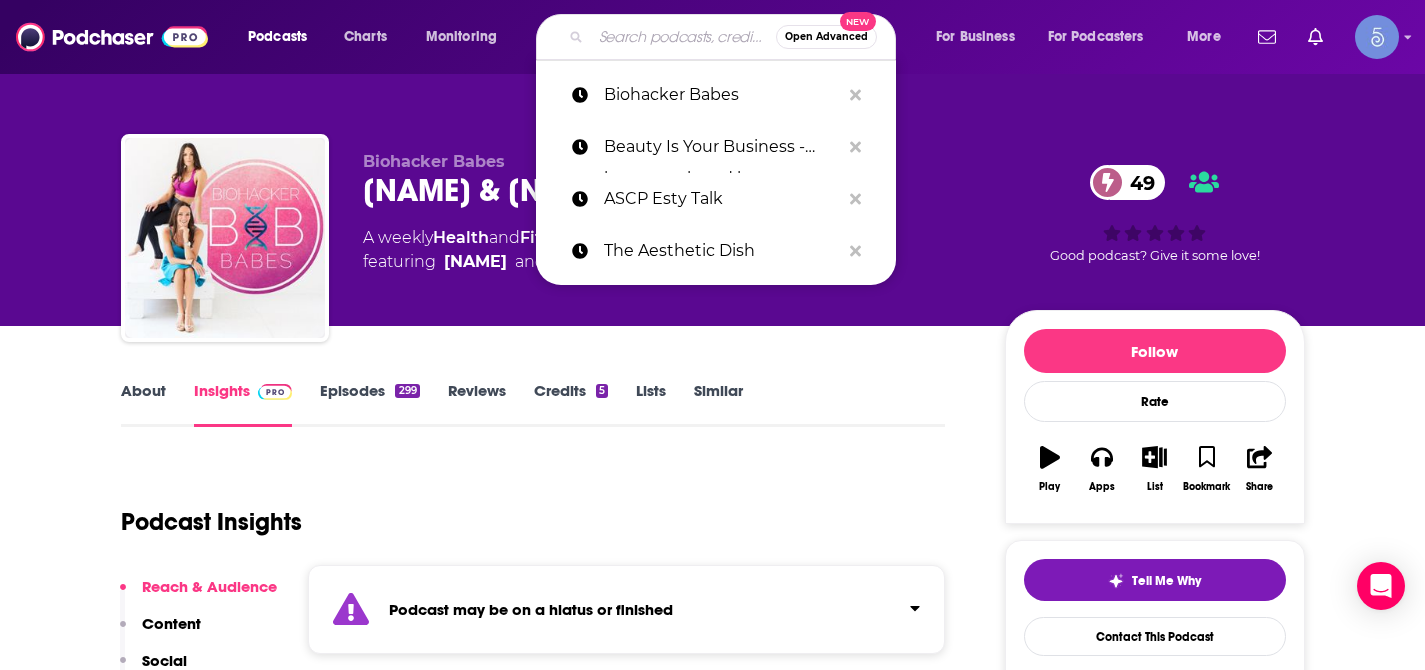 paste on "The Dr. Gabrielle Lyon Show" 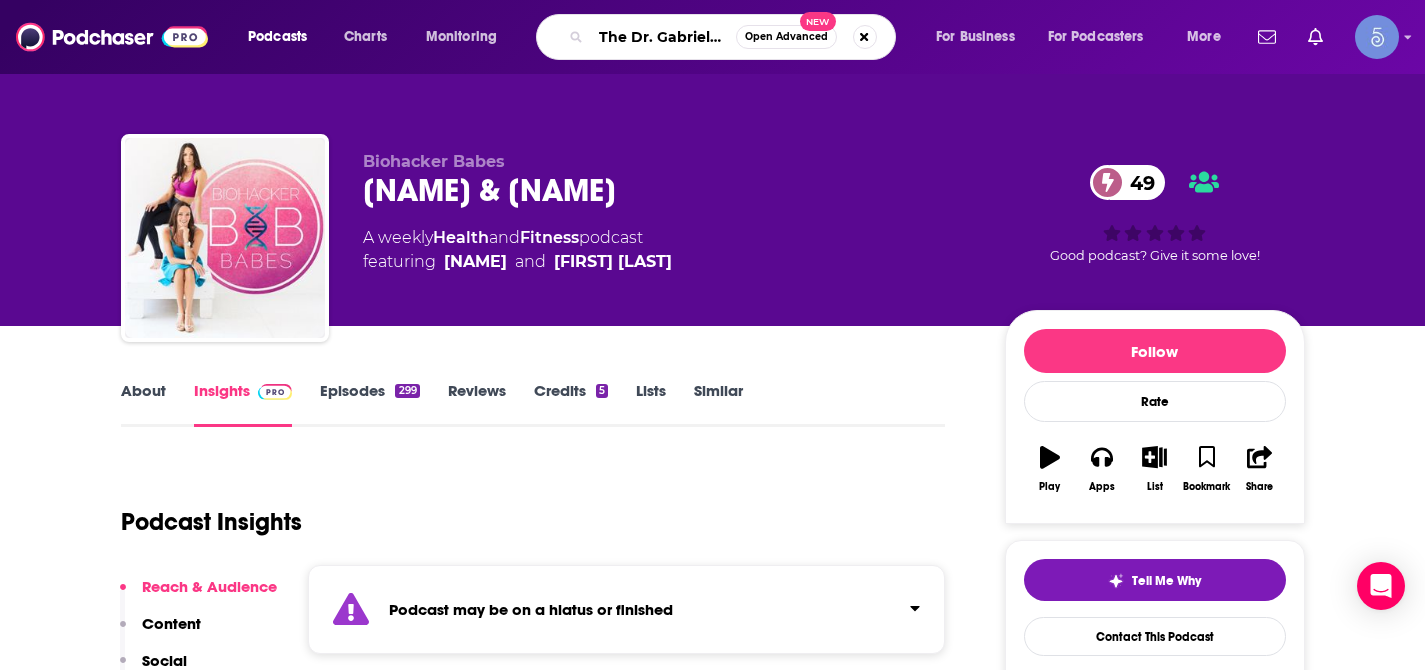 scroll, scrollTop: 0, scrollLeft: 78, axis: horizontal 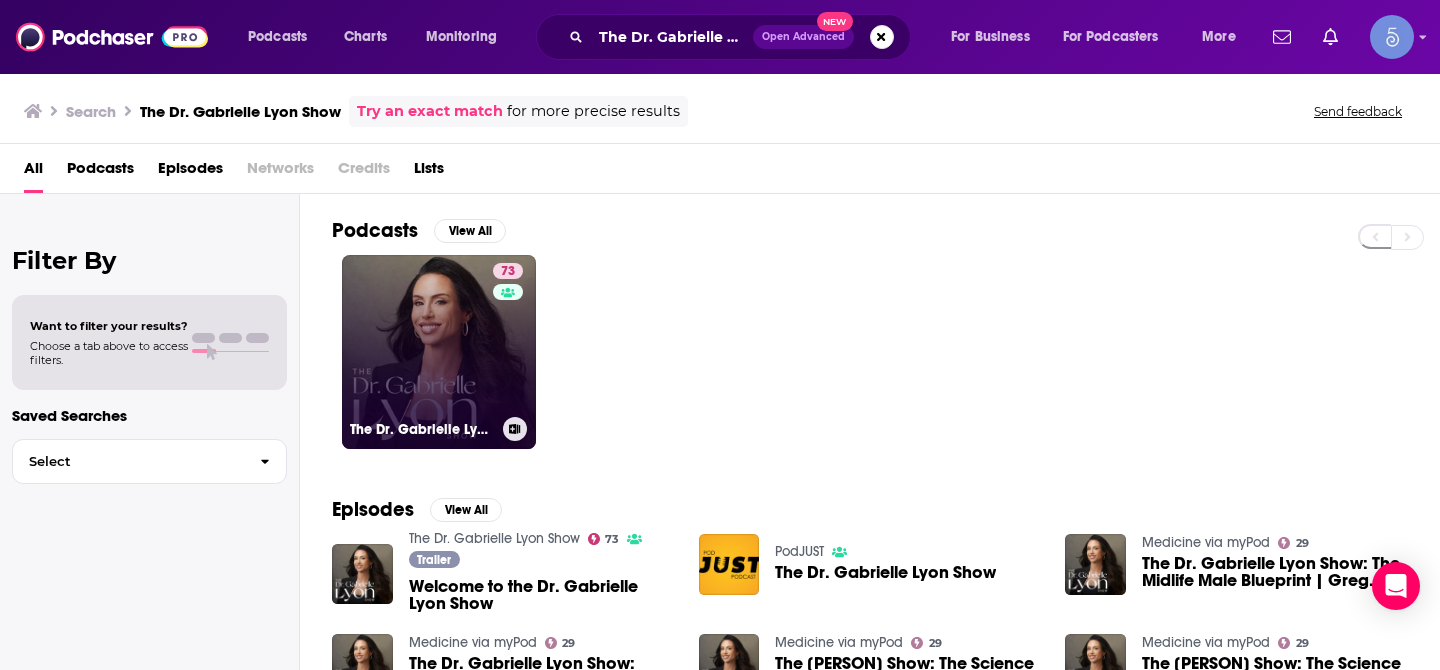 click on "[NUMBER] The Dr. [NAME] Show" at bounding box center (439, 352) 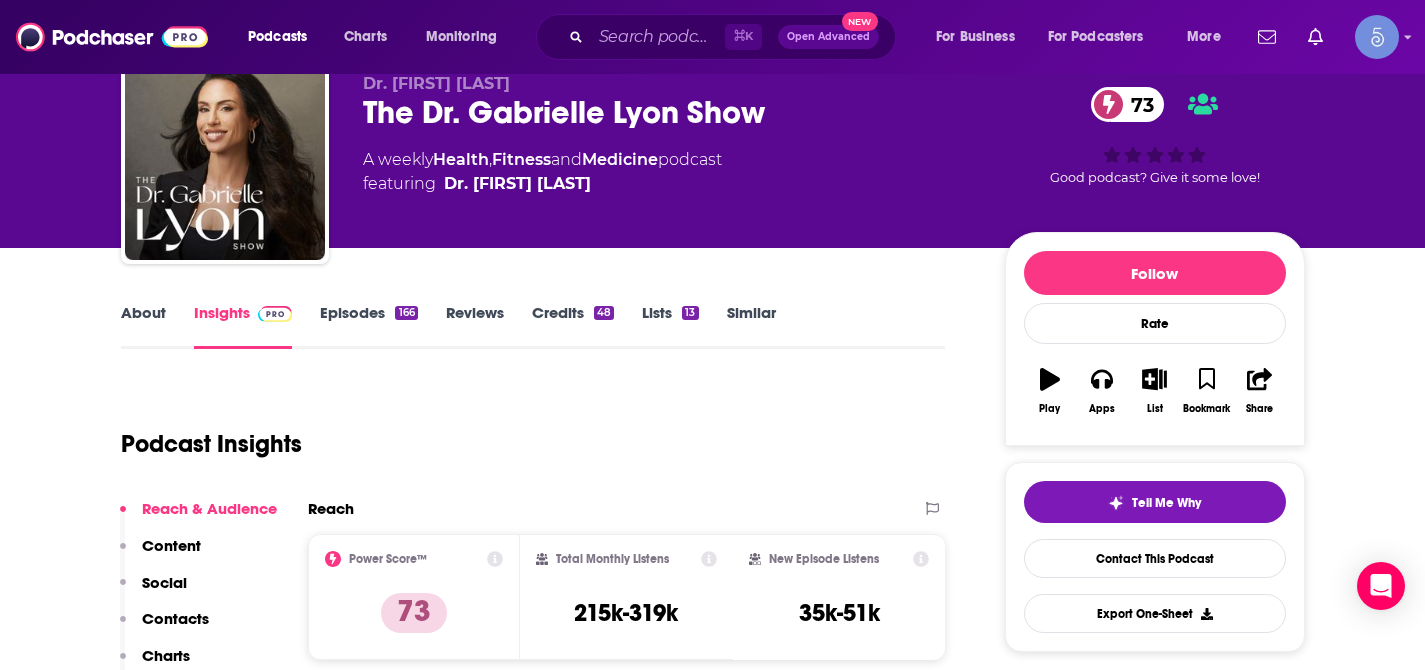 scroll, scrollTop: 82, scrollLeft: 0, axis: vertical 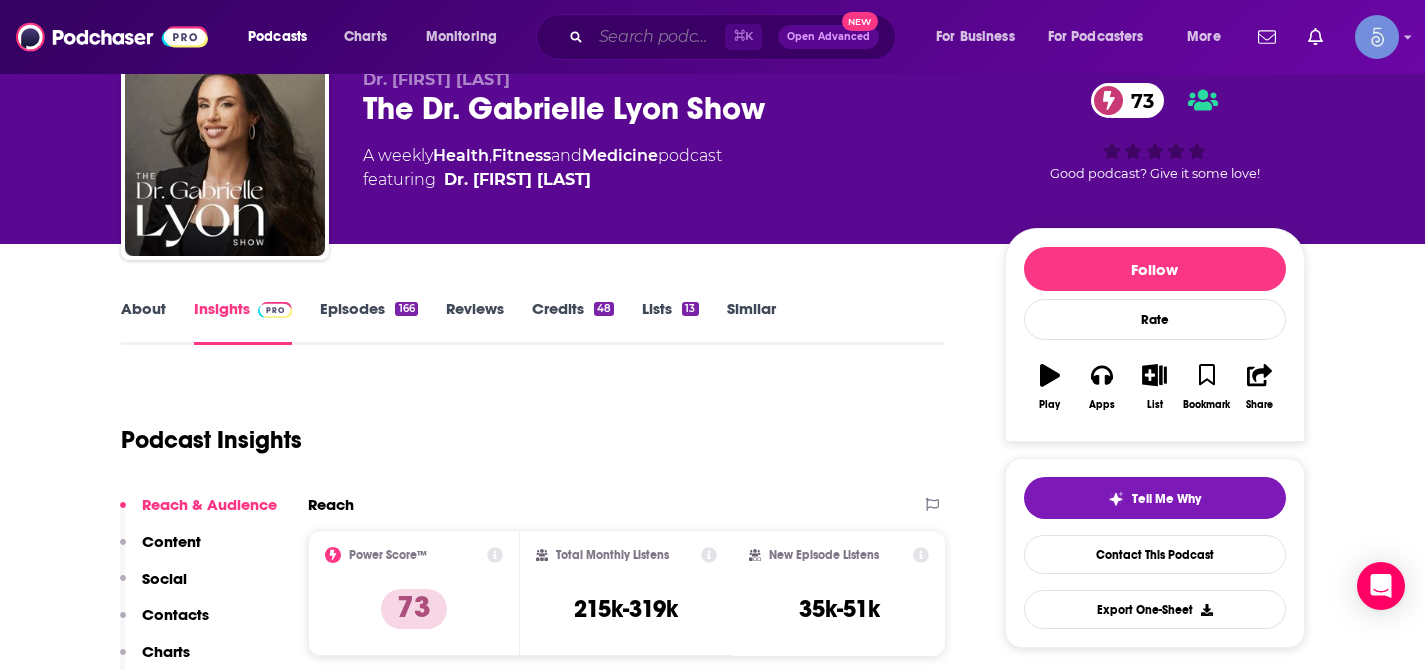 click at bounding box center (658, 37) 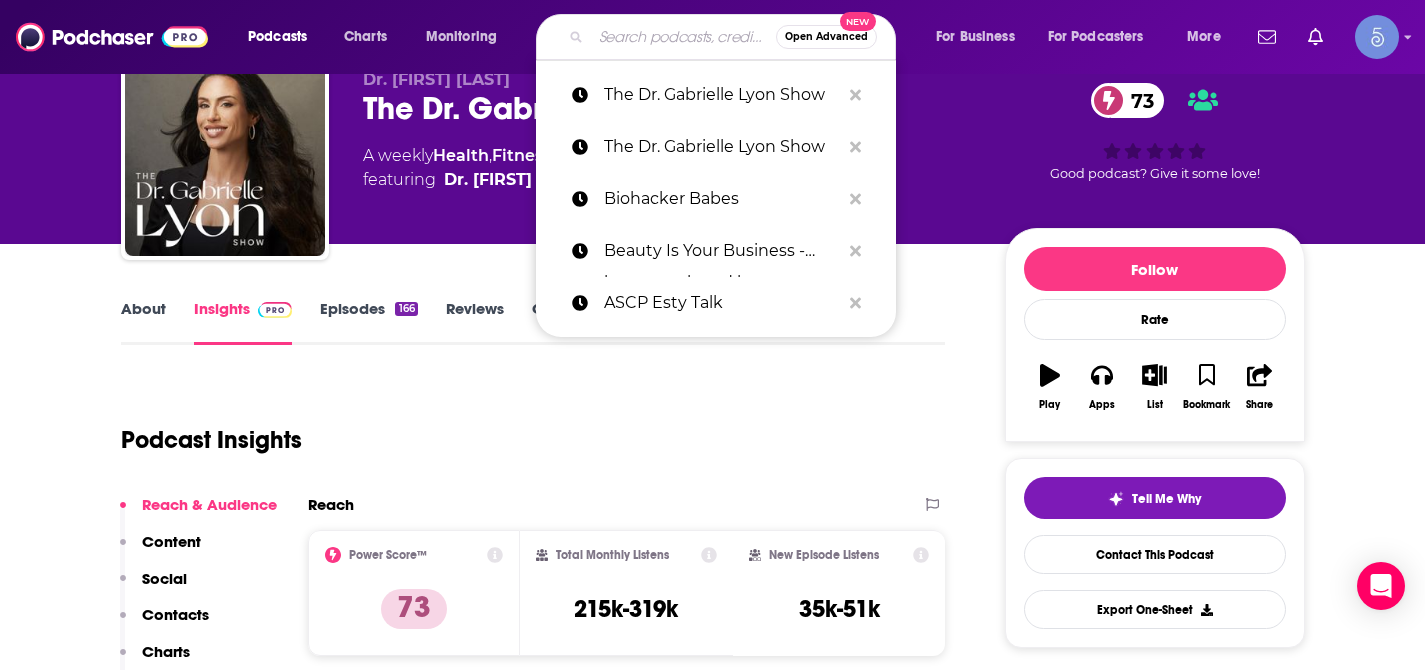 paste on "Good Skin Circle" 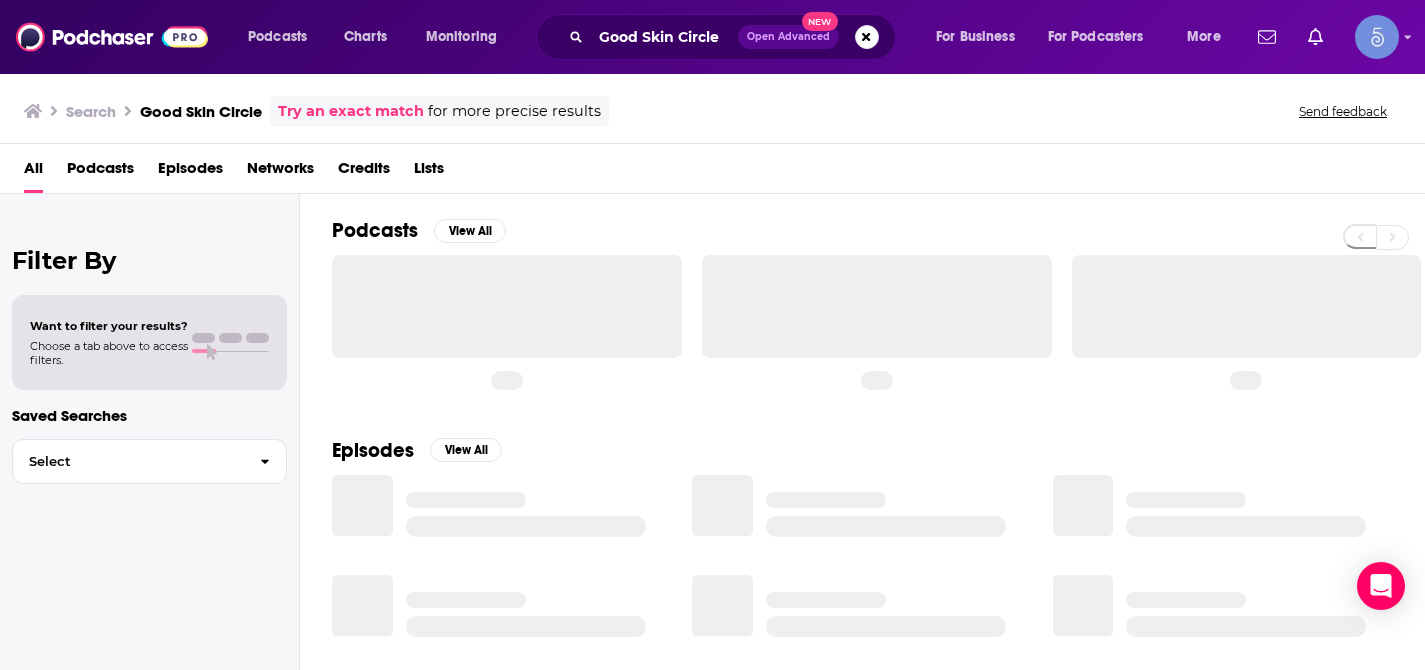 scroll, scrollTop: 0, scrollLeft: 0, axis: both 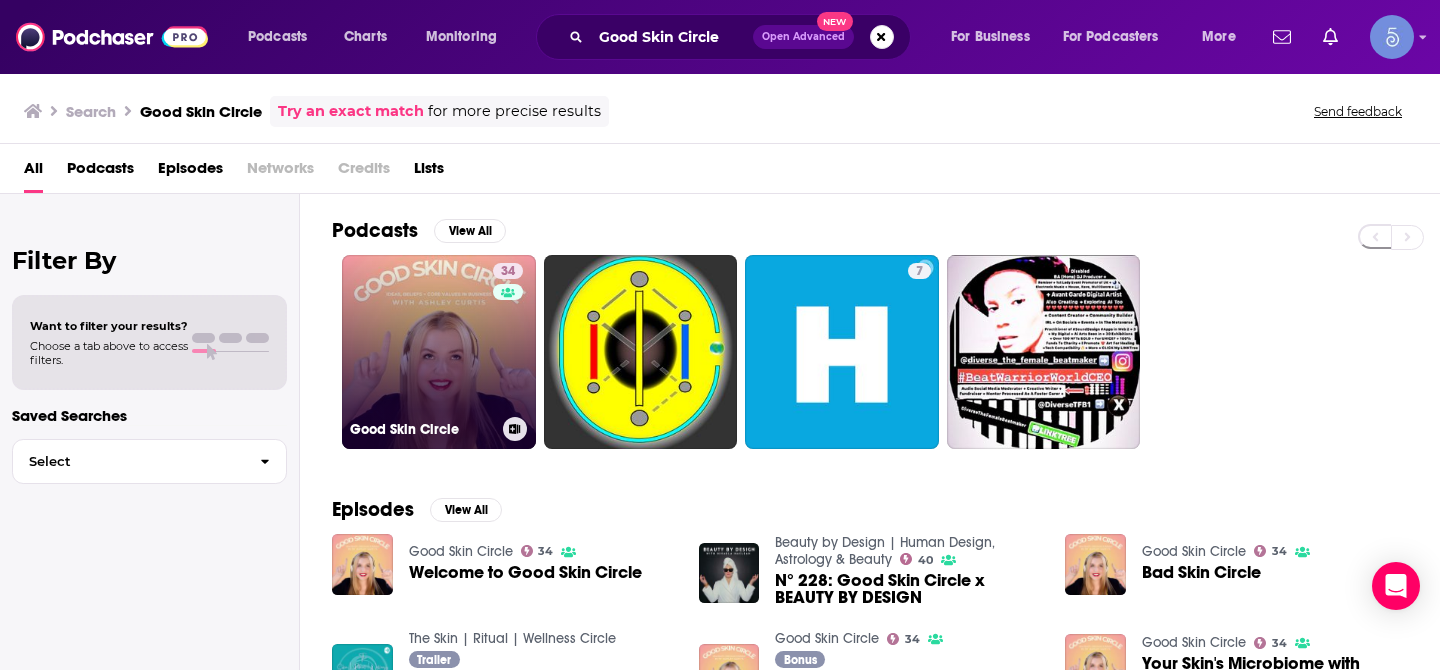 click on "[NUMBER] [COMPANY]" at bounding box center (439, 352) 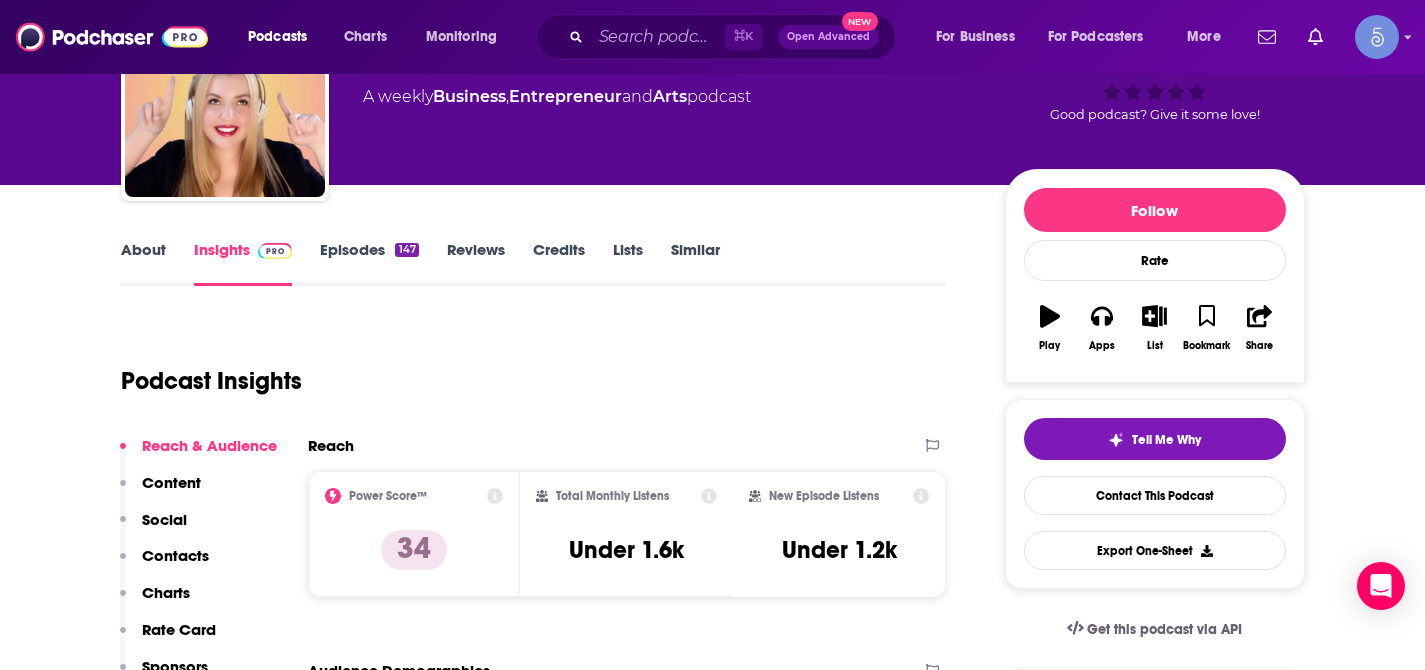 scroll, scrollTop: 182, scrollLeft: 0, axis: vertical 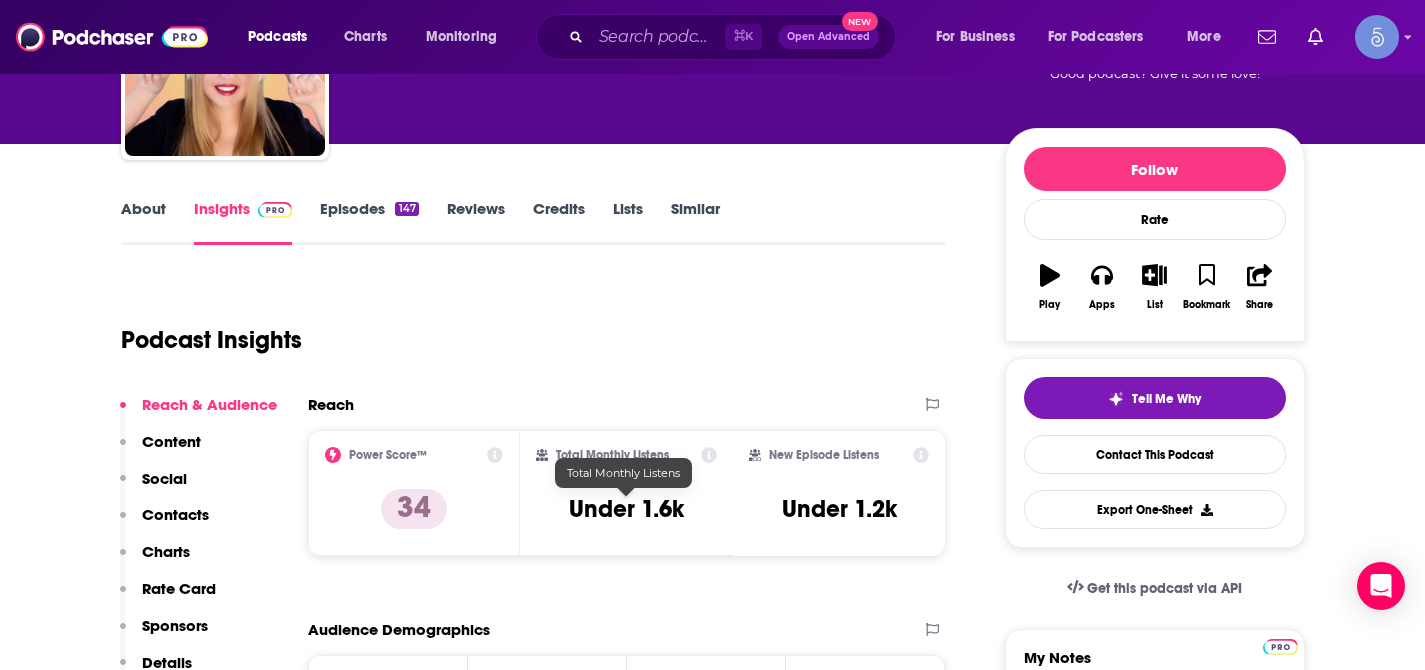 click on "Podcast Insights" at bounding box center [525, 328] 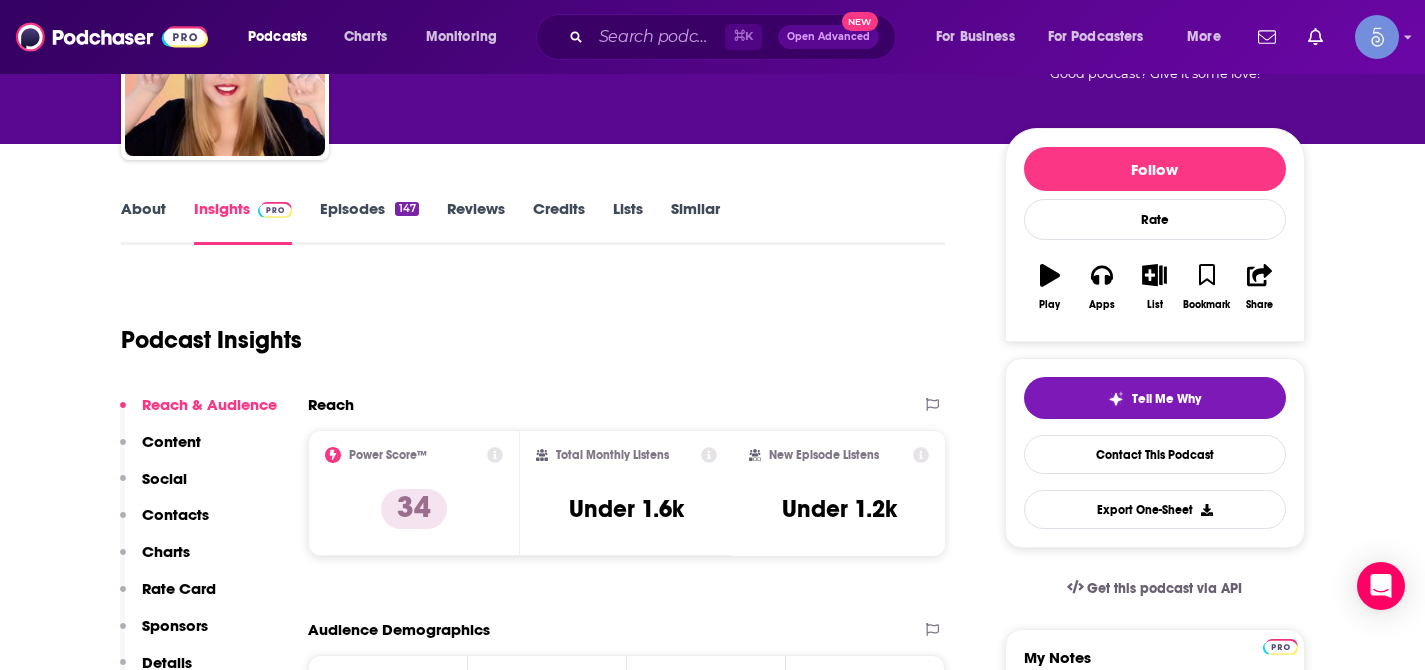 scroll, scrollTop: 0, scrollLeft: 0, axis: both 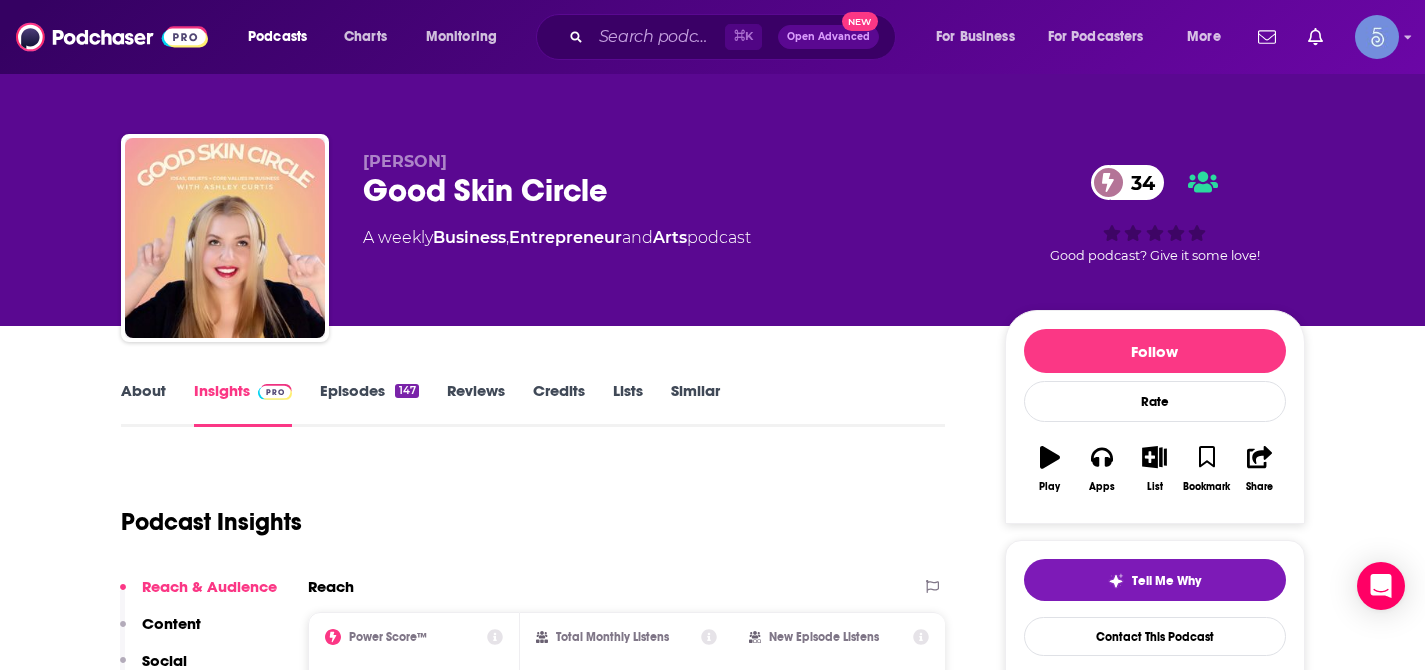click on "Podcast Insights" at bounding box center [525, 510] 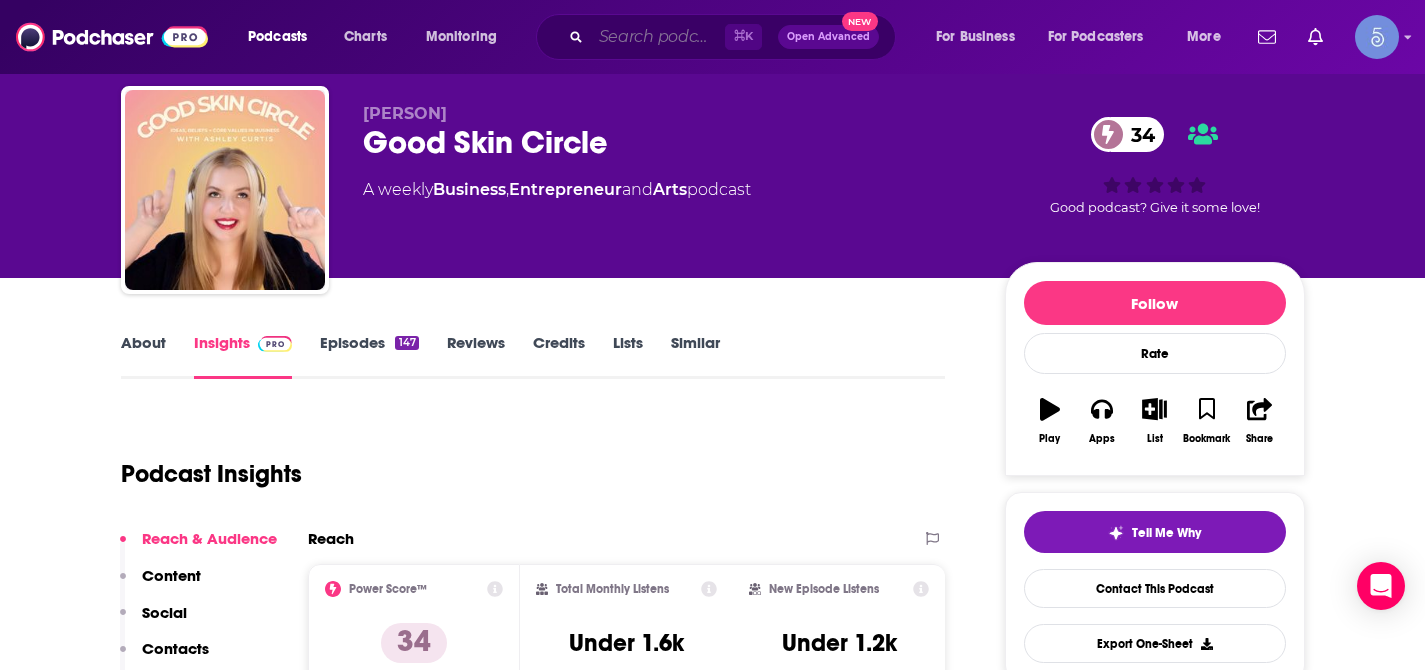 click at bounding box center (658, 37) 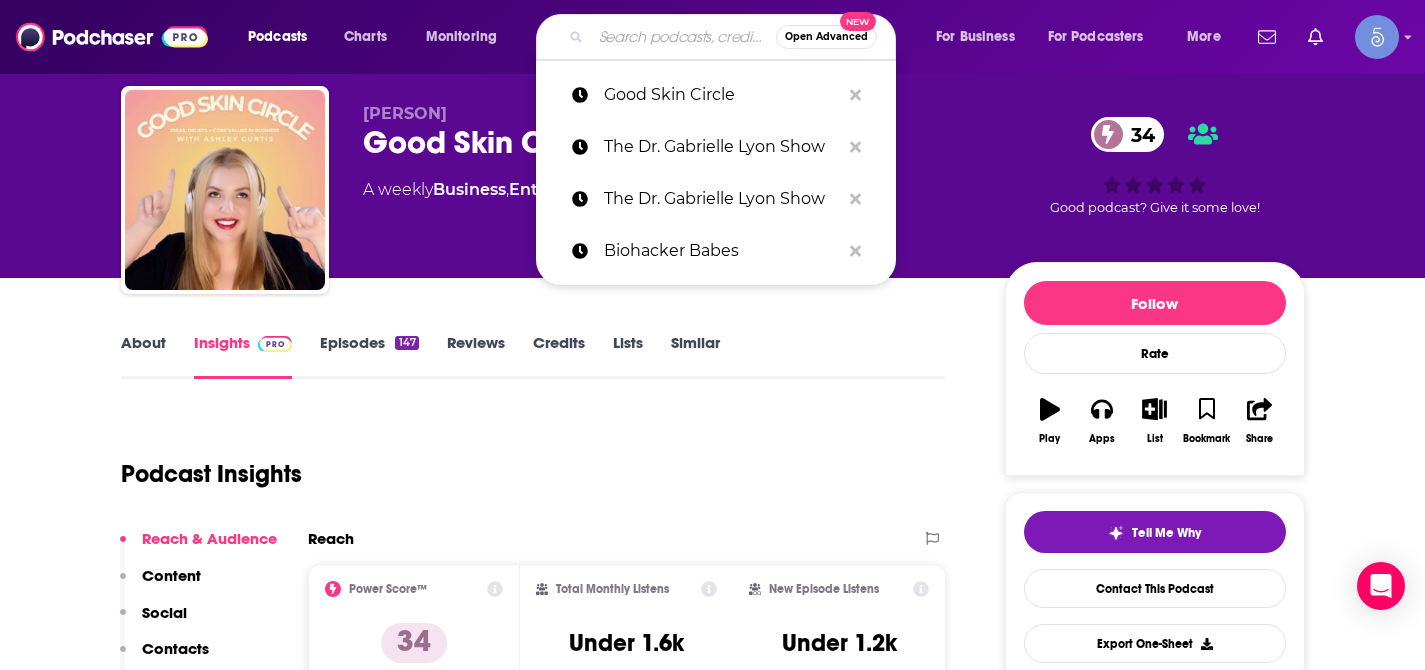 paste on "The Beauty Formula Podcast" 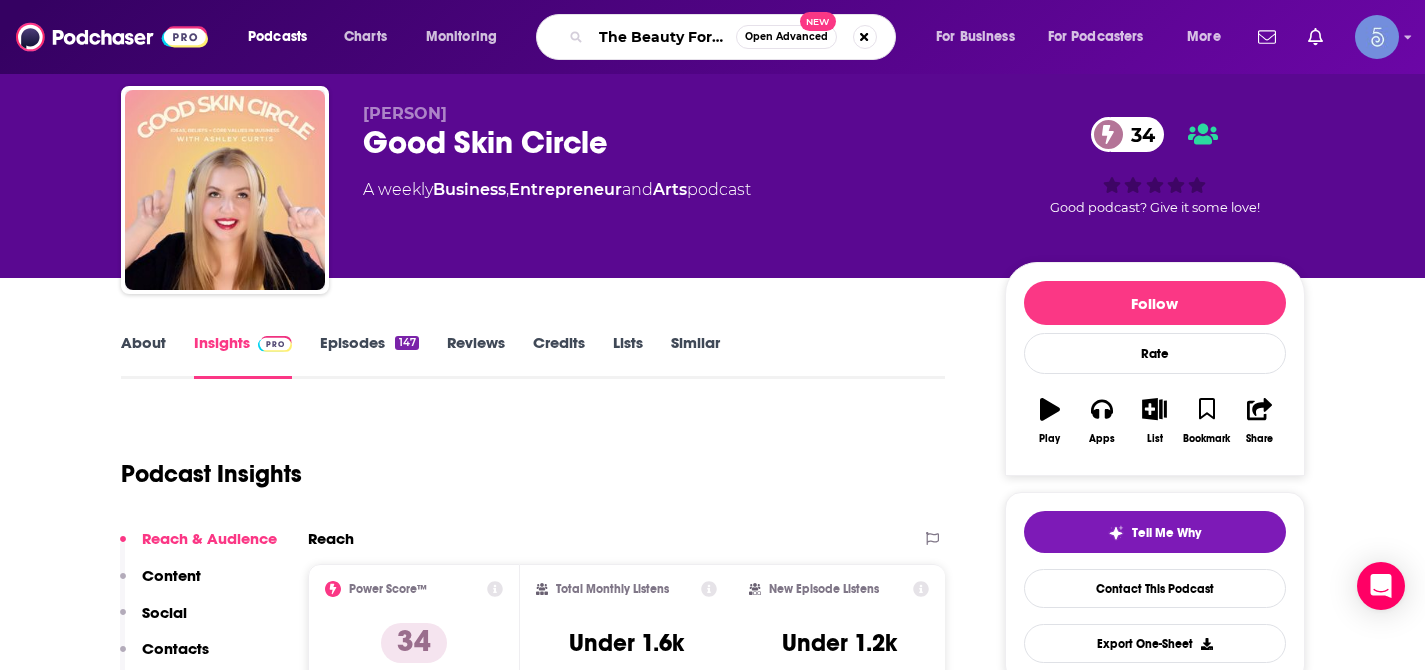 scroll, scrollTop: 0, scrollLeft: 84, axis: horizontal 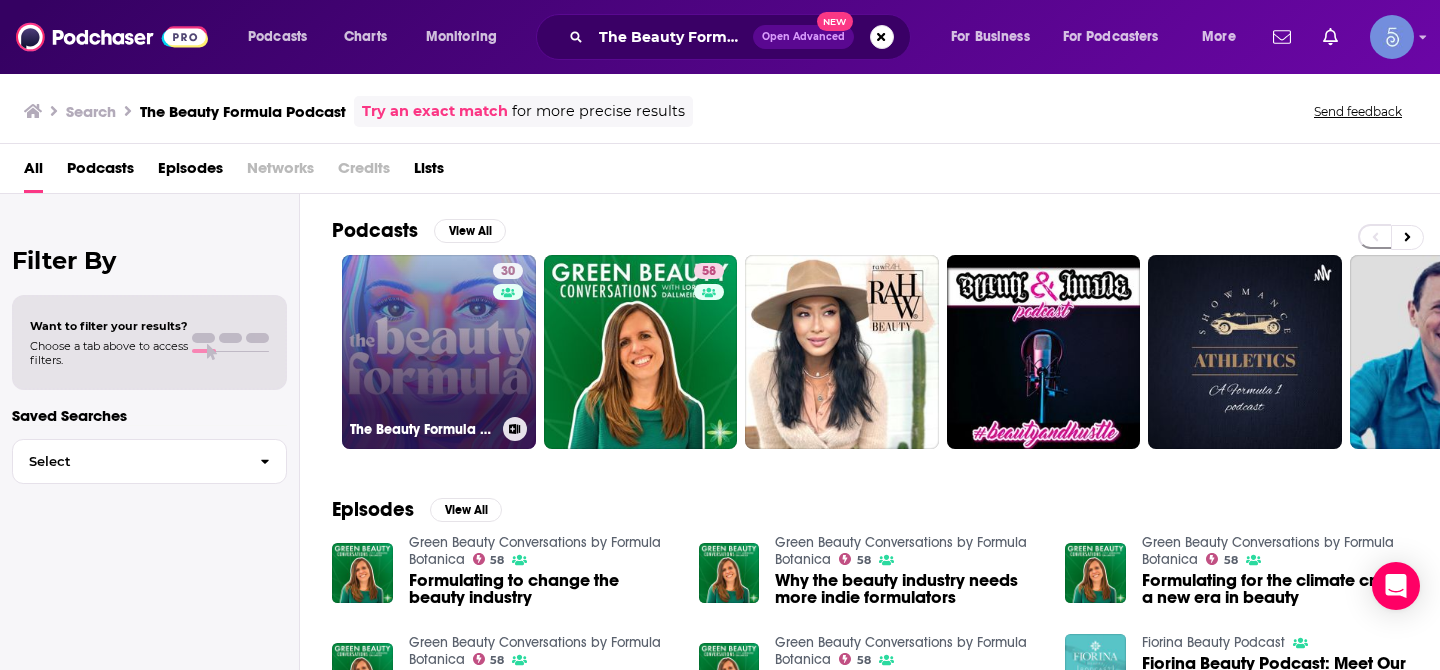 click on "30 The Beauty Formula Podcast" at bounding box center [439, 352] 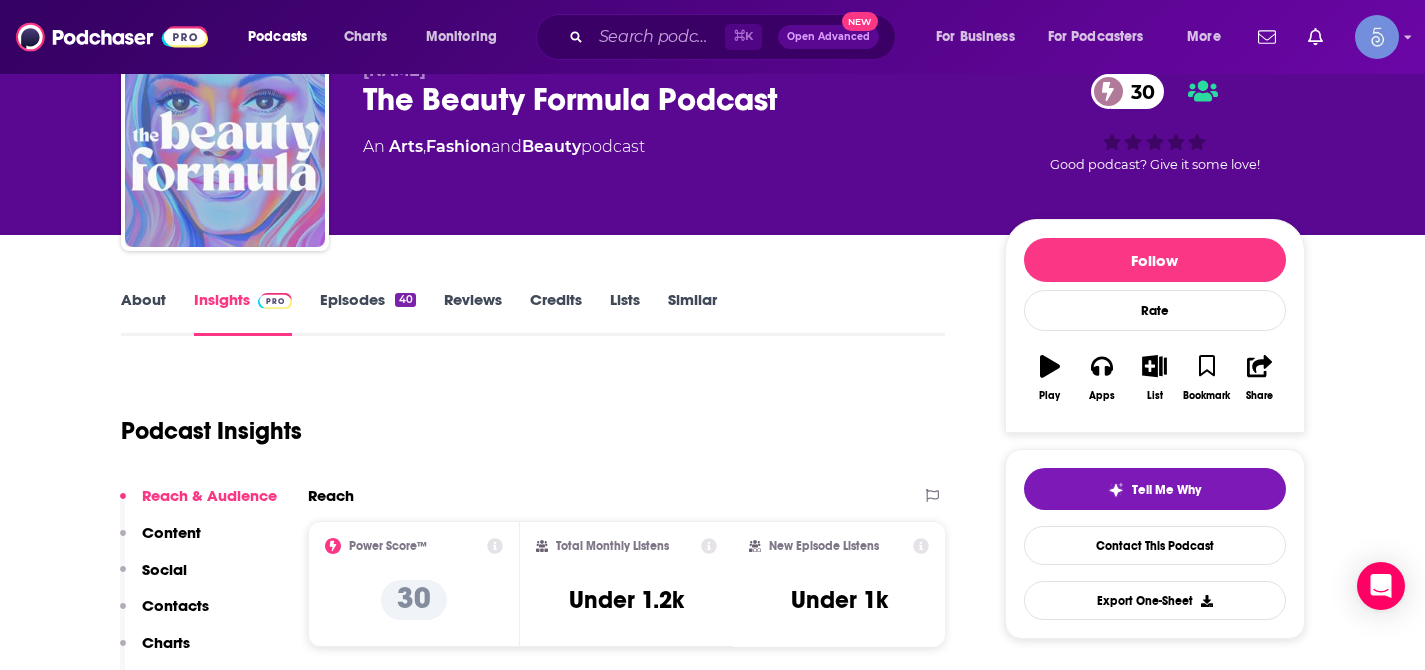 scroll, scrollTop: 95, scrollLeft: 0, axis: vertical 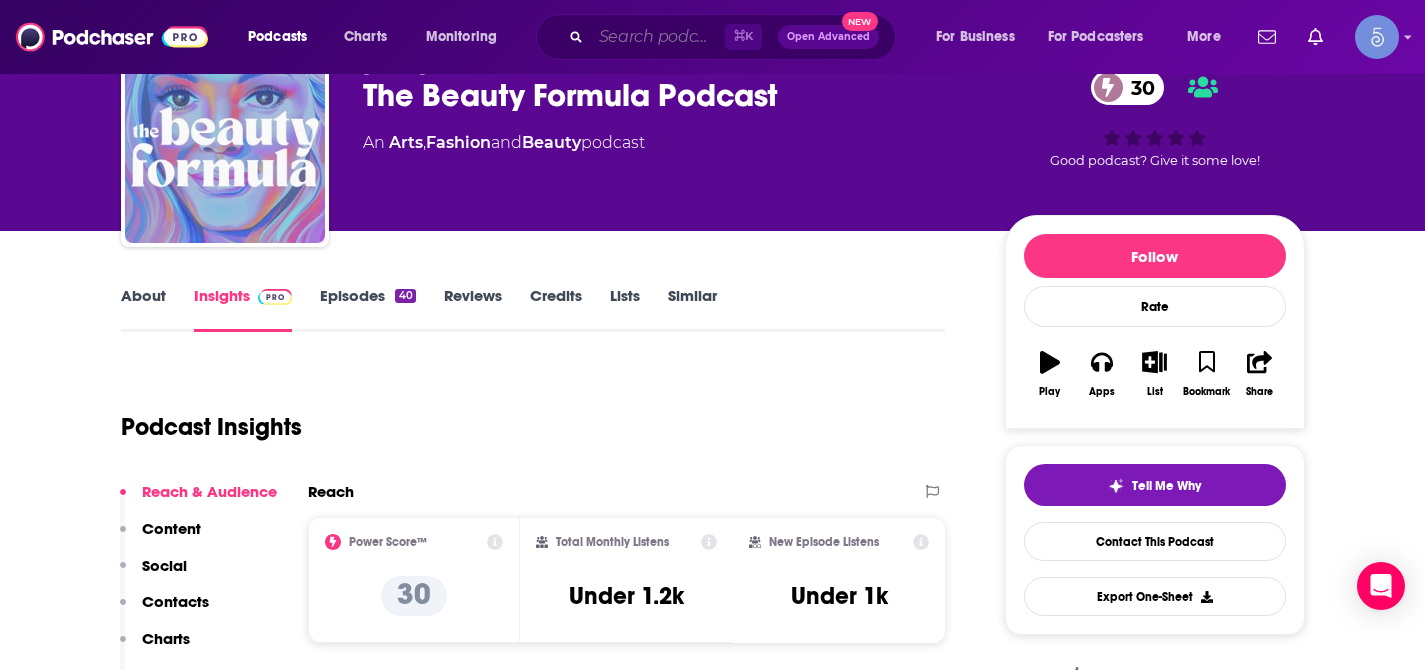 click at bounding box center [658, 37] 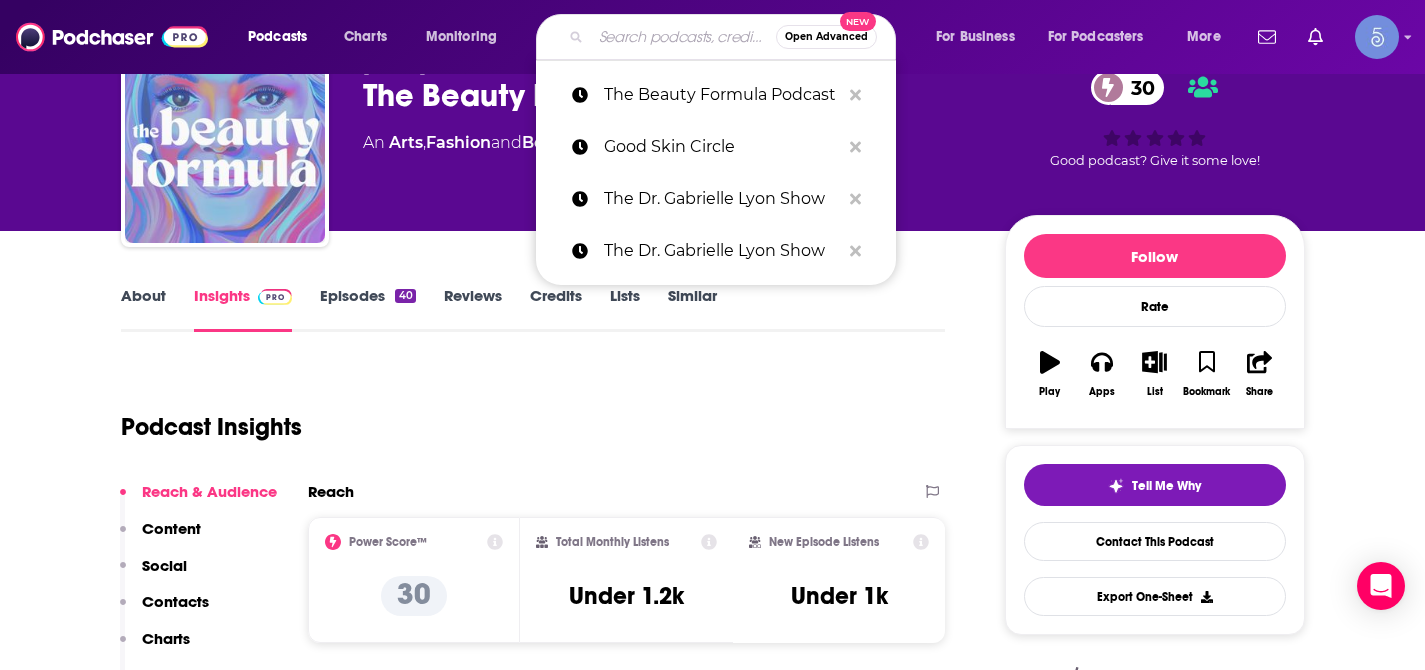 paste on "Beauty Bosses" 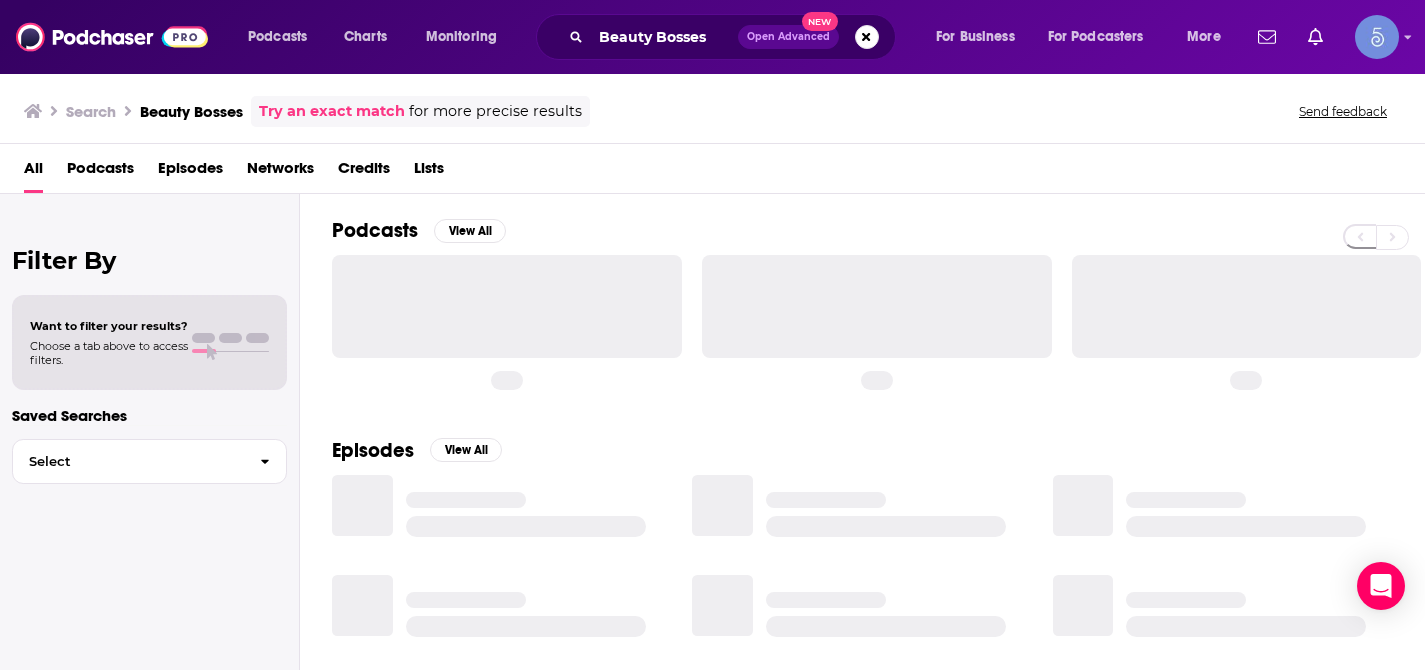 scroll, scrollTop: 0, scrollLeft: 0, axis: both 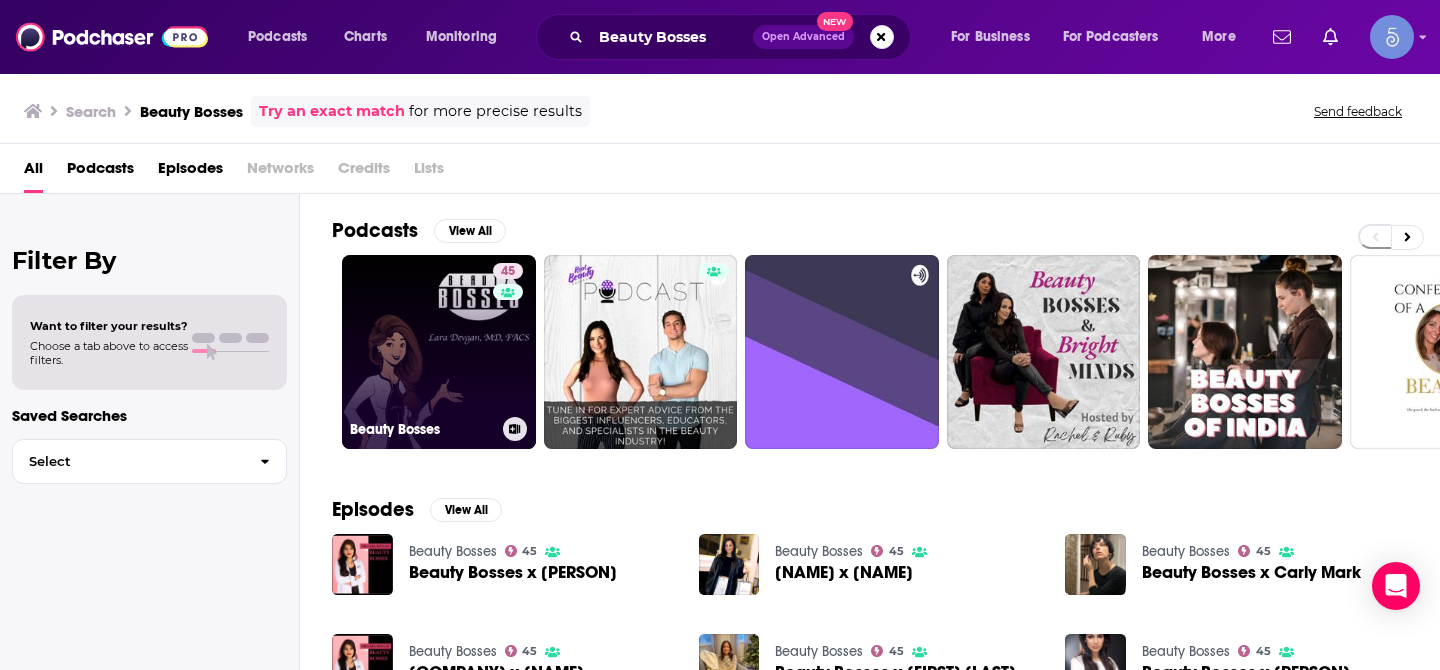 click on "45 Beauty Bosses" at bounding box center [439, 352] 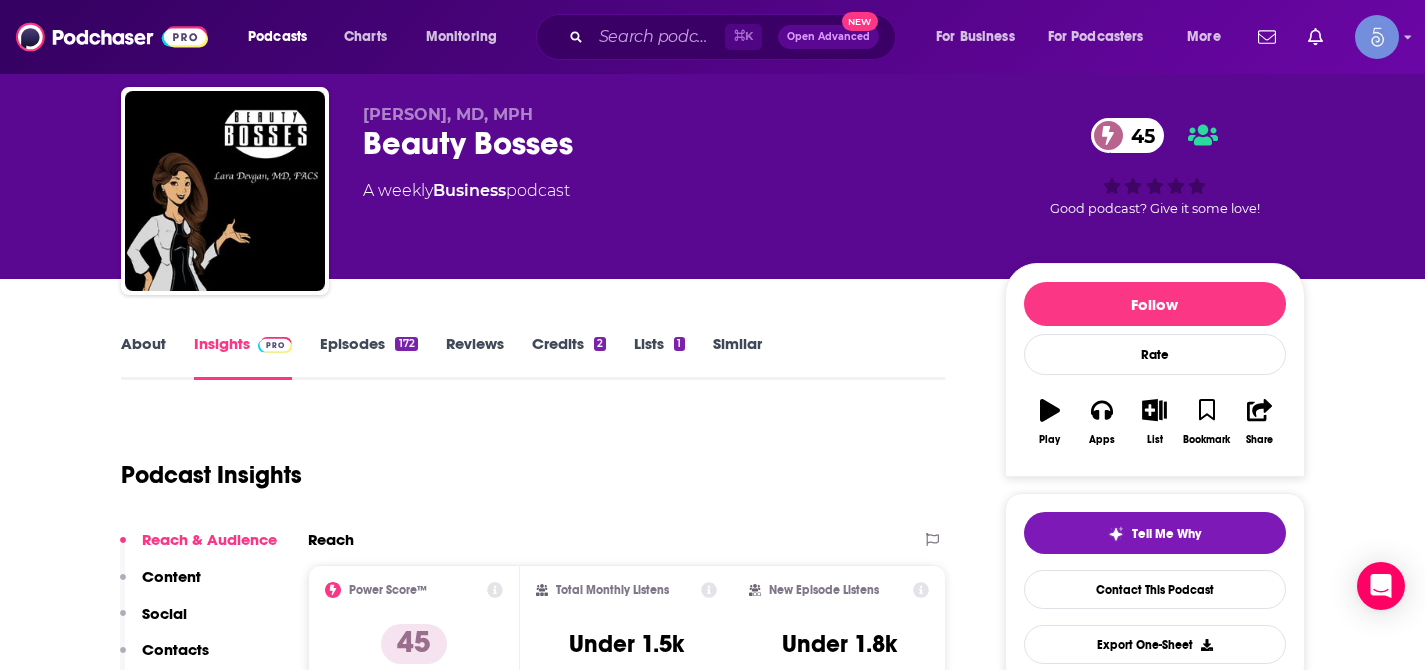 scroll, scrollTop: 71, scrollLeft: 0, axis: vertical 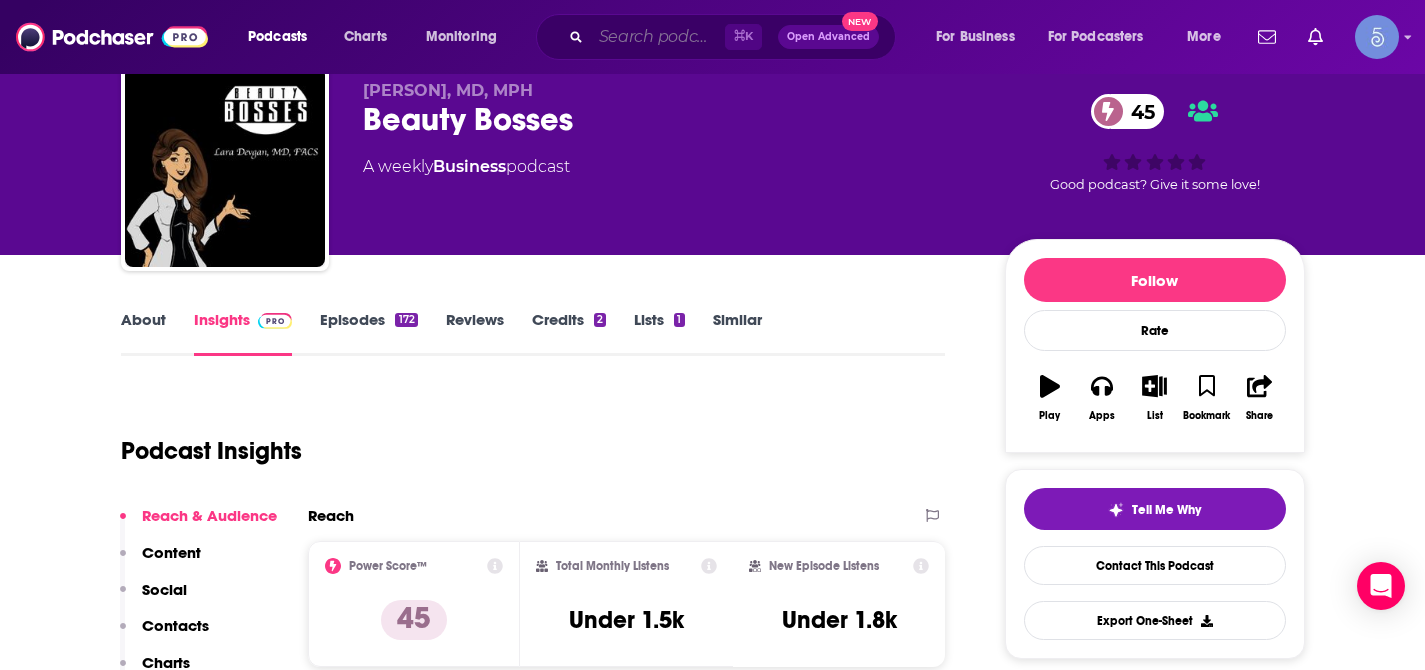 click at bounding box center [658, 37] 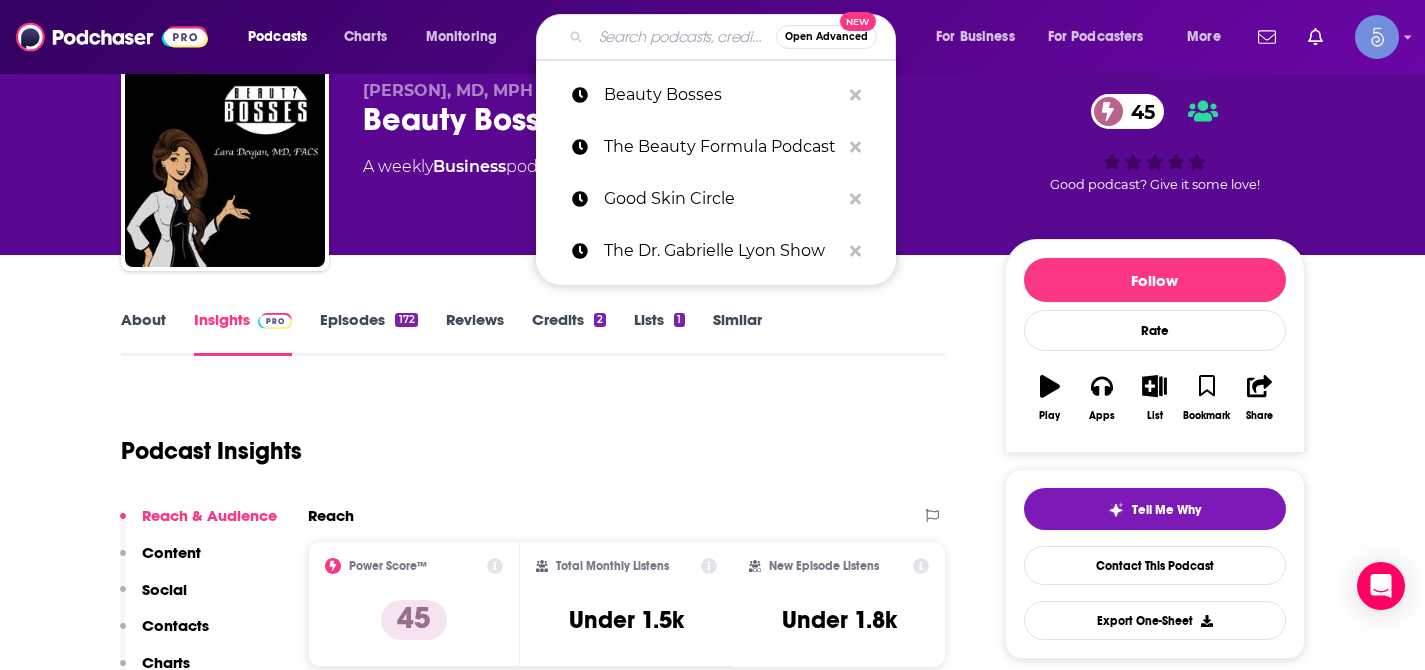 paste on "The Healthy Approach" 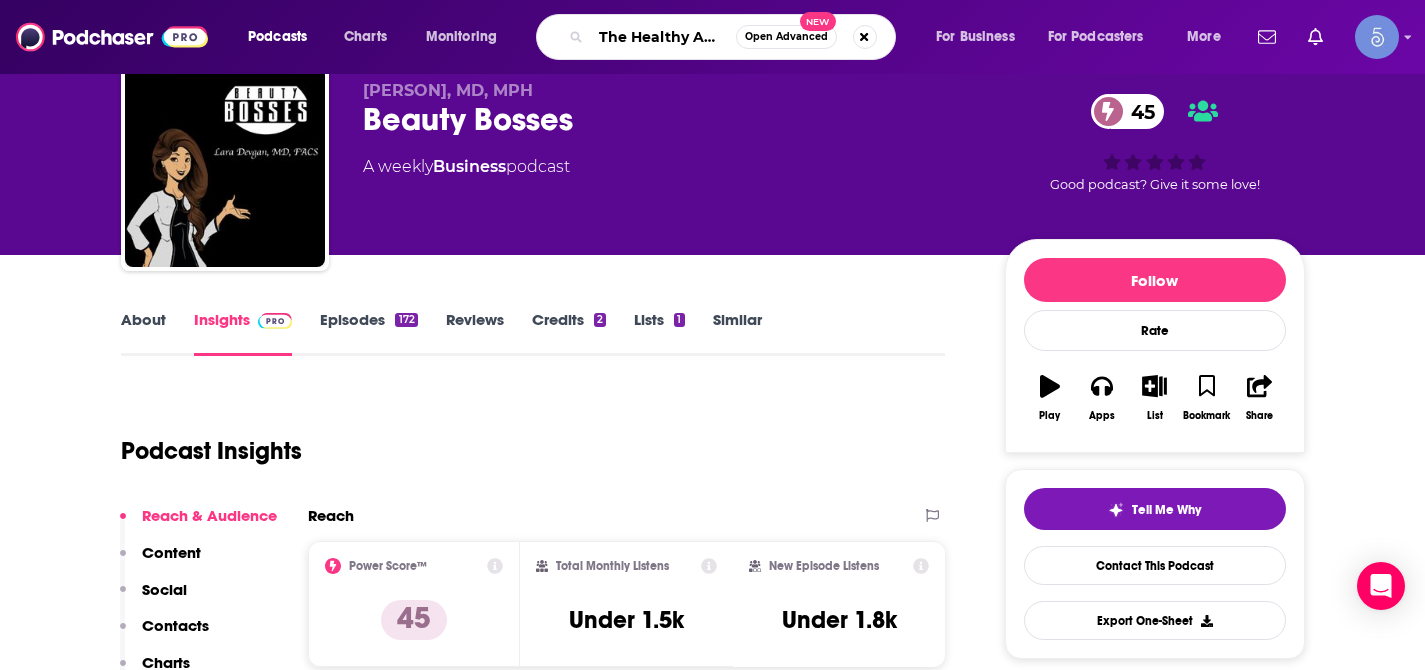 scroll, scrollTop: 0, scrollLeft: 37, axis: horizontal 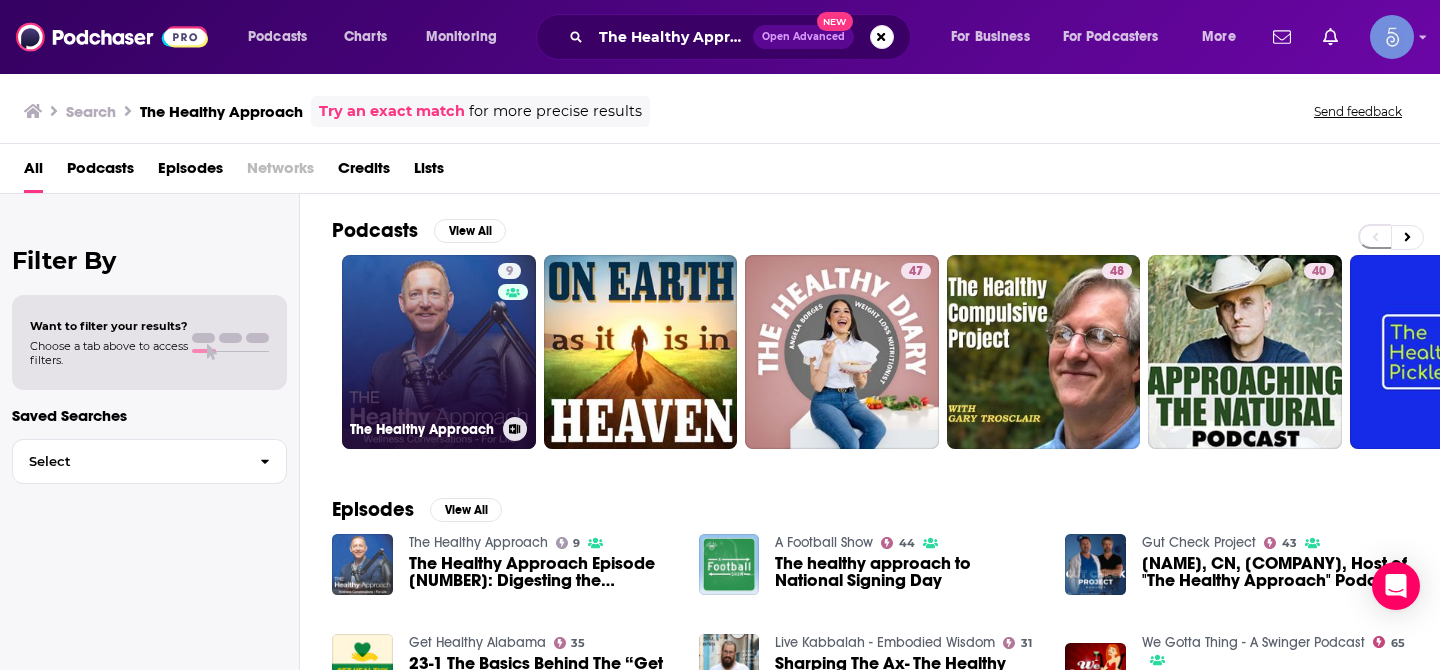 click on "9 The Healthy Approach" at bounding box center (439, 352) 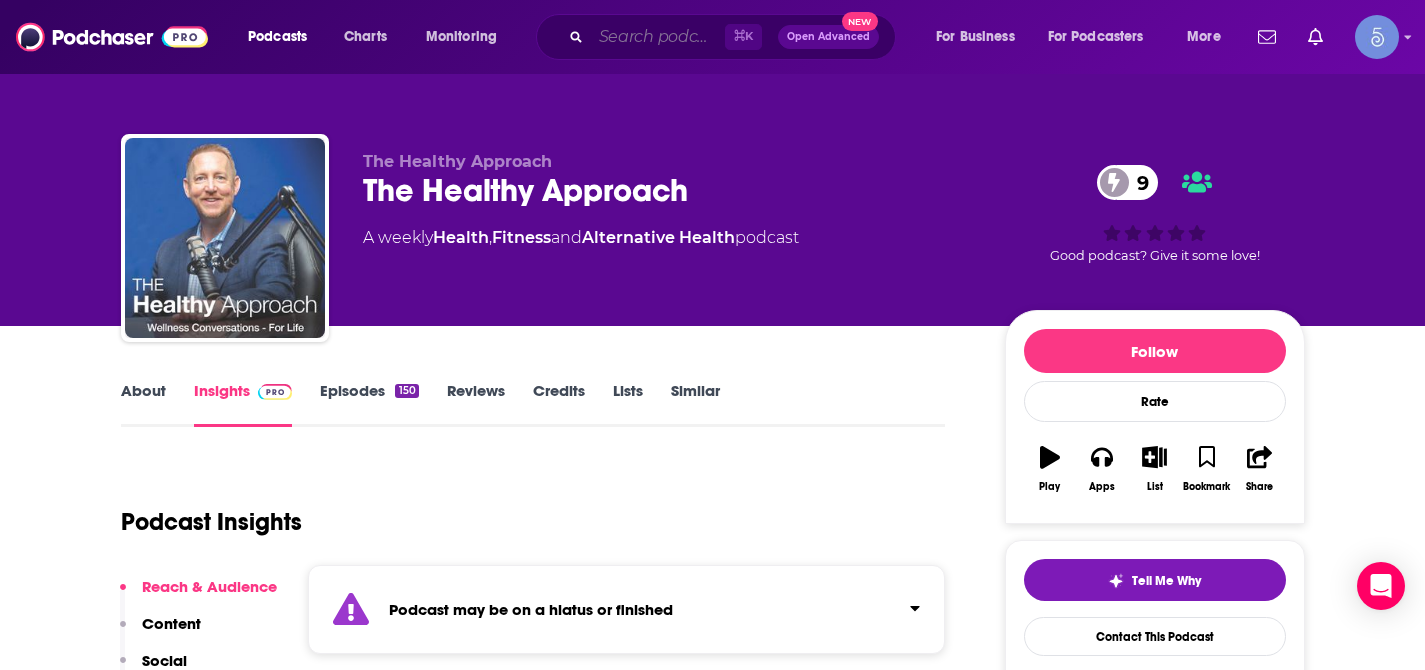 click at bounding box center [658, 37] 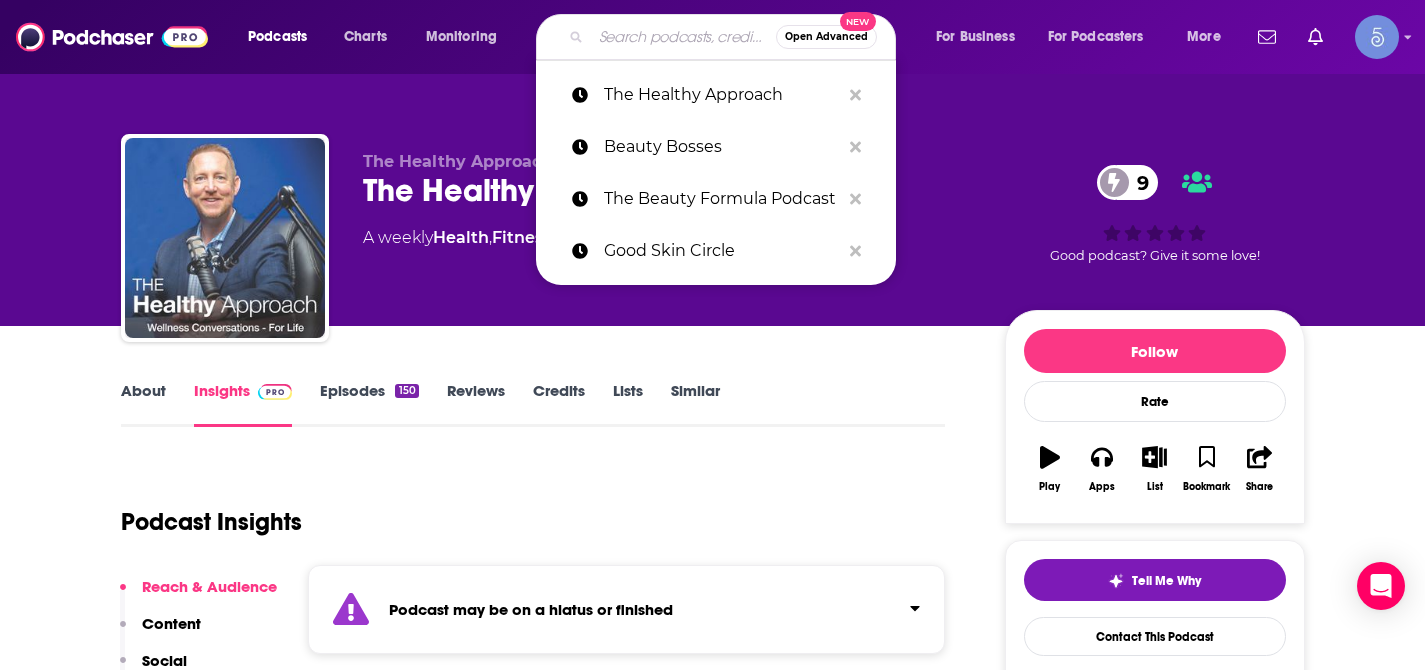 paste on "Solo 2.0" 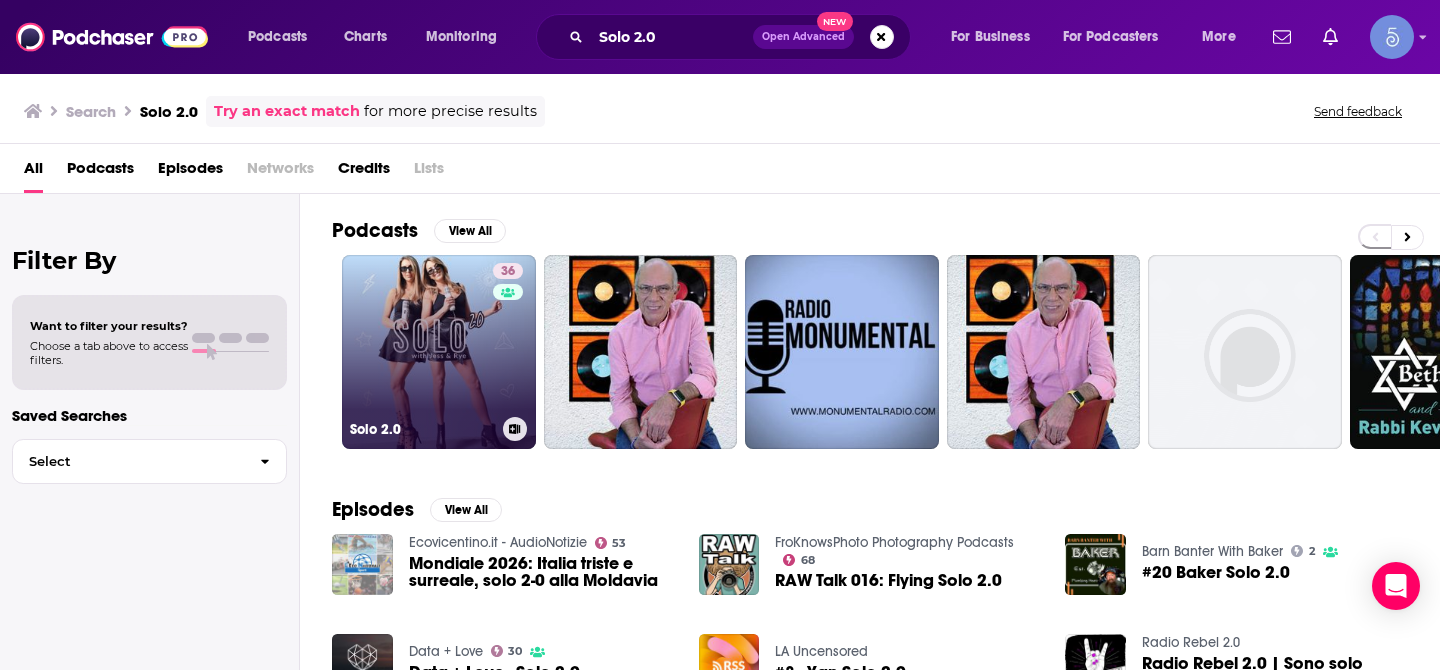 click on "[NUMBER] [FIRST] [NUMBER]" at bounding box center (439, 352) 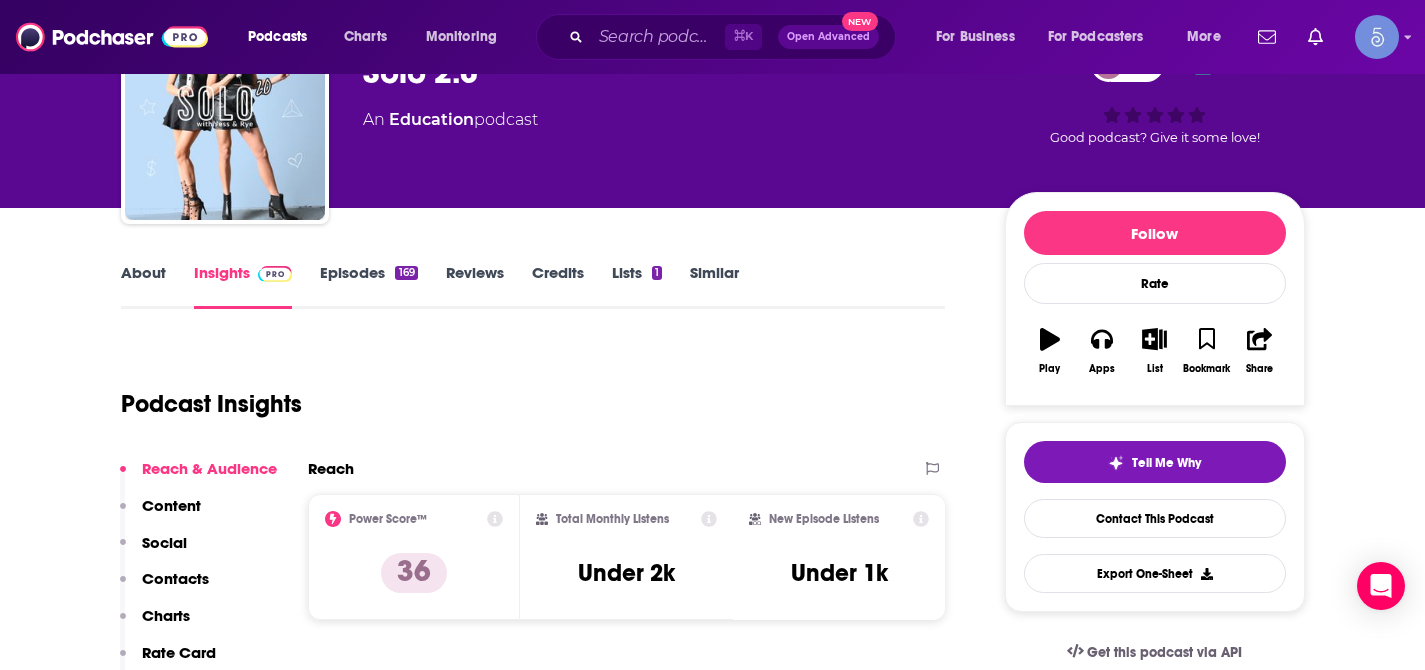 scroll, scrollTop: 0, scrollLeft: 0, axis: both 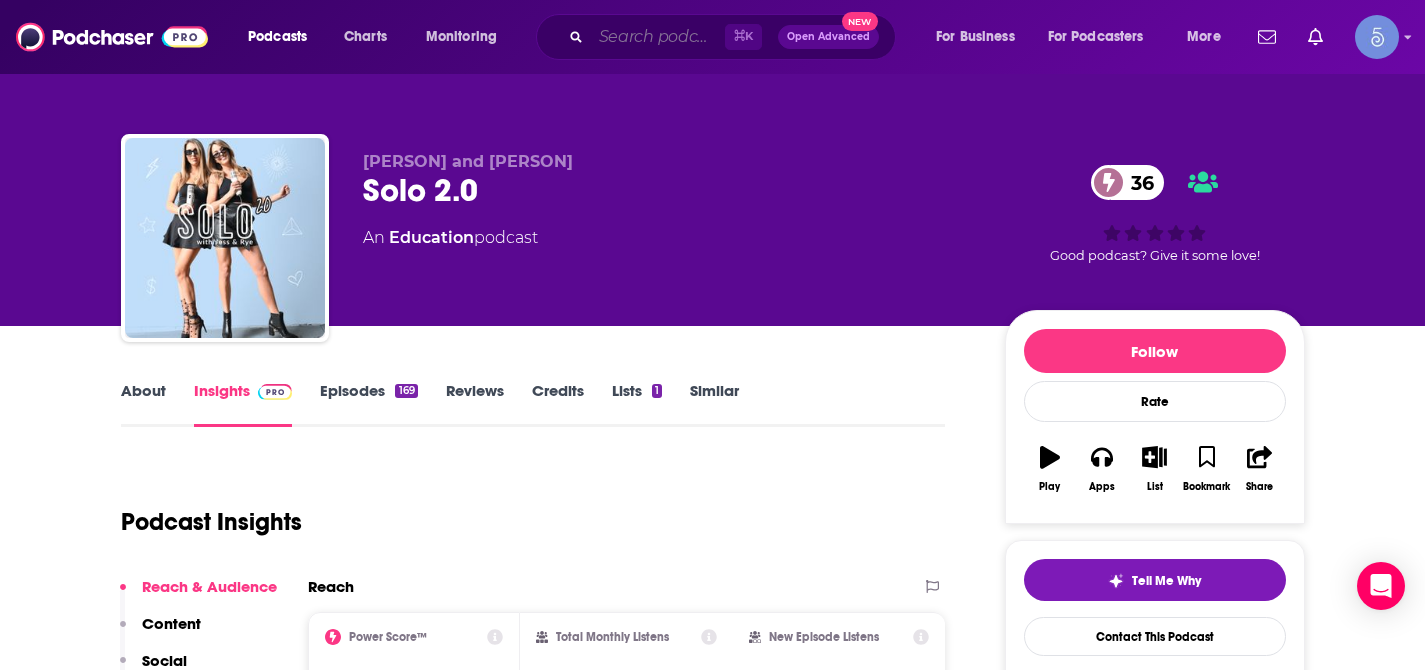 click at bounding box center [658, 37] 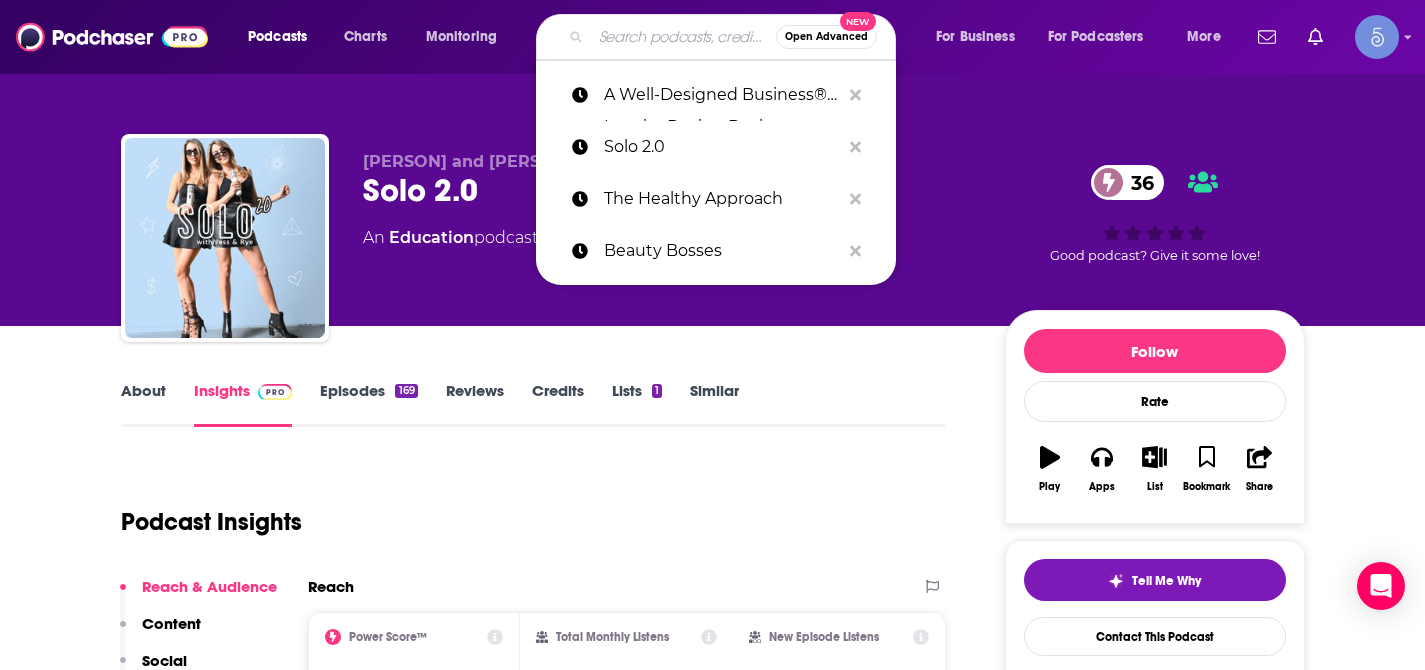 paste on "[PERSON] Approved" 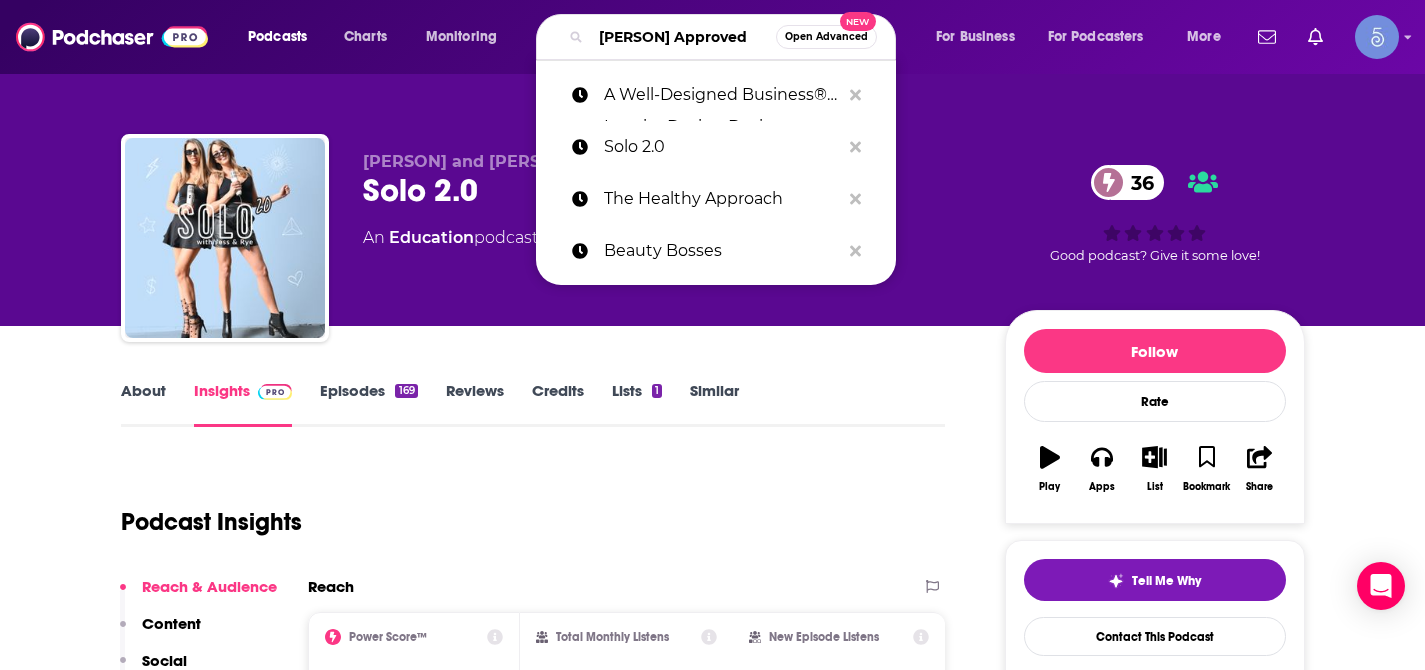 scroll, scrollTop: 0, scrollLeft: 6, axis: horizontal 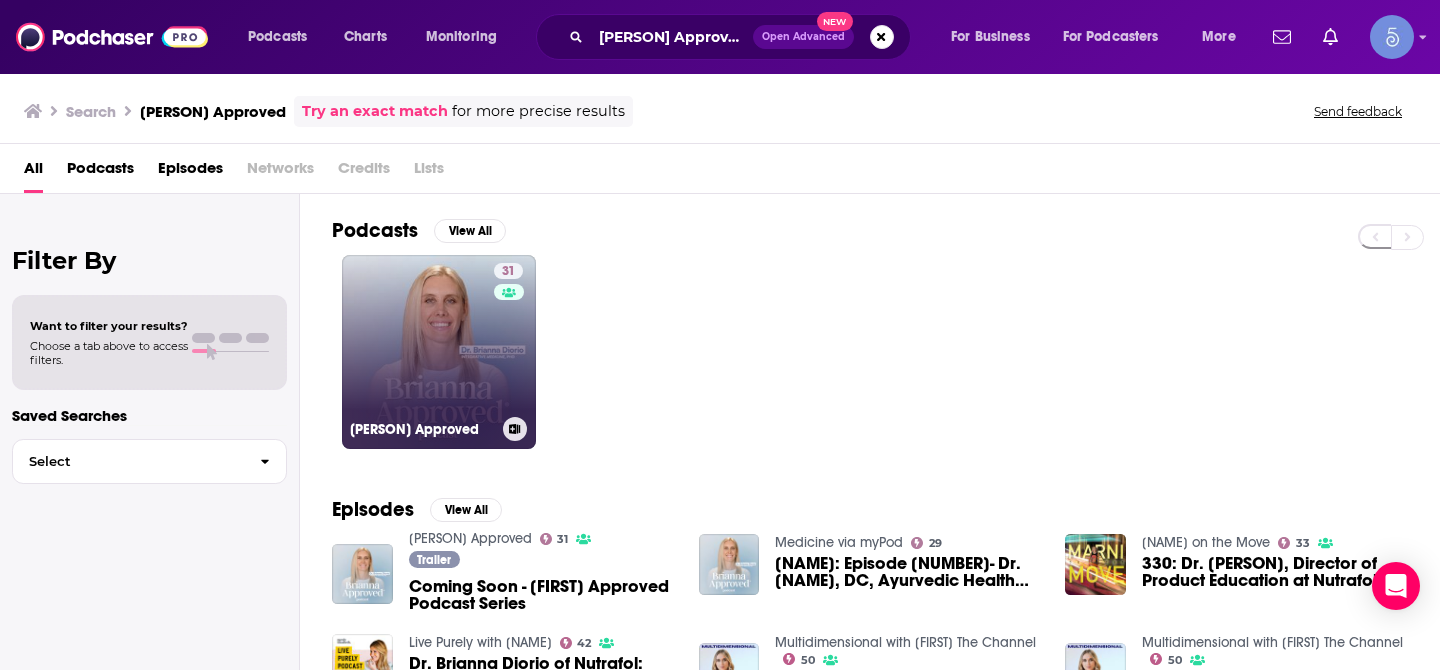 click on "[NUMBER] [FIRST] Approved" at bounding box center (439, 352) 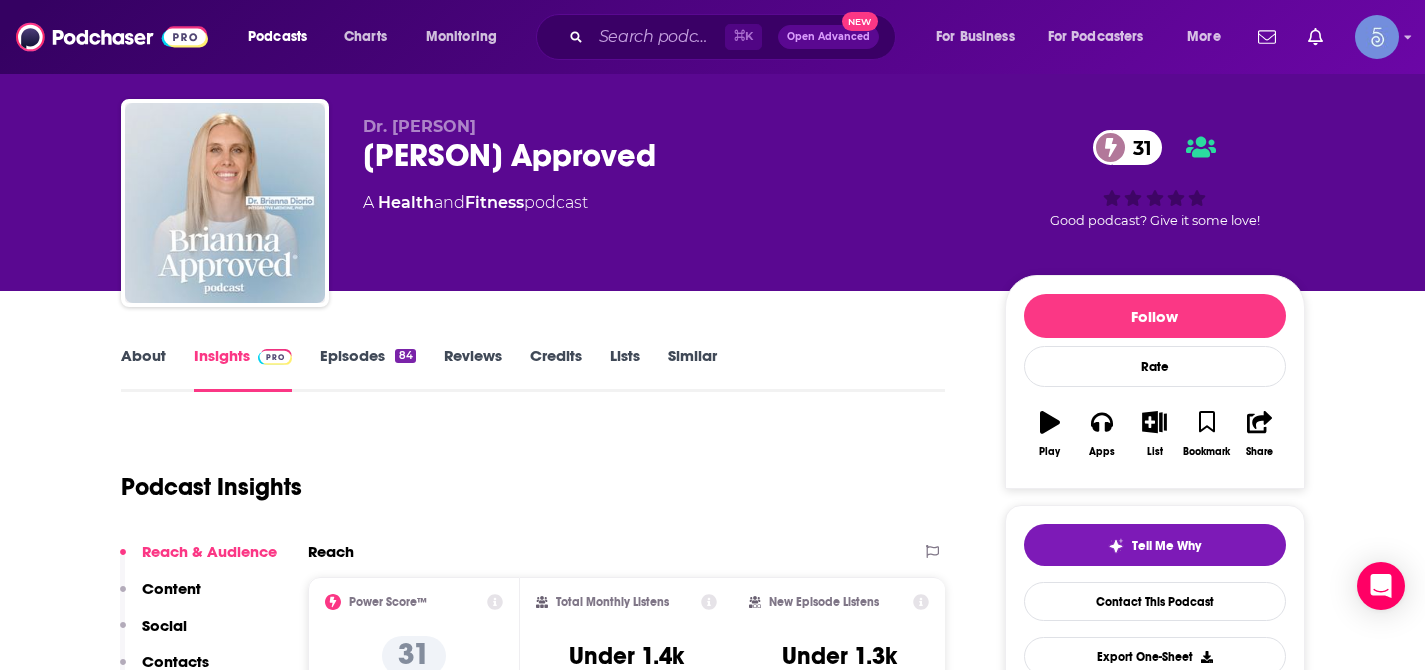 scroll, scrollTop: 40, scrollLeft: 0, axis: vertical 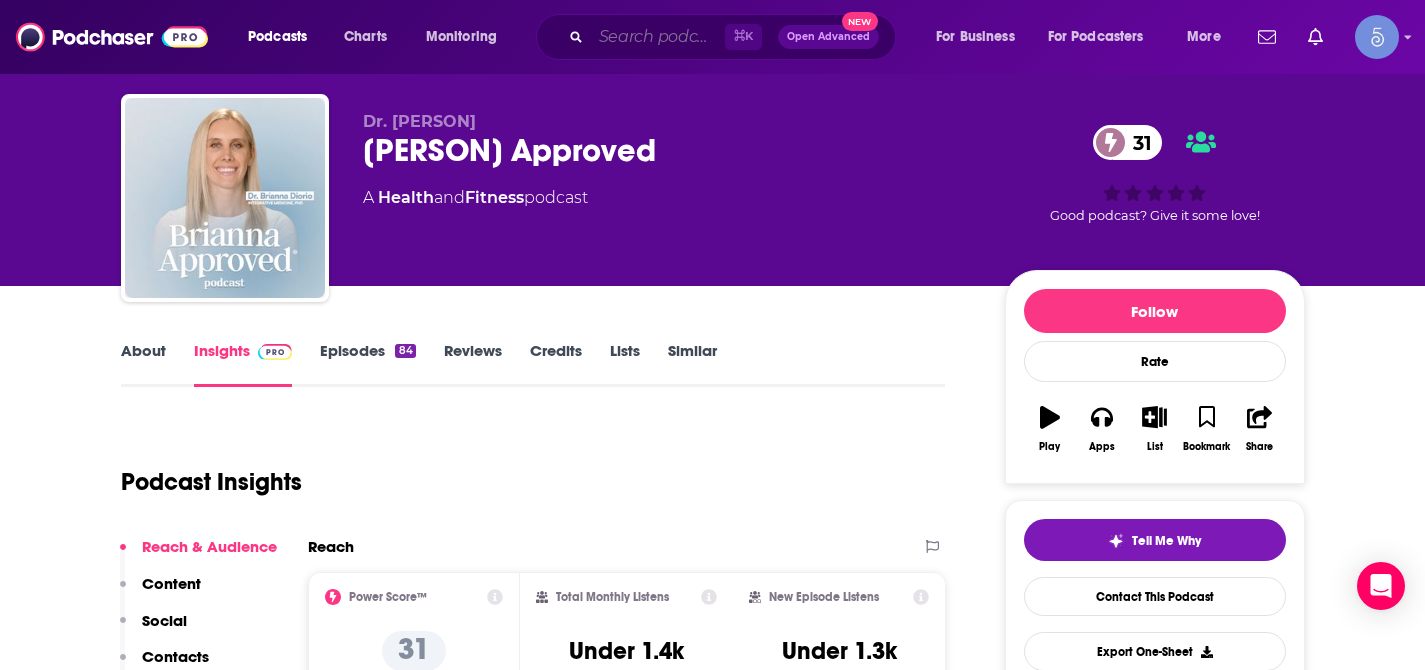click at bounding box center [658, 37] 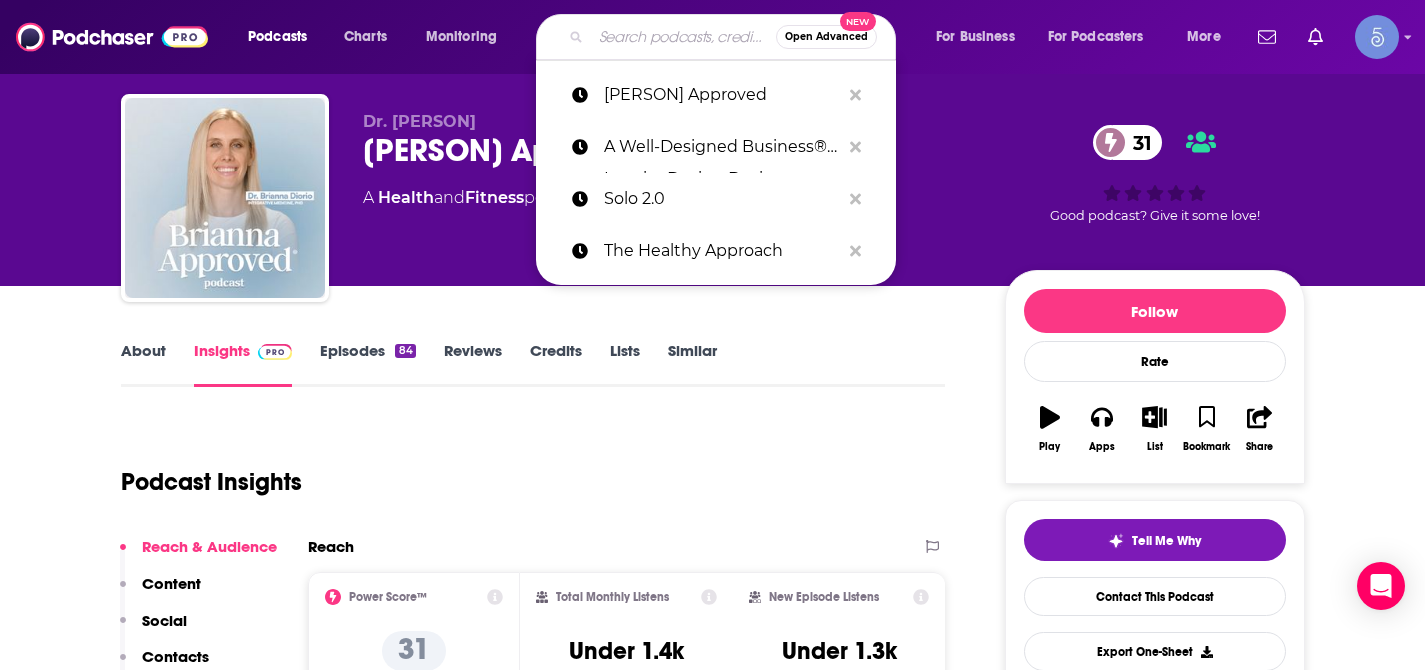 paste on "Beauty is a Bitch" 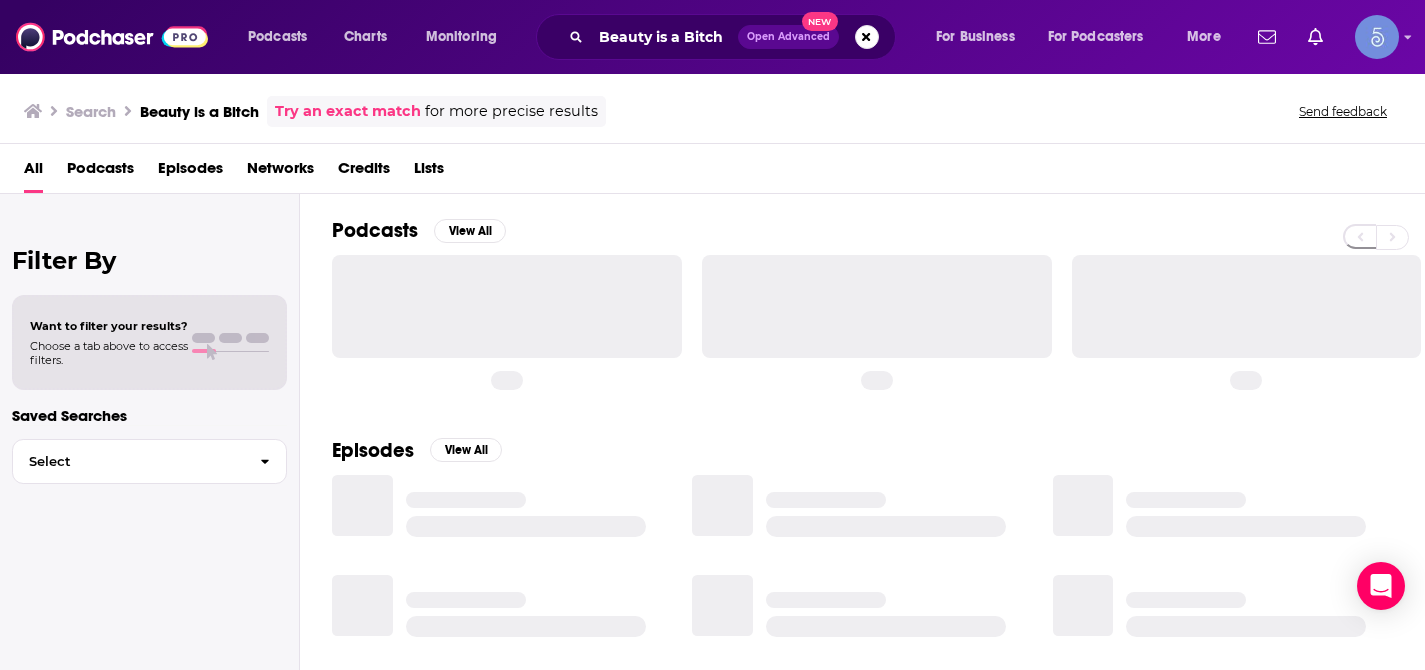 scroll, scrollTop: 0, scrollLeft: 0, axis: both 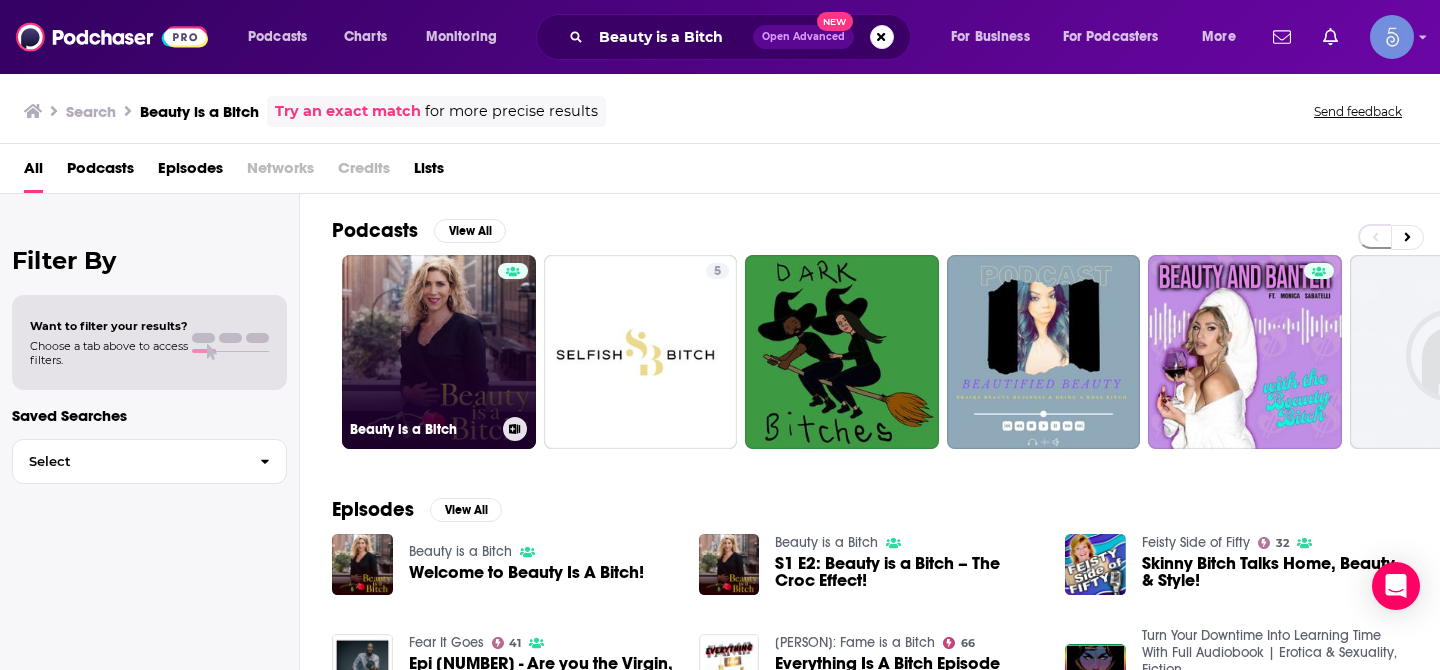 click on "Beauty is a Bitch" at bounding box center [439, 352] 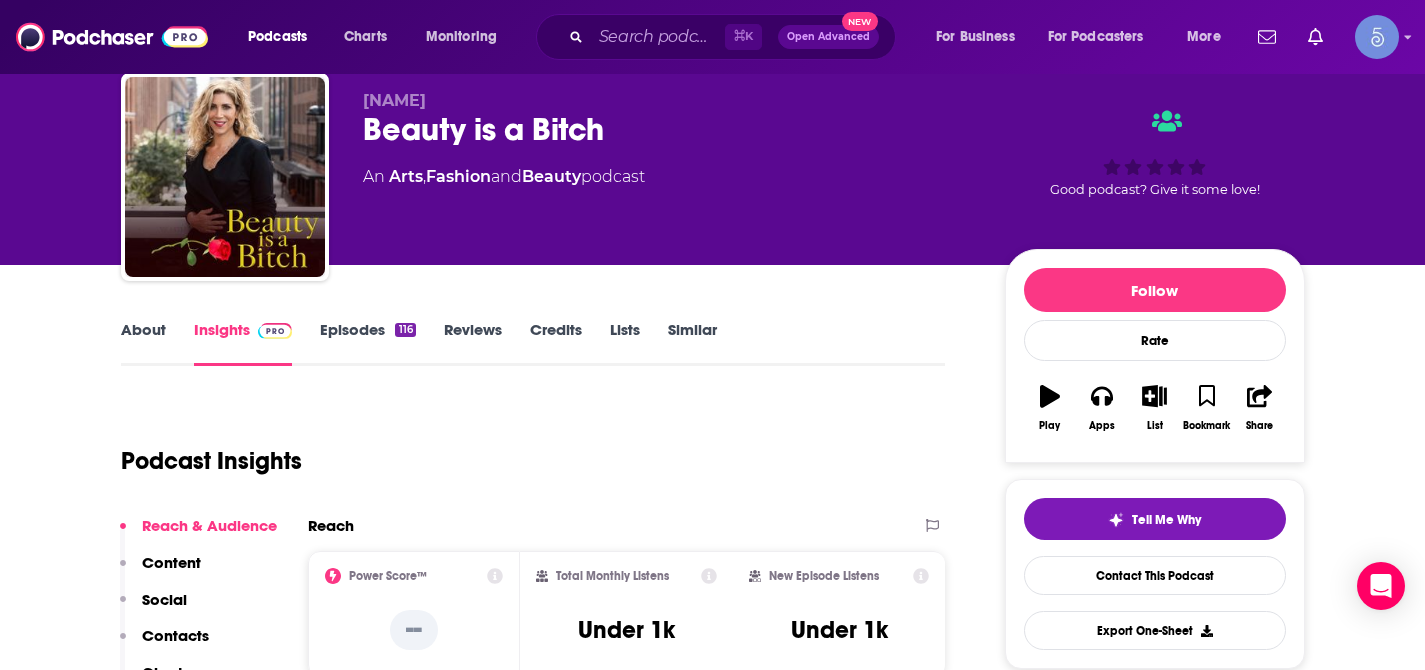 scroll, scrollTop: 0, scrollLeft: 0, axis: both 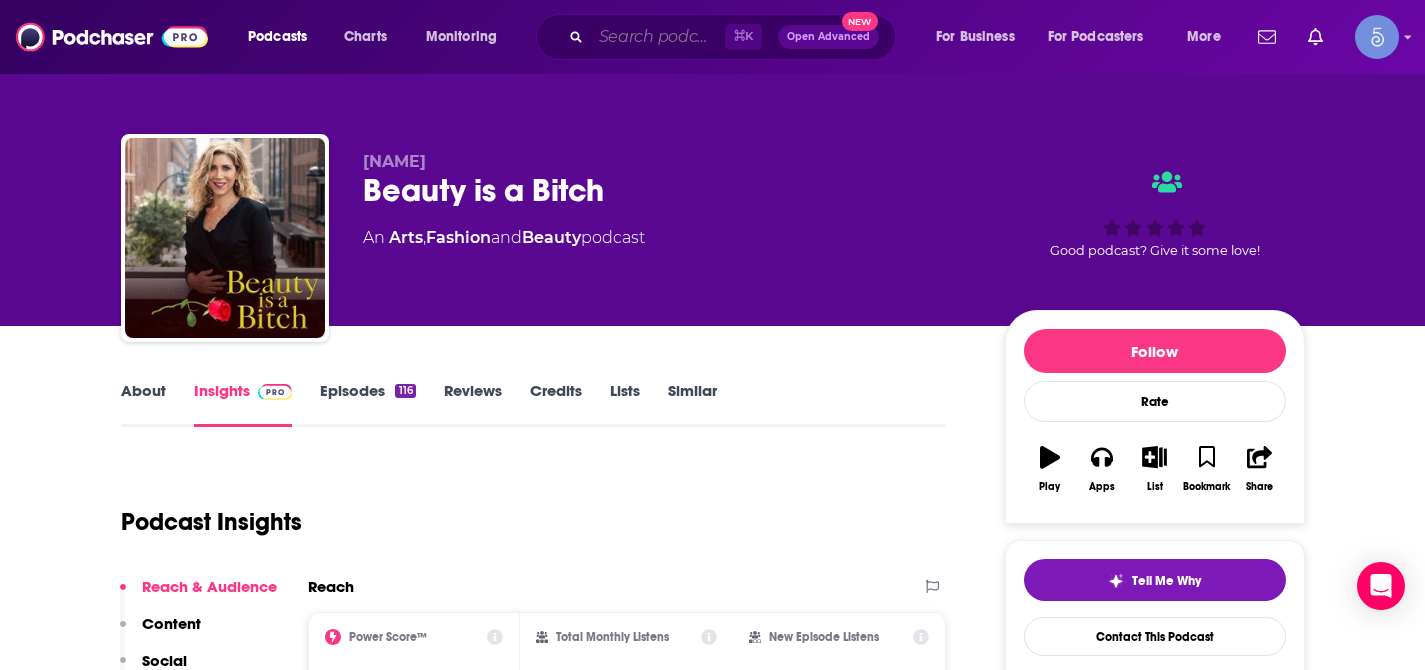 click at bounding box center [658, 37] 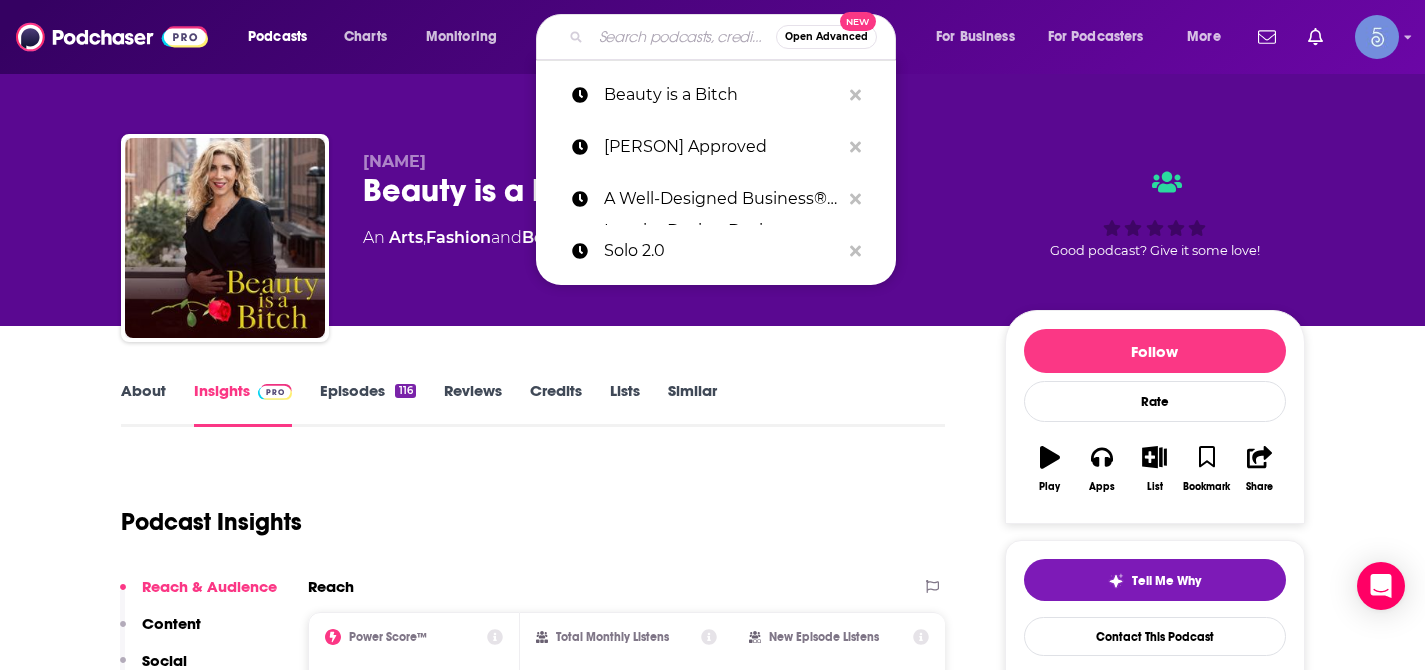 paste on "The Healthy Skin Show" 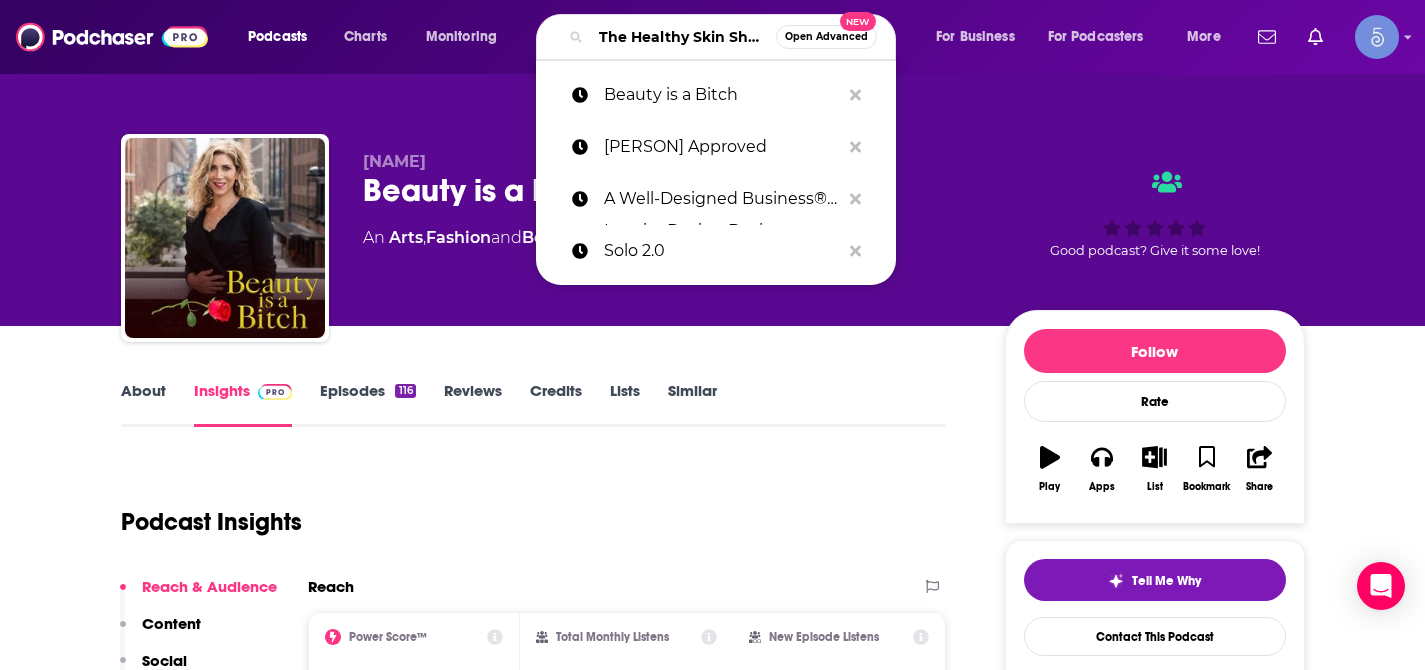 scroll, scrollTop: 0, scrollLeft: 42, axis: horizontal 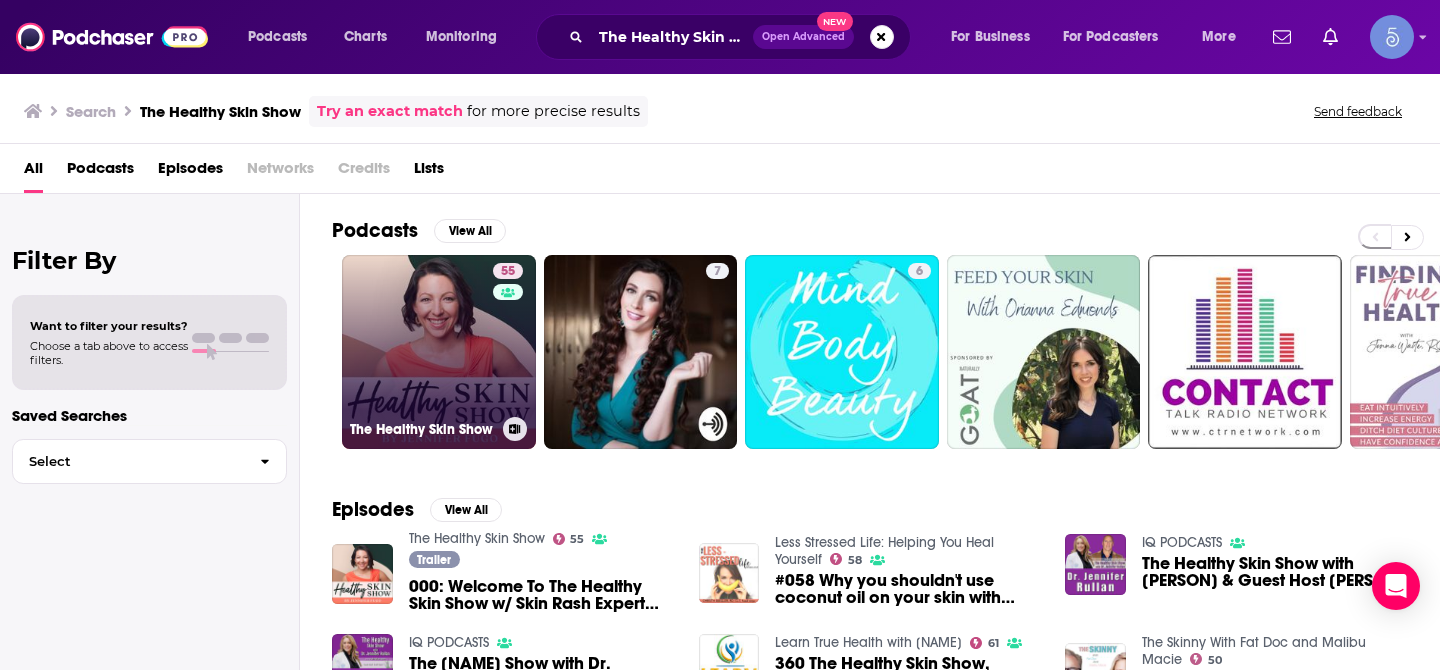 click on "55 The Healthy Skin Show" at bounding box center (439, 352) 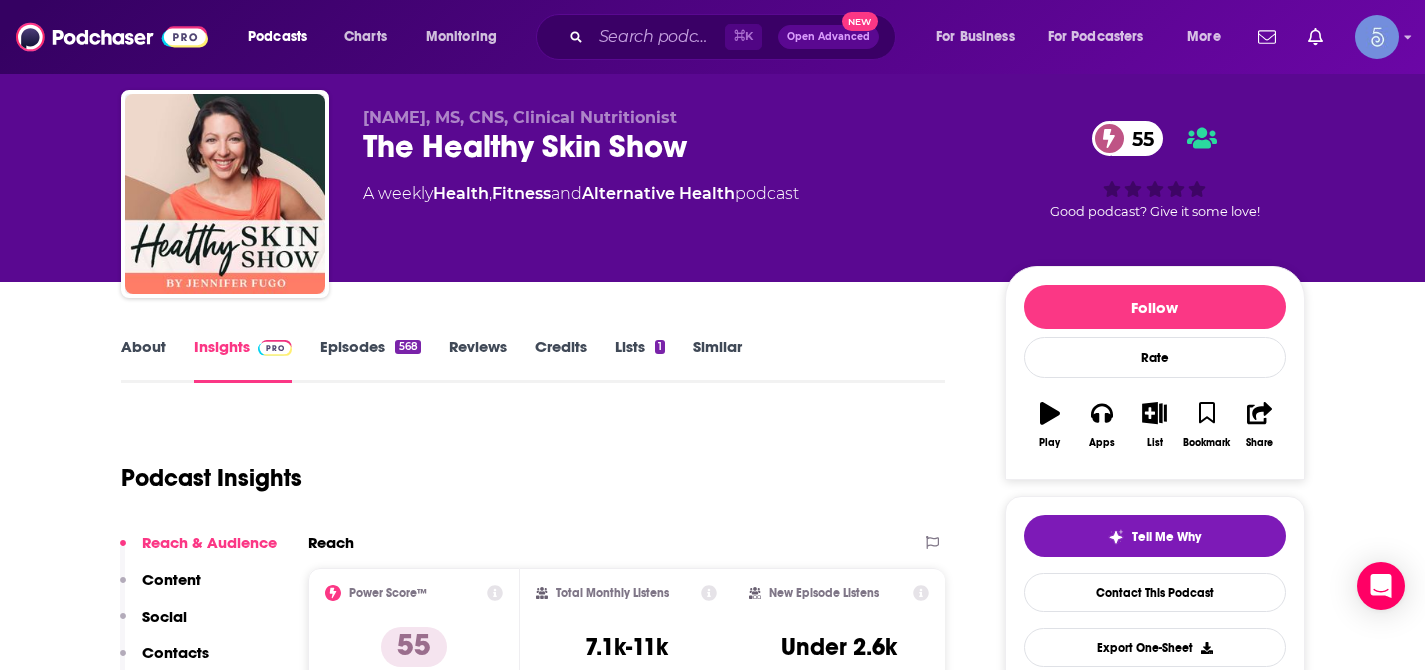 scroll, scrollTop: 59, scrollLeft: 0, axis: vertical 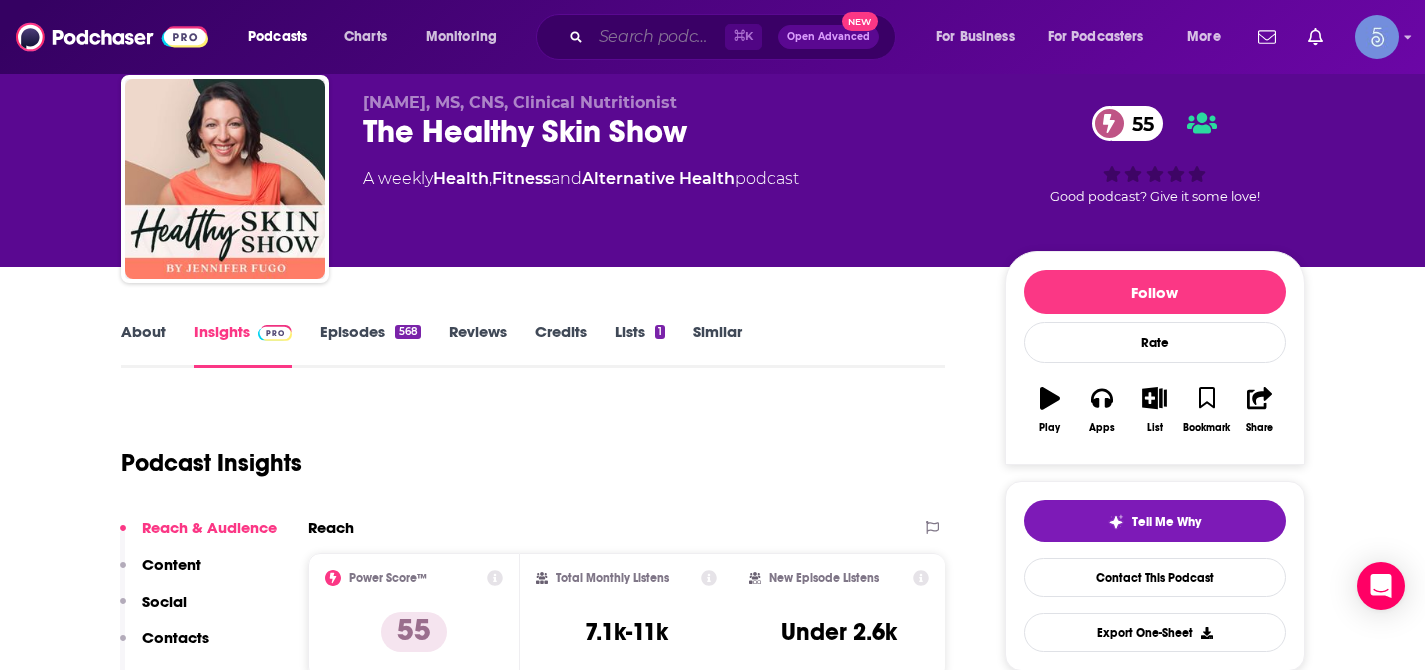 click at bounding box center (658, 37) 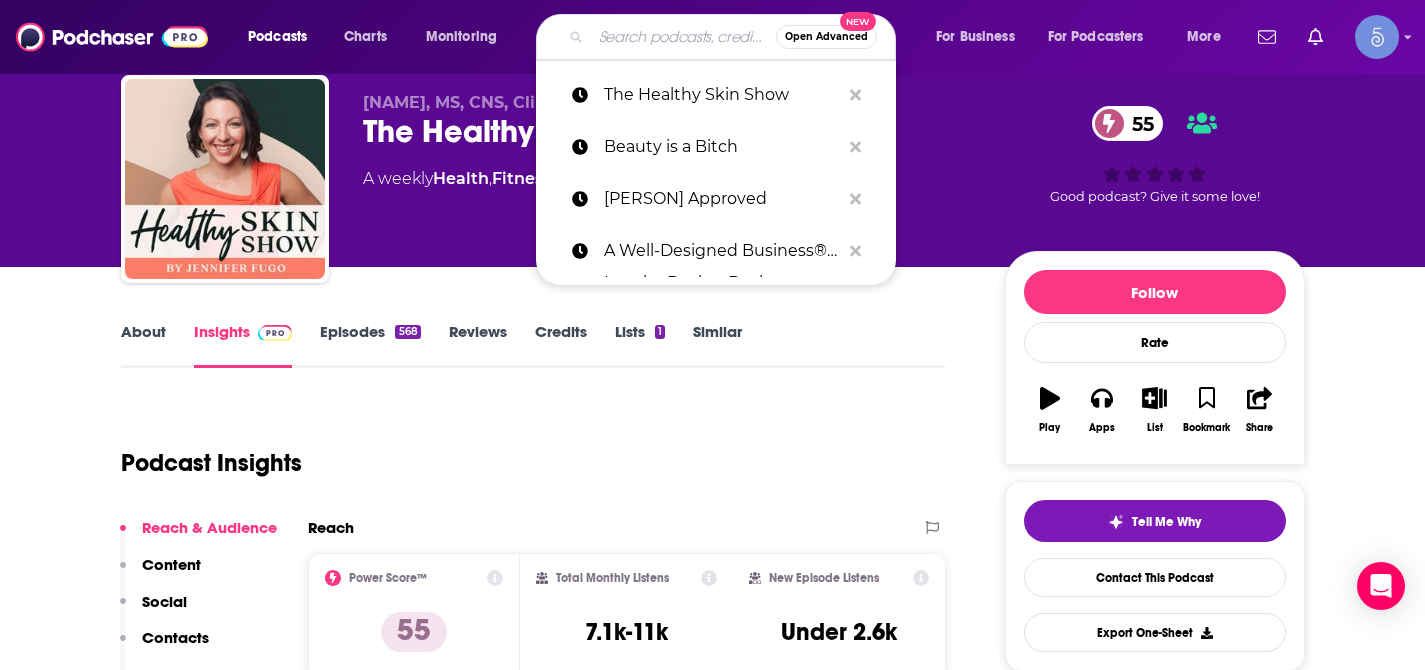 paste on "The blondEST" 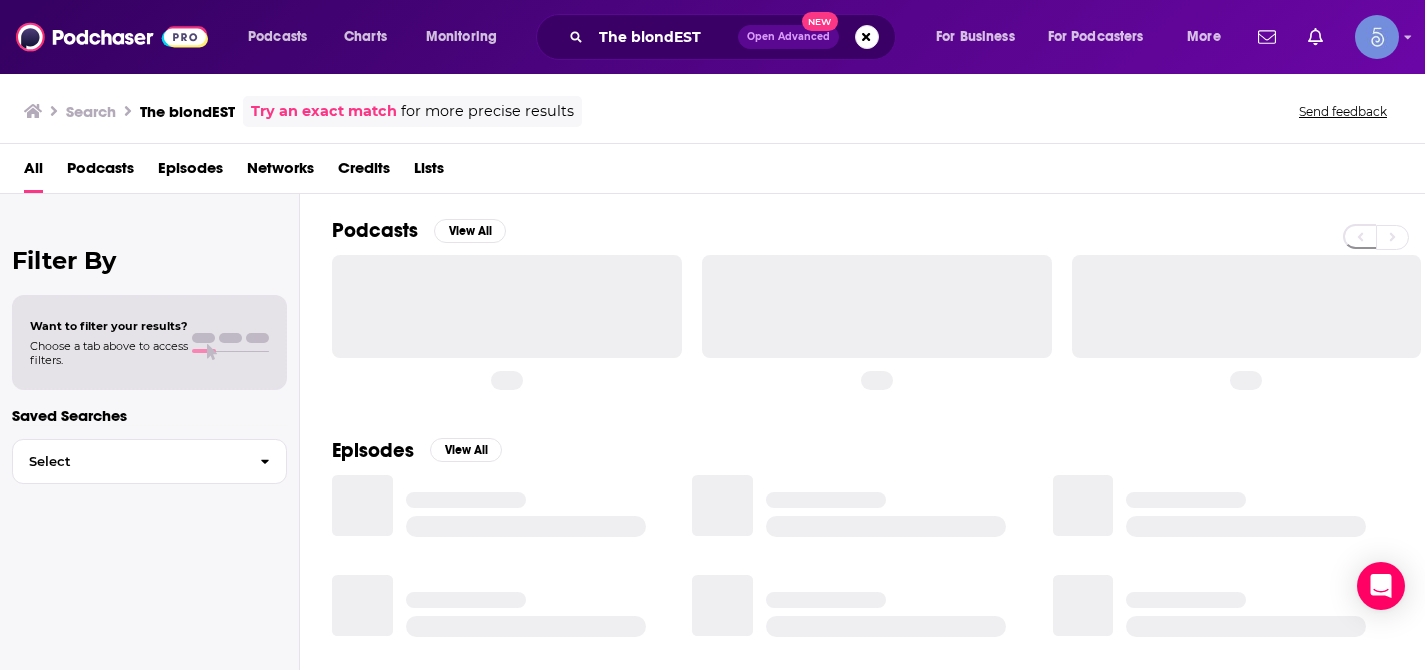 scroll, scrollTop: 0, scrollLeft: 0, axis: both 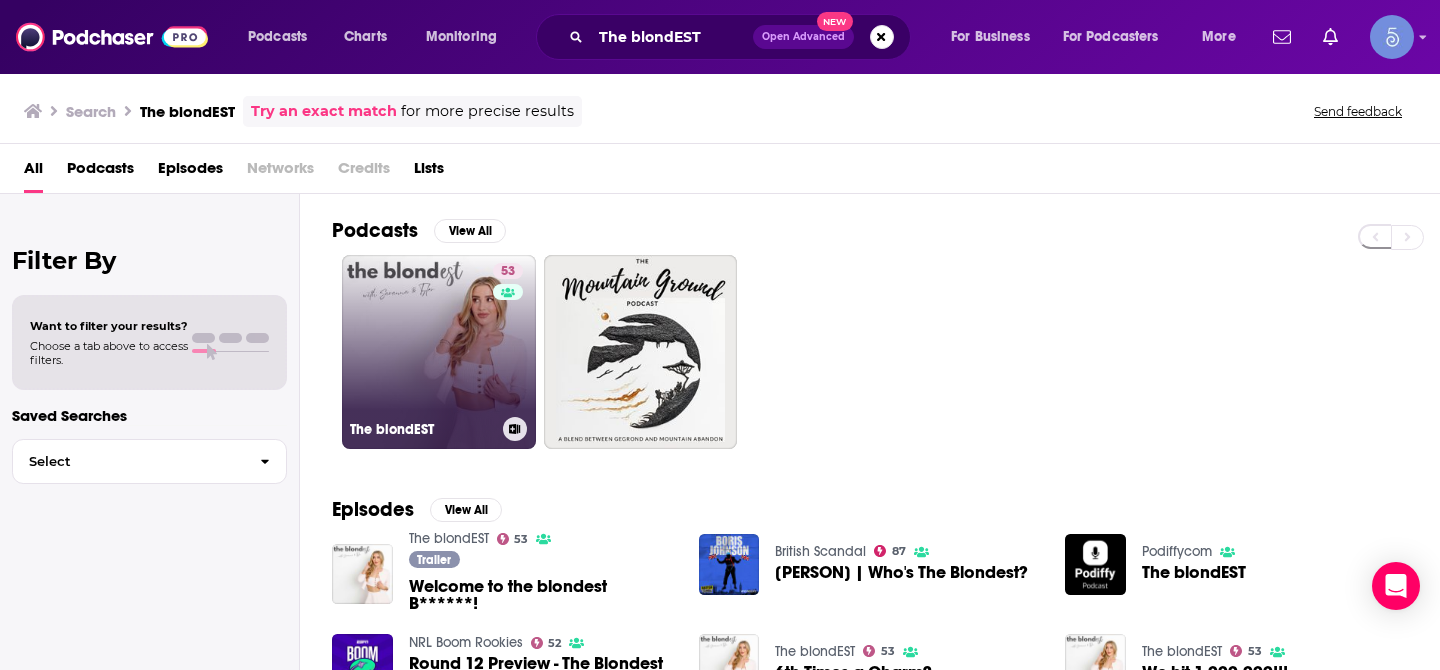 click on "53 The blondEST" at bounding box center (439, 352) 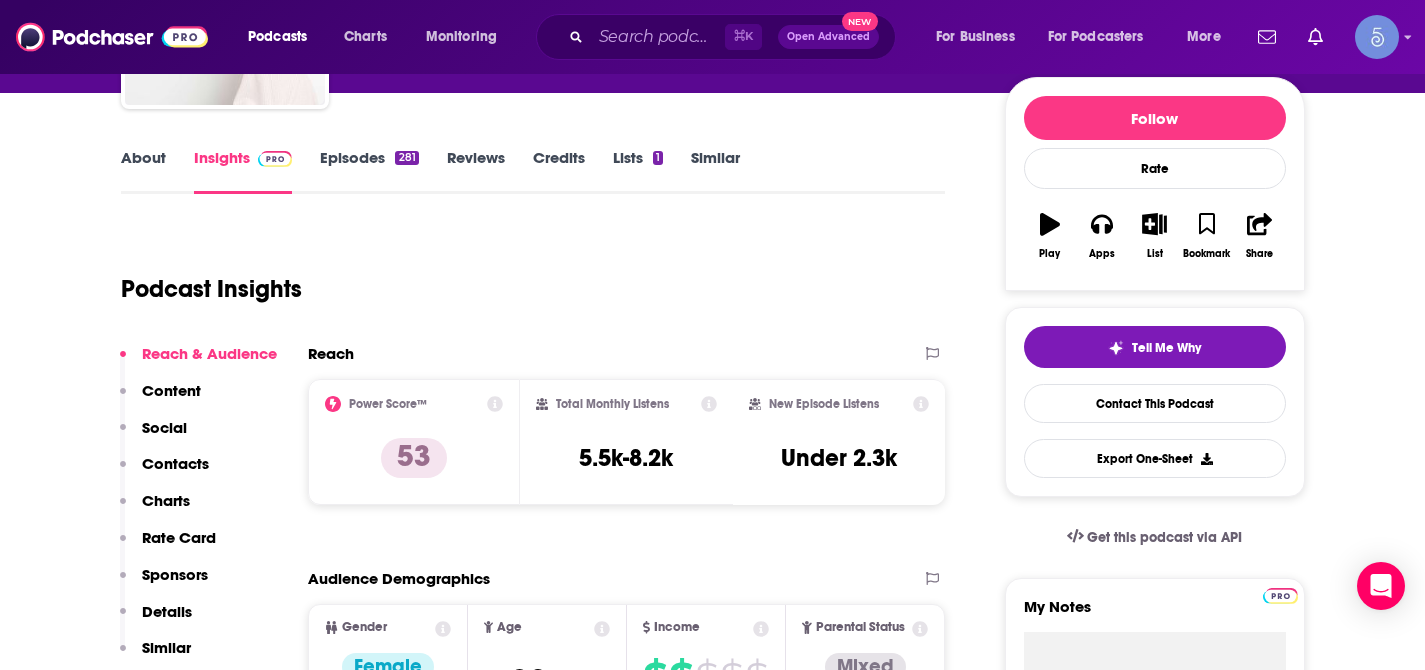 scroll, scrollTop: 236, scrollLeft: 0, axis: vertical 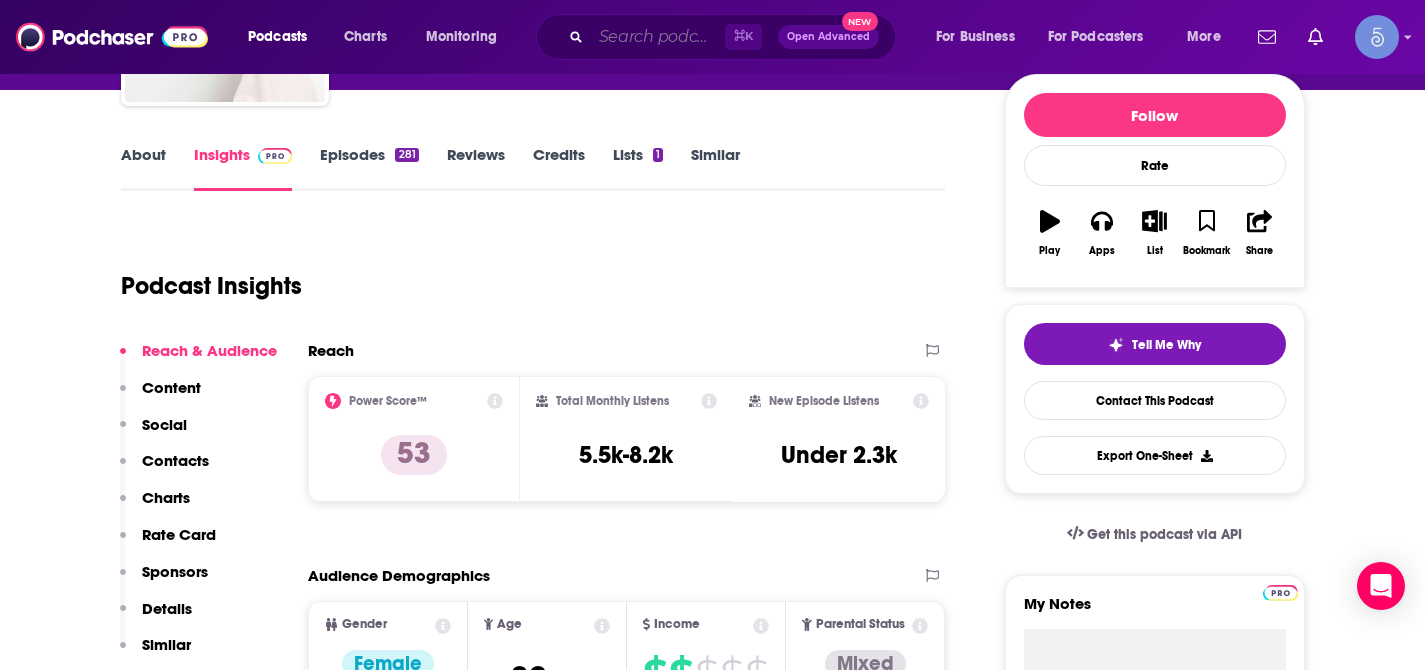 click at bounding box center (658, 37) 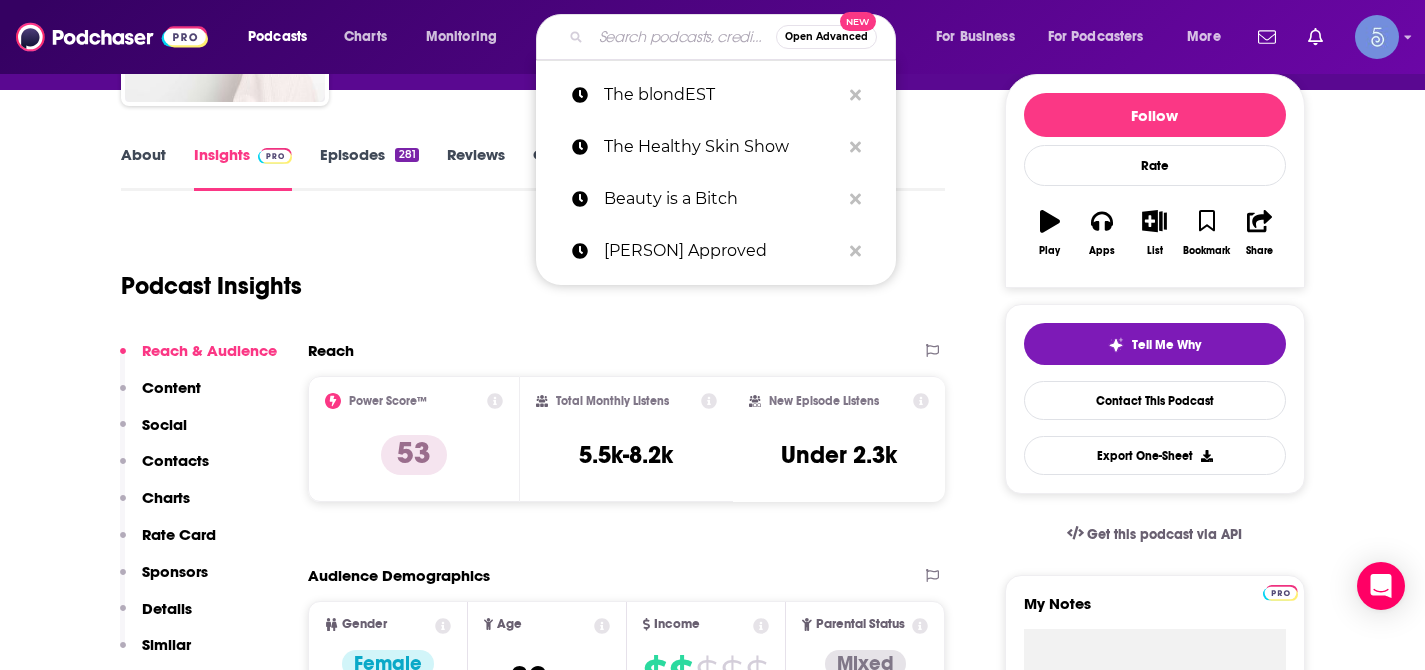 paste on "The Rebel Health Coach" 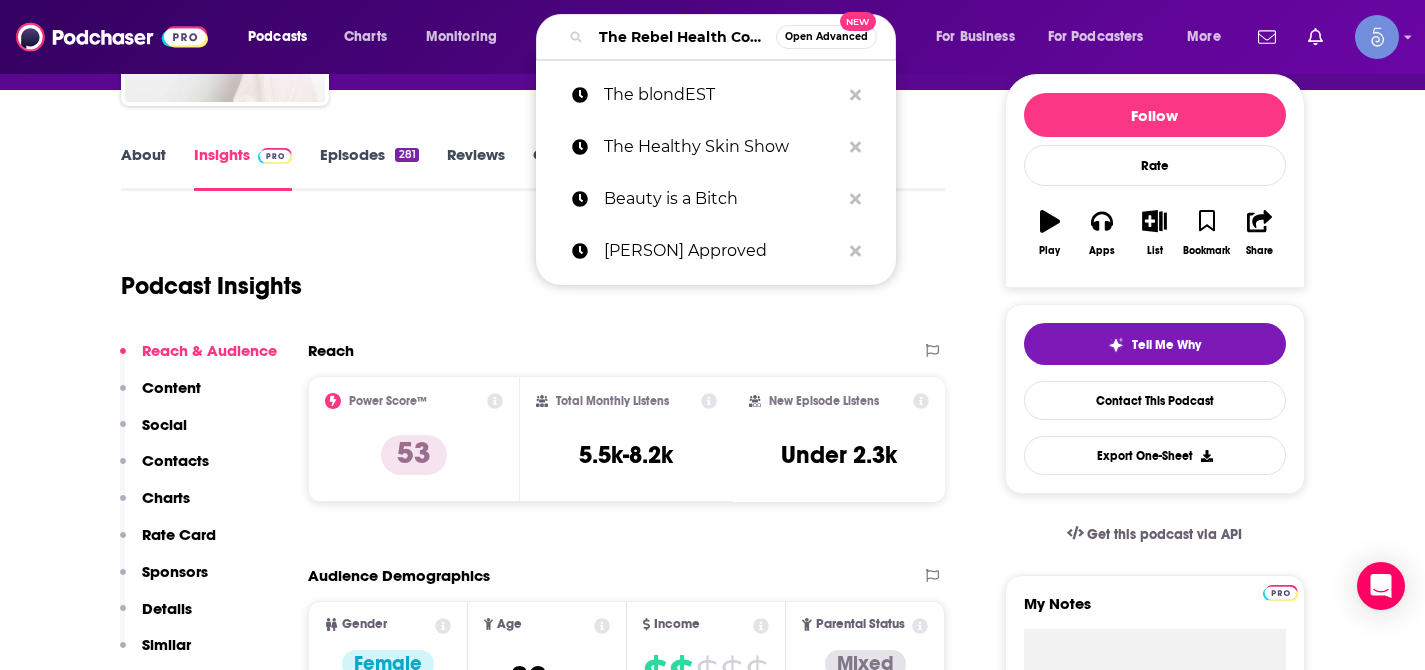 scroll, scrollTop: 0, scrollLeft: 49, axis: horizontal 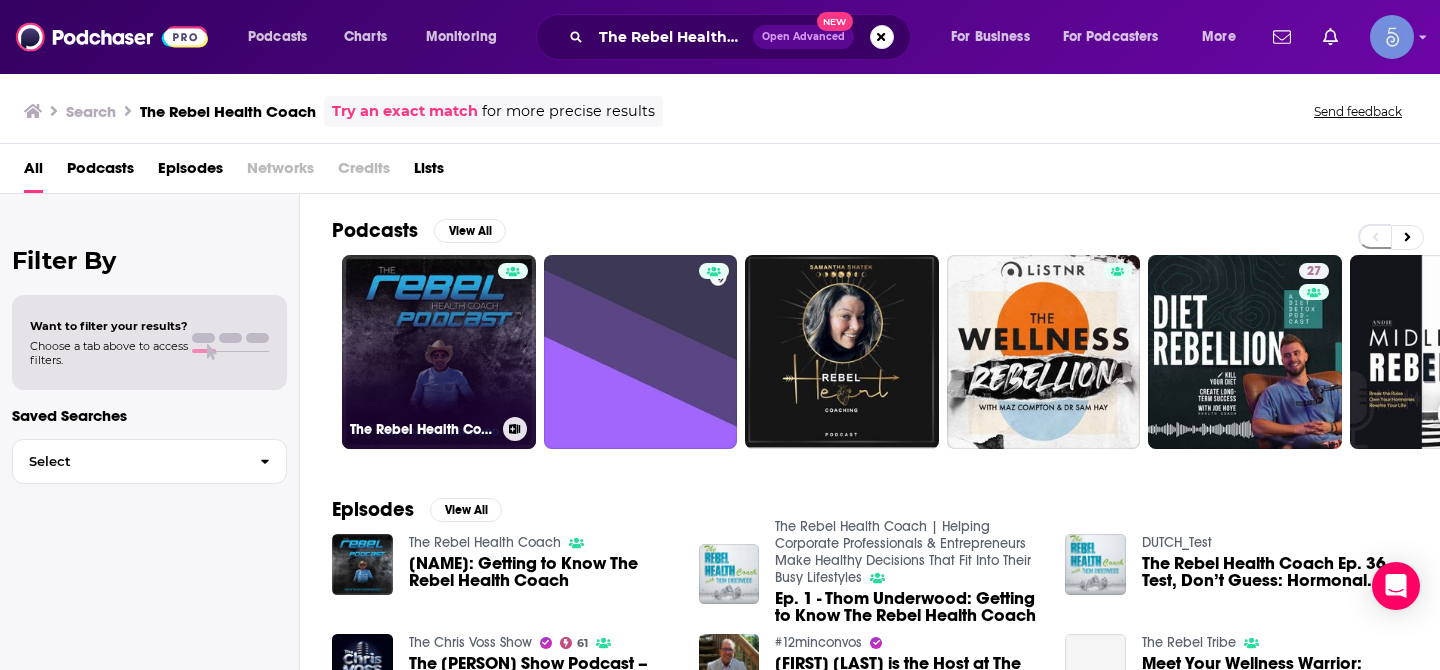 click on "The Rebel Health Coach" at bounding box center [439, 352] 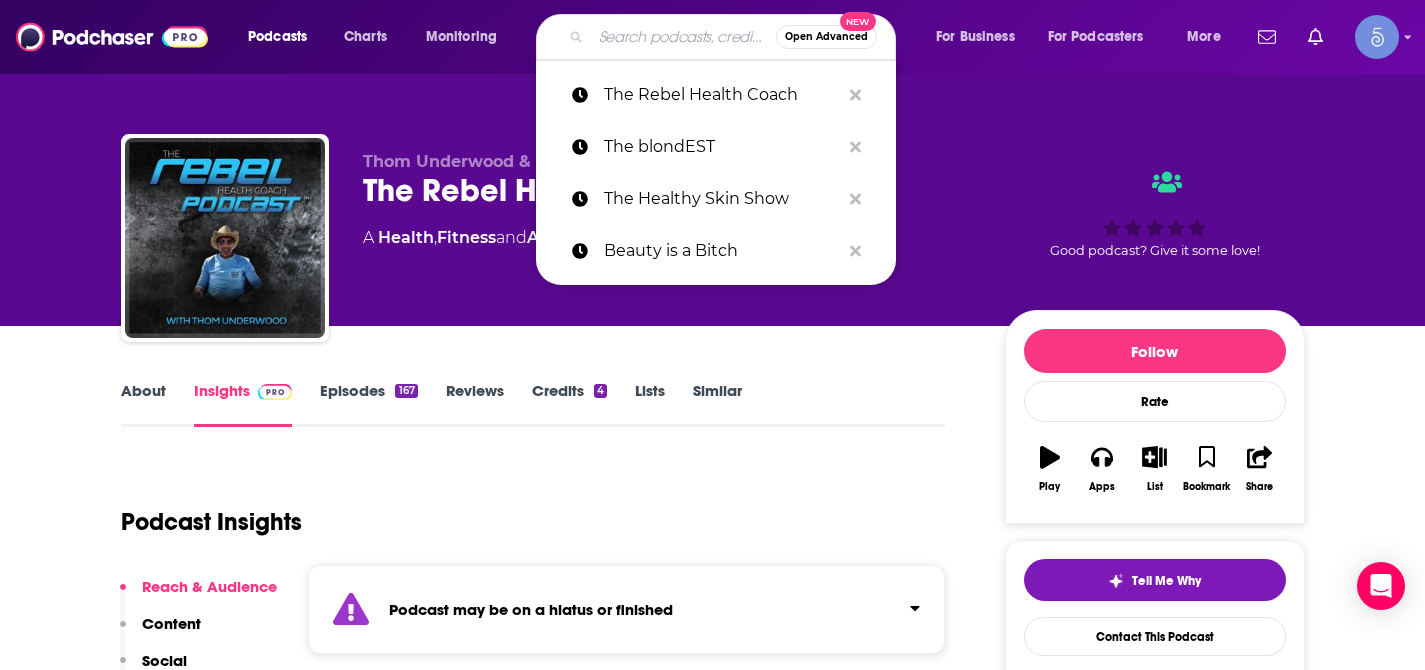 click at bounding box center (683, 37) 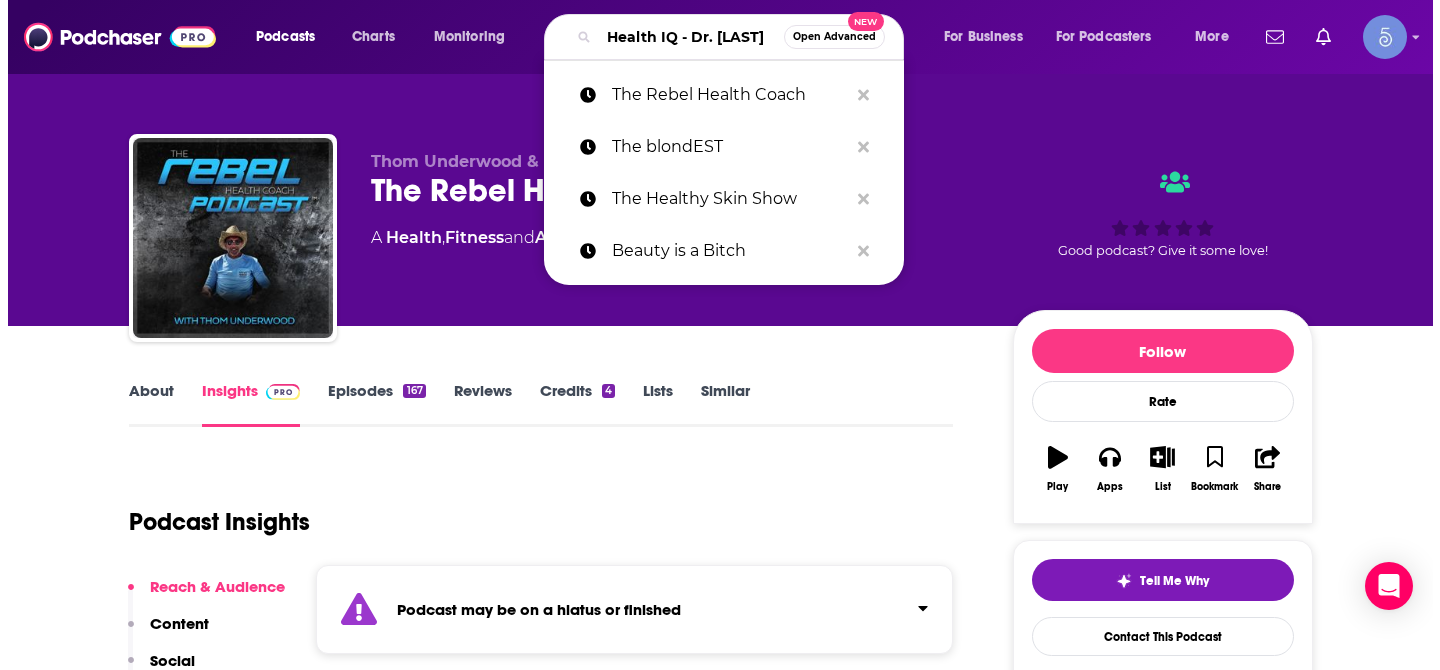 scroll, scrollTop: 0, scrollLeft: 87, axis: horizontal 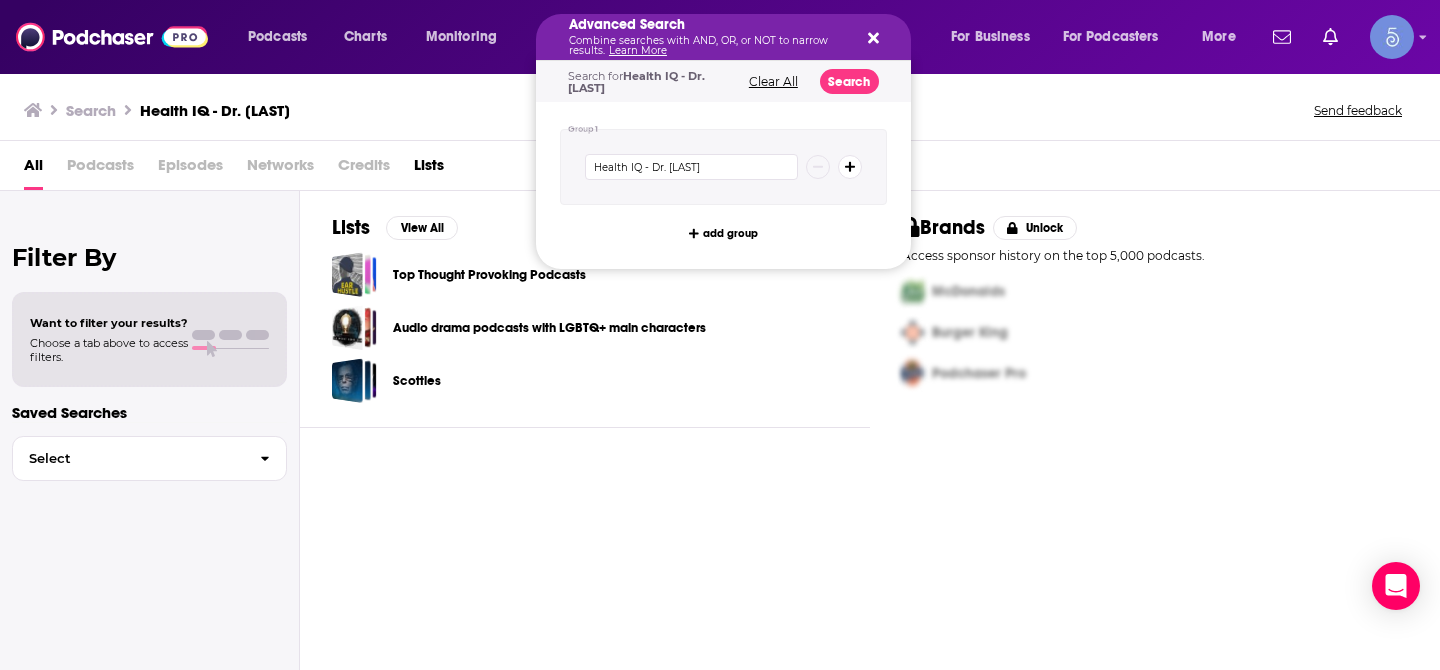 click on "Combine searches with AND, OR, or NOT to narrow results. Learn More" at bounding box center (707, 46) 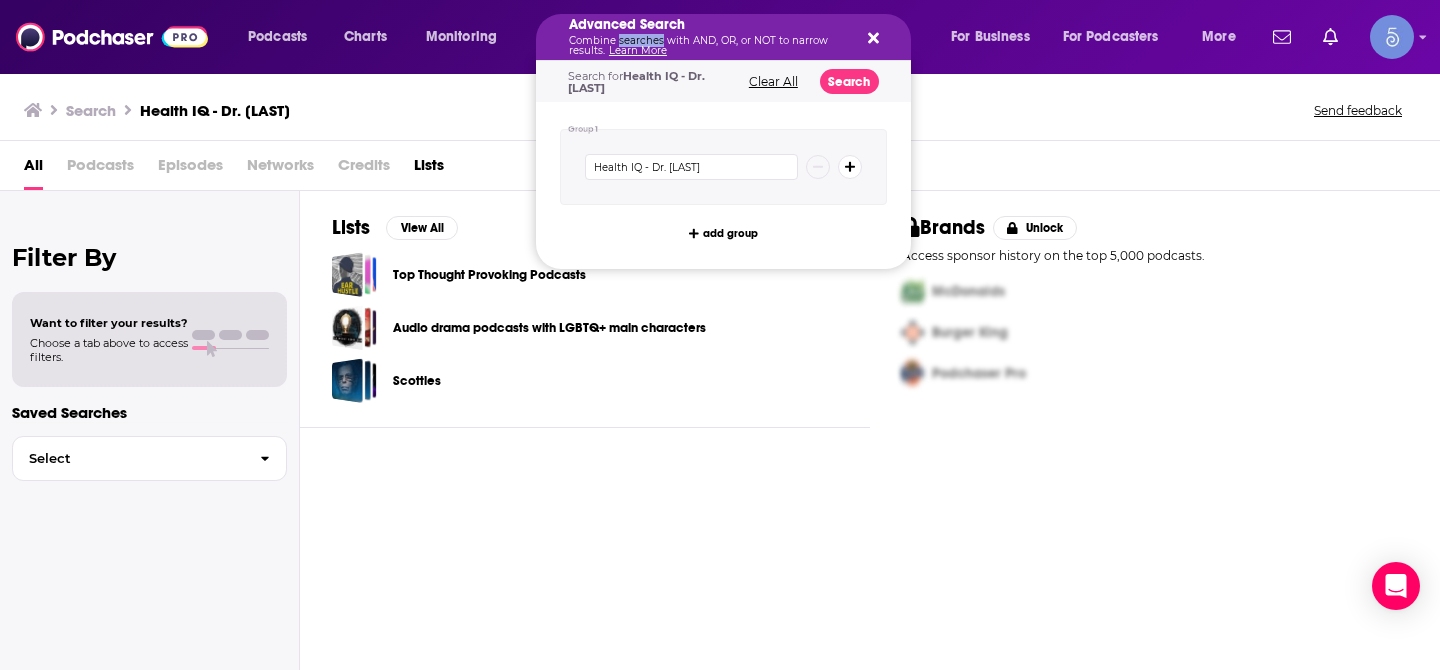 click on "Combine searches with AND, OR, or NOT to narrow results. Learn More" at bounding box center (707, 46) 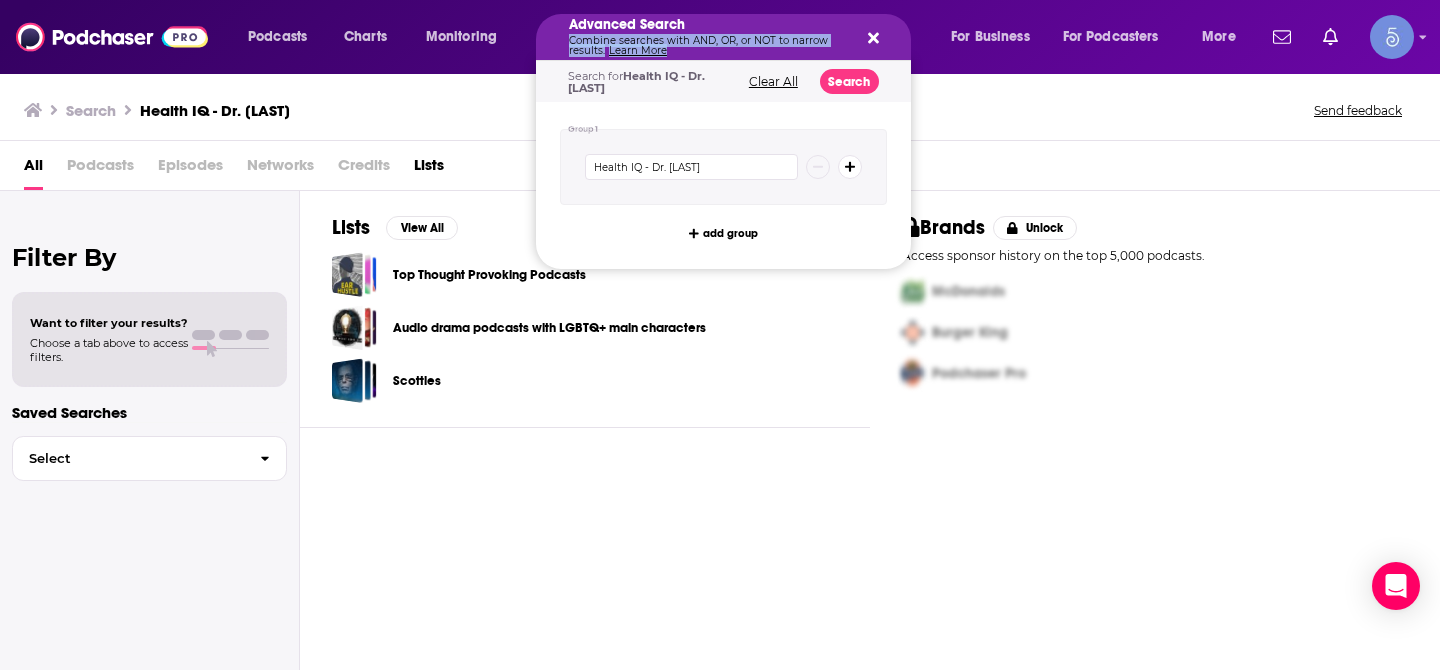 click on "Clear All" at bounding box center (773, 82) 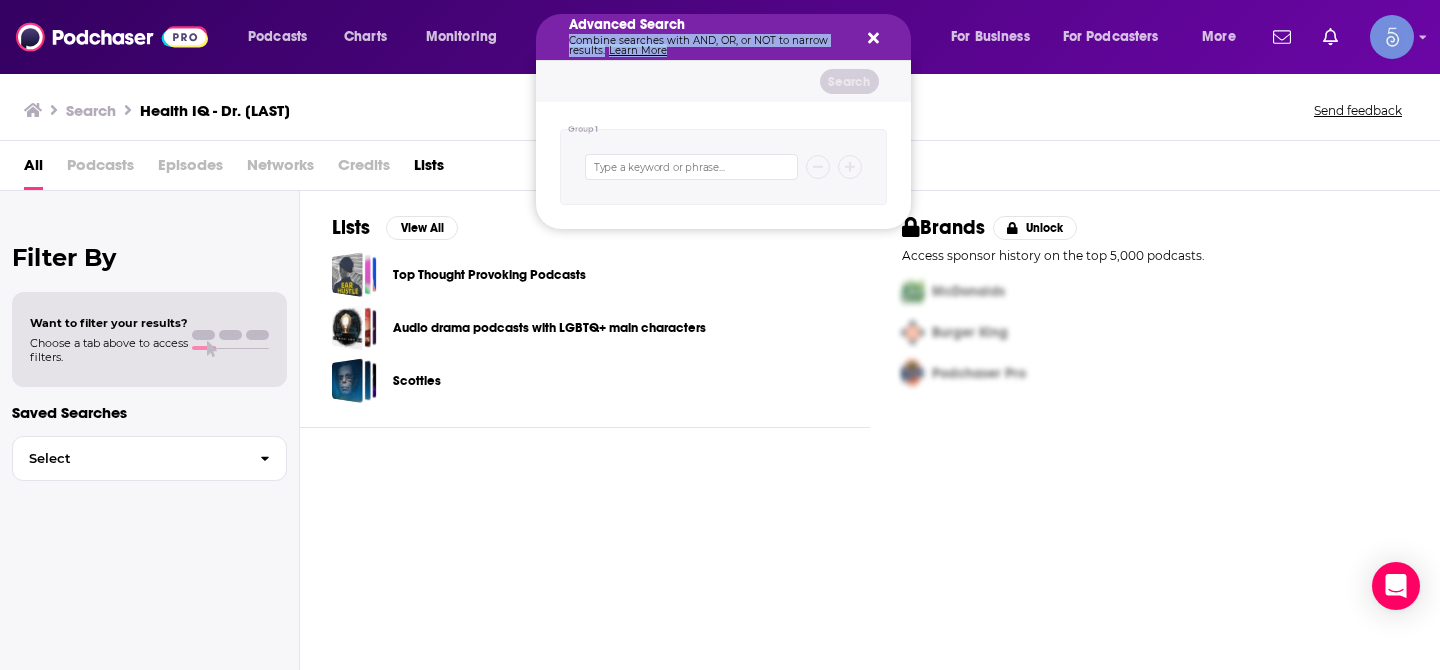 click 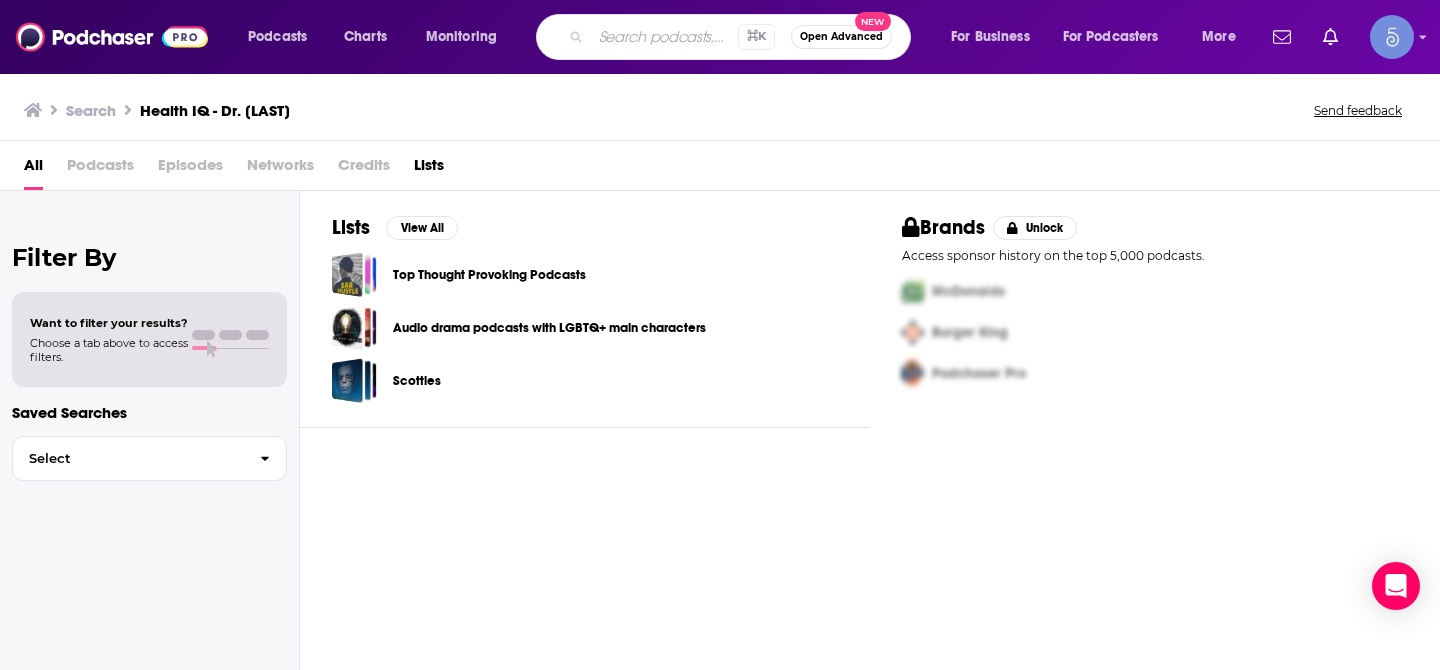 click at bounding box center (664, 37) 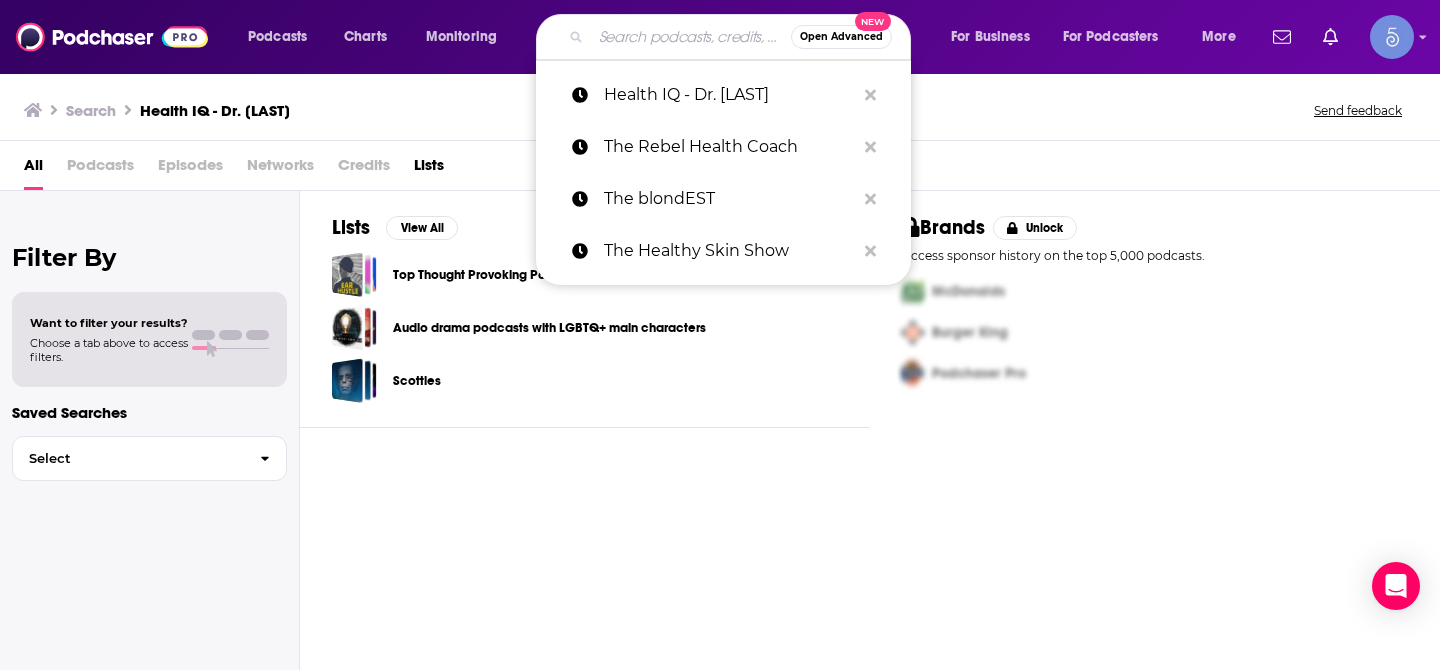 paste on "Dr. Ruscio Radio, DC: Health, Nutrition and Functional Healthcare" 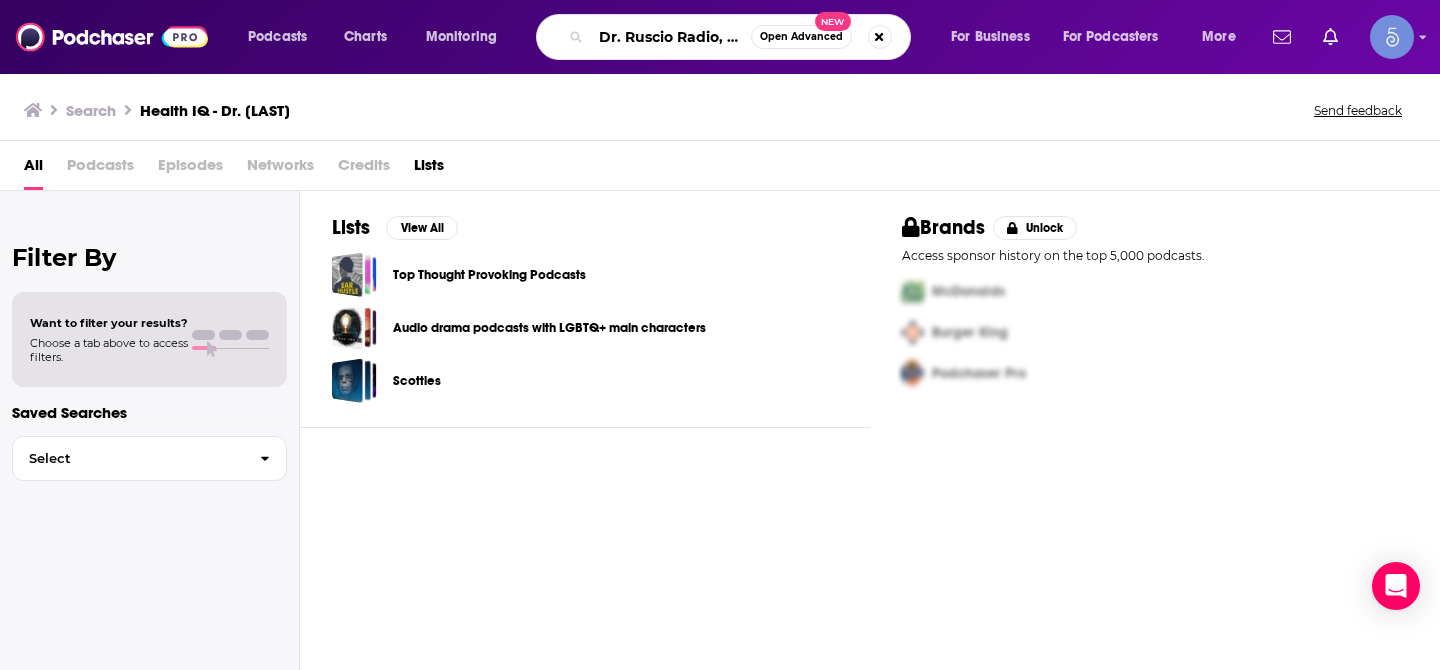 scroll, scrollTop: 0, scrollLeft: 337, axis: horizontal 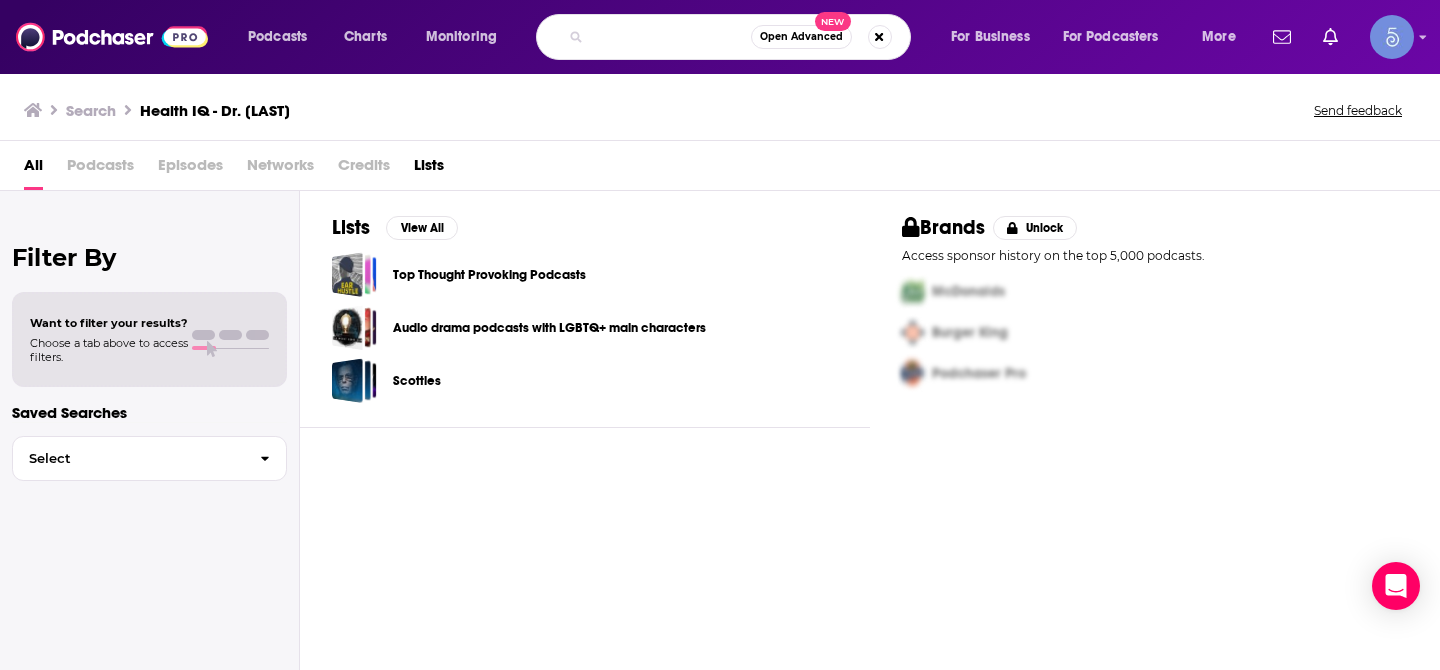 type on "Dr. Ruscio Radio, DC: Health, Nutrition and Functional Healthcare" 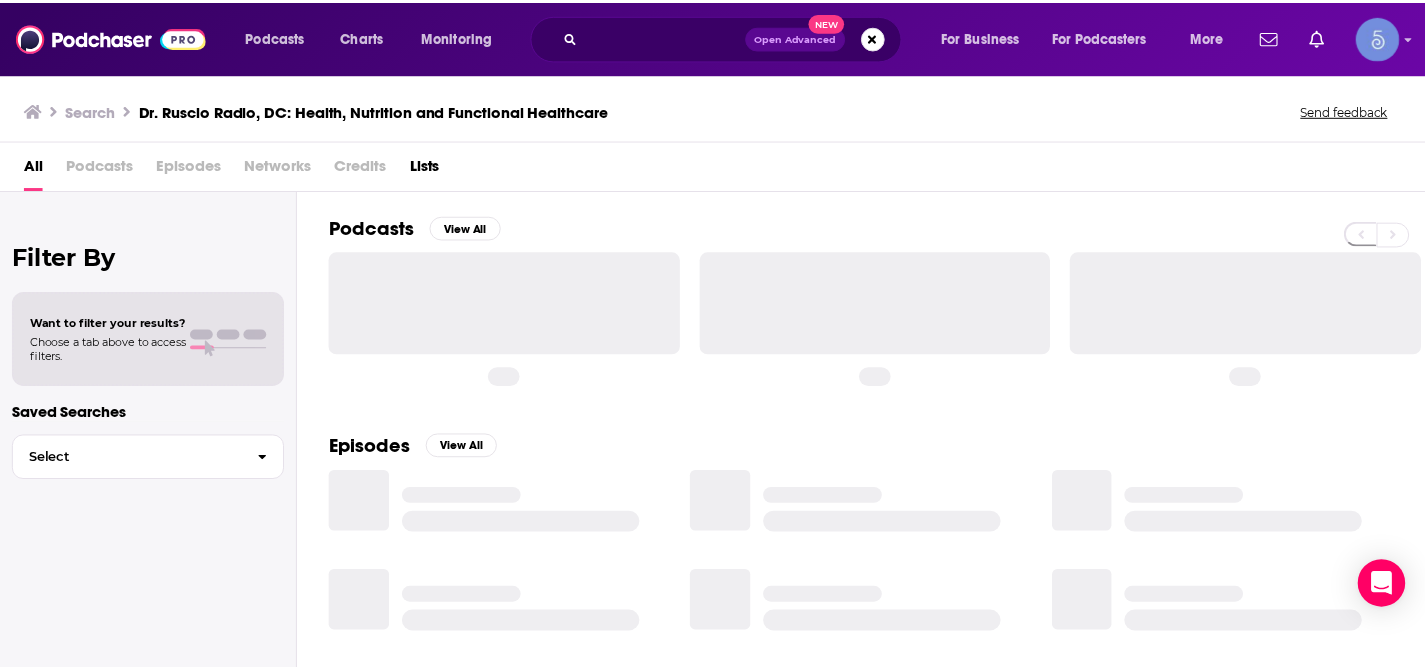 scroll, scrollTop: 0, scrollLeft: 0, axis: both 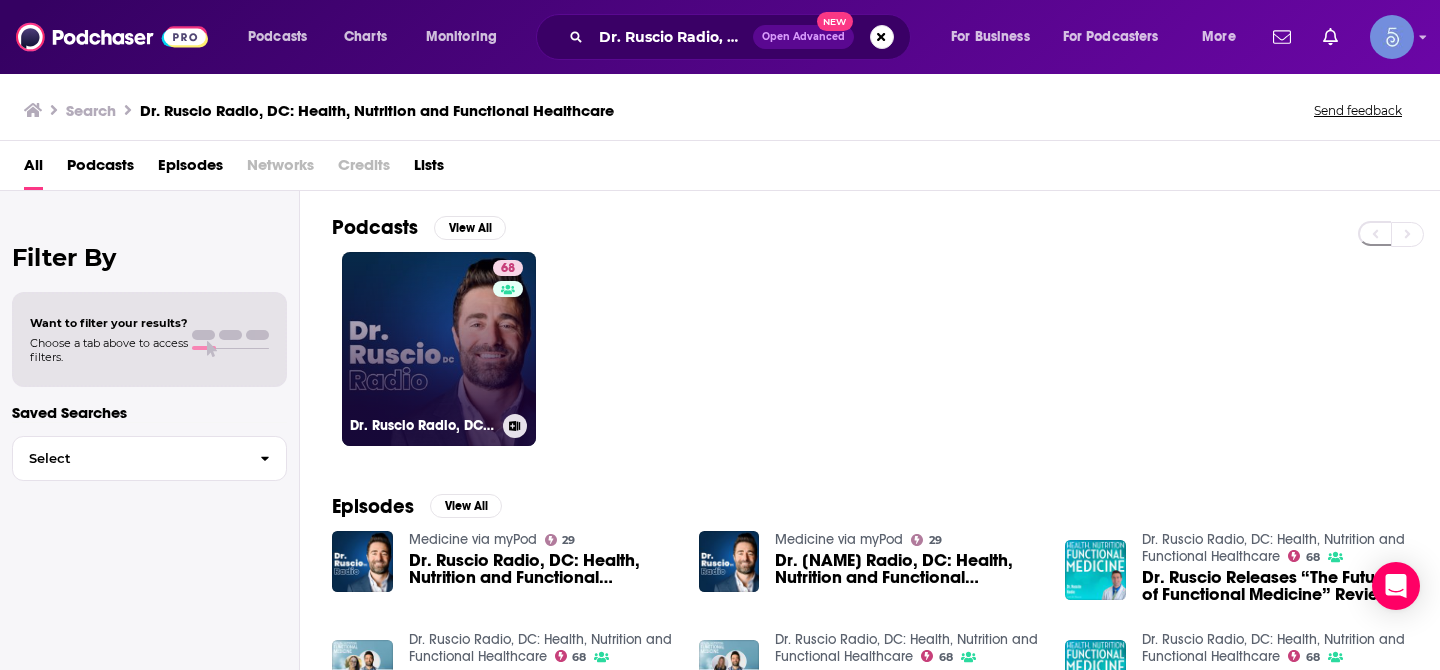 click on "[NUMBER] Dr. [LAST] Radio, DC: Health, Nutrition and Functional Healthcare" at bounding box center [439, 349] 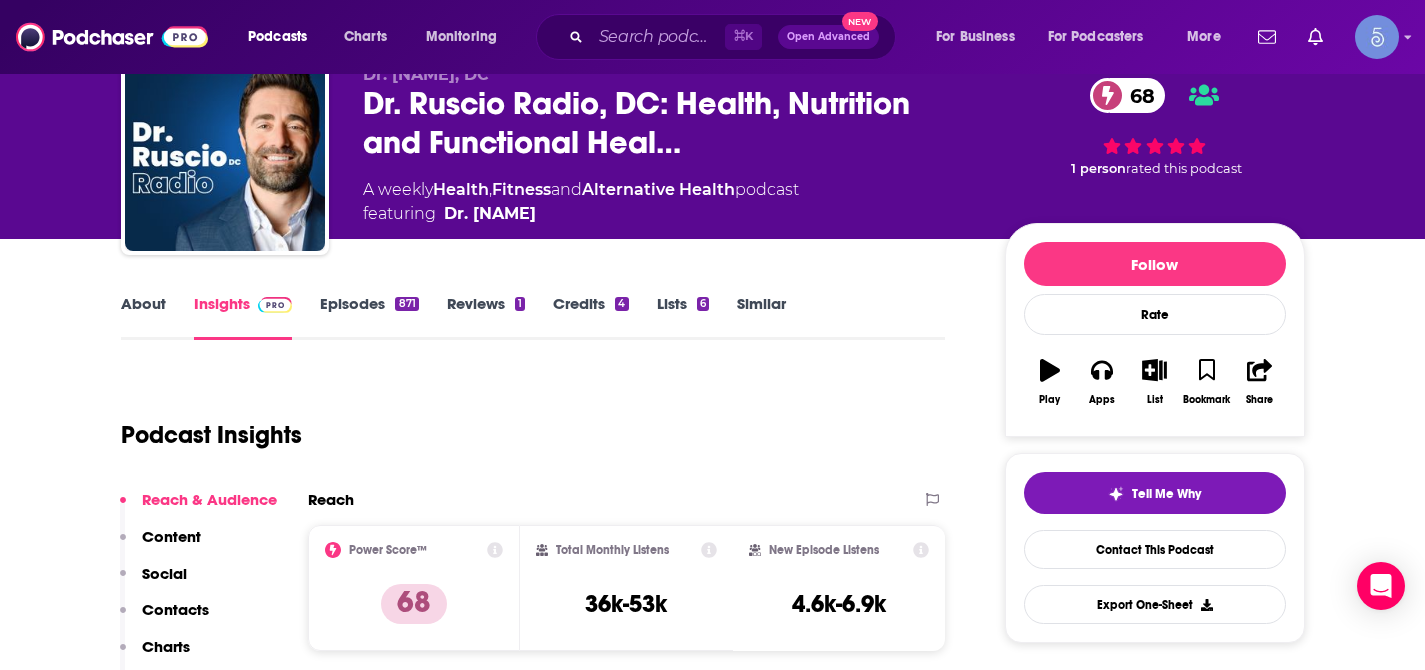 scroll, scrollTop: 123, scrollLeft: 0, axis: vertical 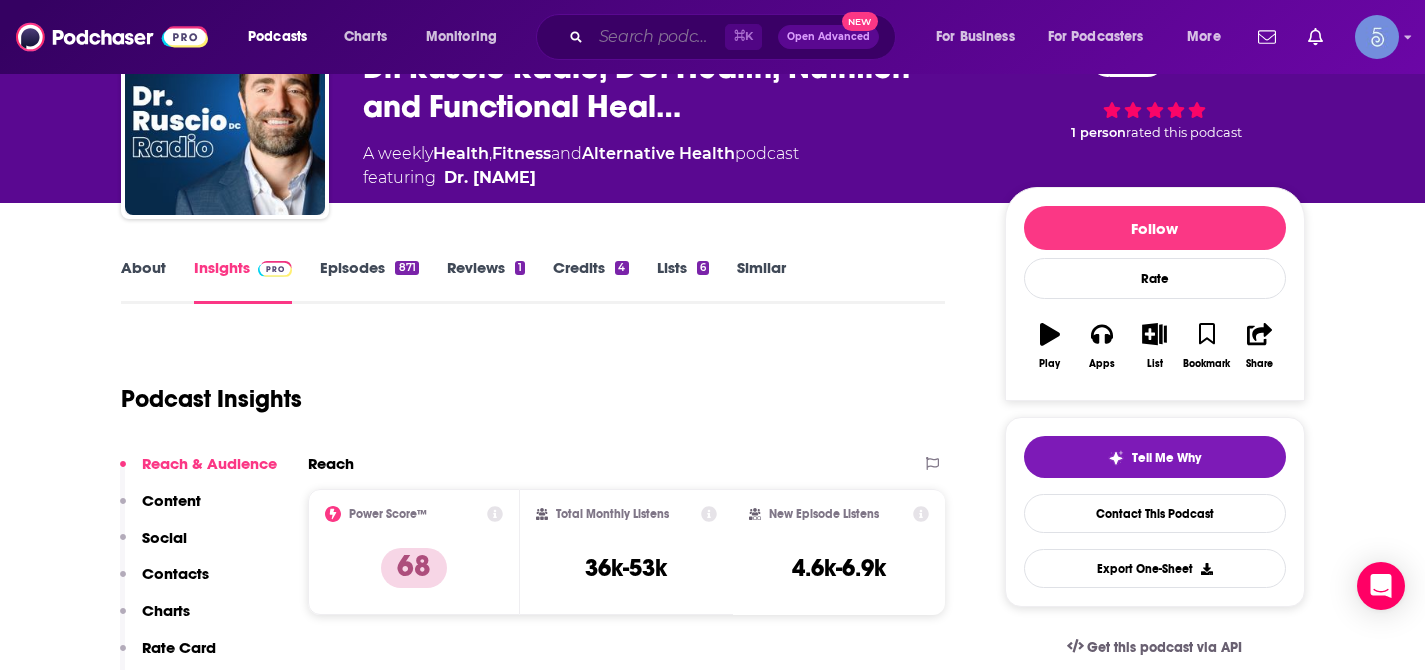 click at bounding box center (658, 37) 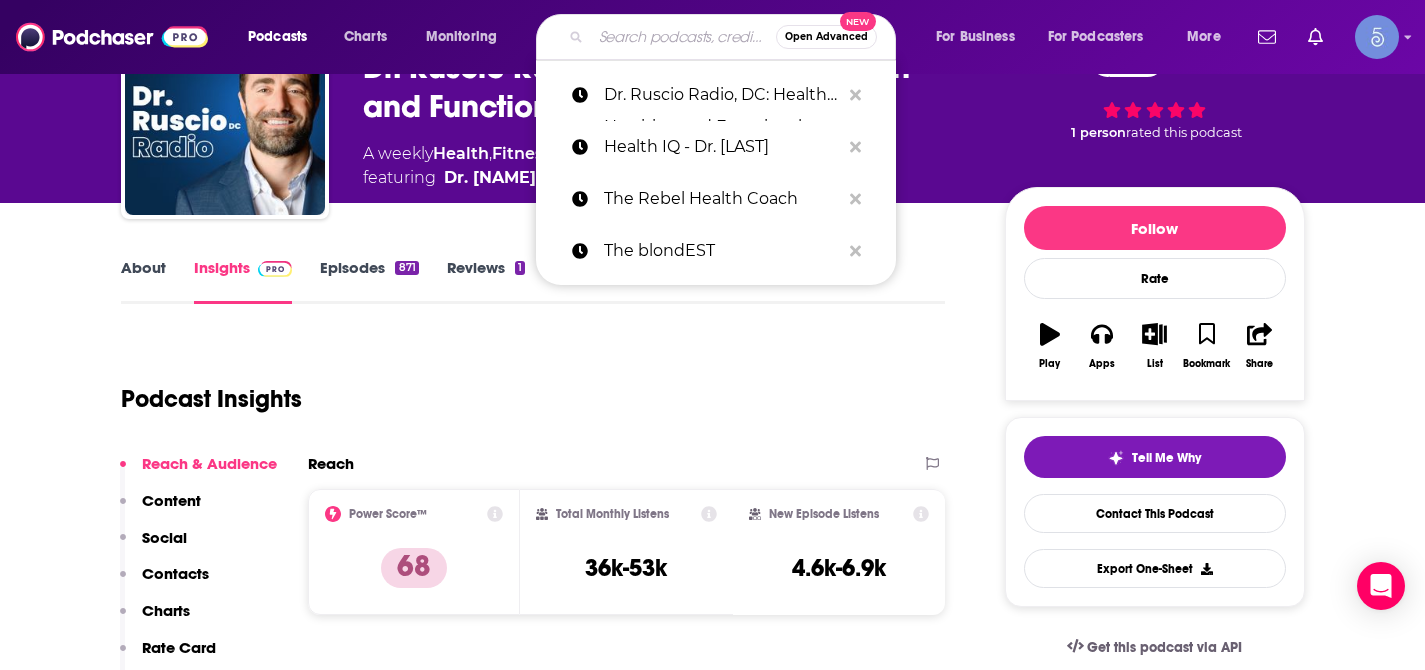 paste on "Mind Your Skin with [NAME]" 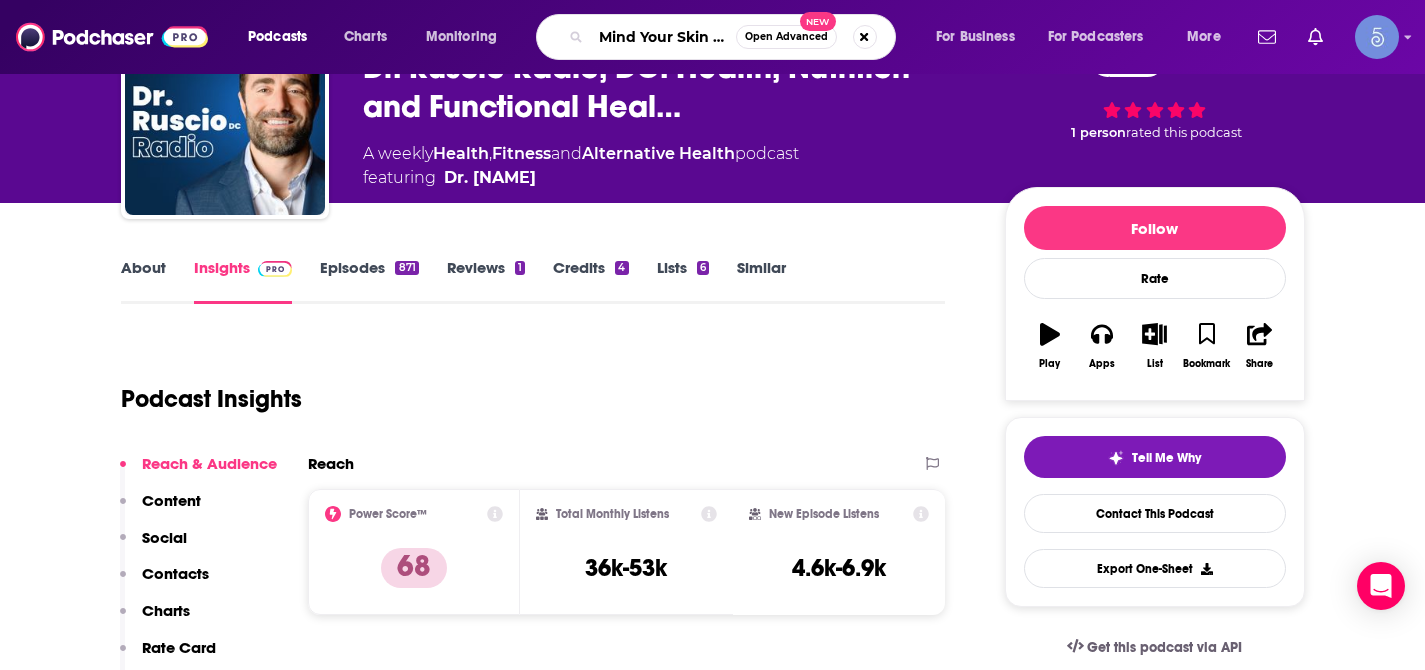 scroll, scrollTop: 0, scrollLeft: 119, axis: horizontal 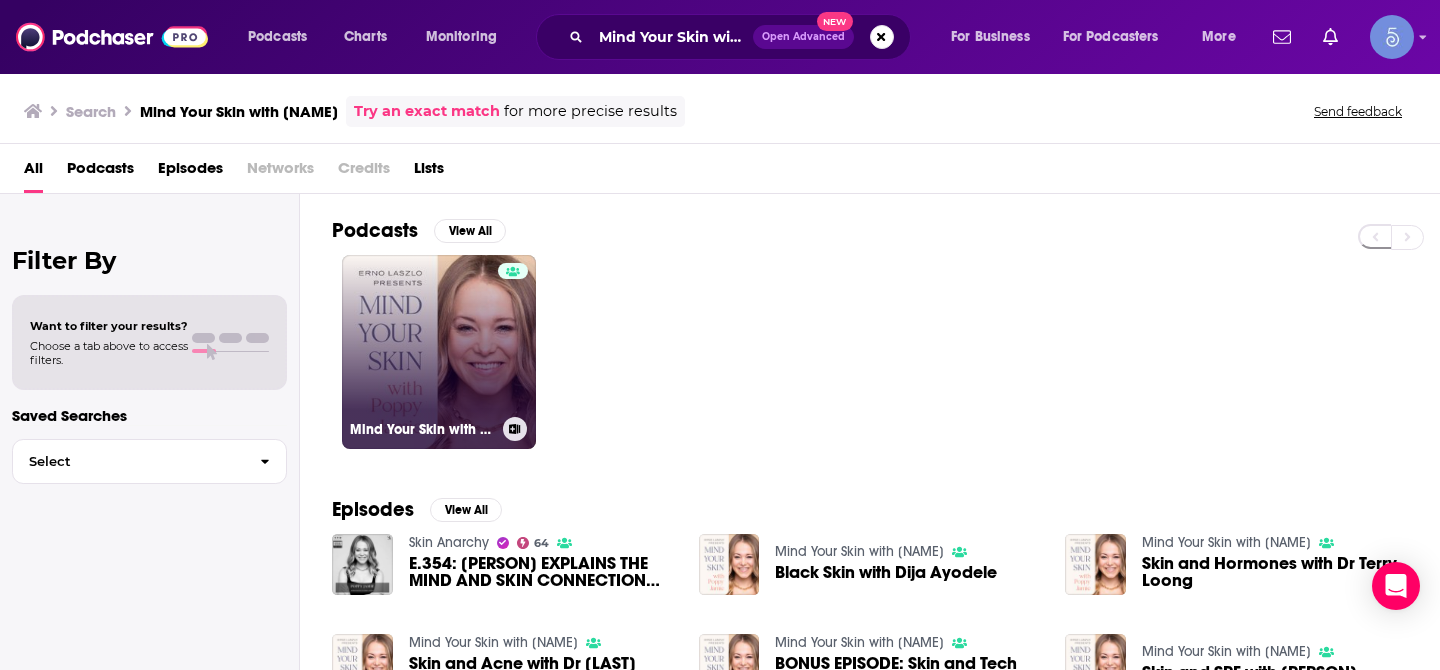 click on "Mind Your Skin with [NAME]" at bounding box center [439, 352] 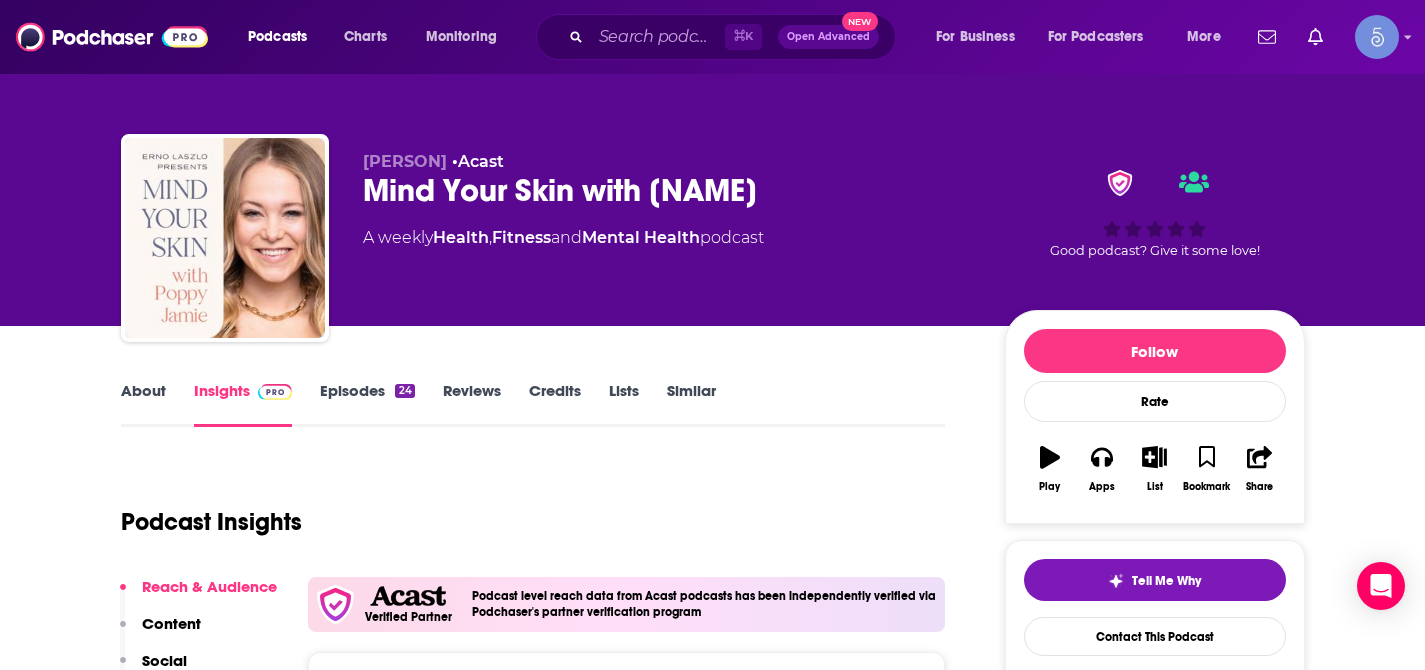 scroll, scrollTop: 218, scrollLeft: 0, axis: vertical 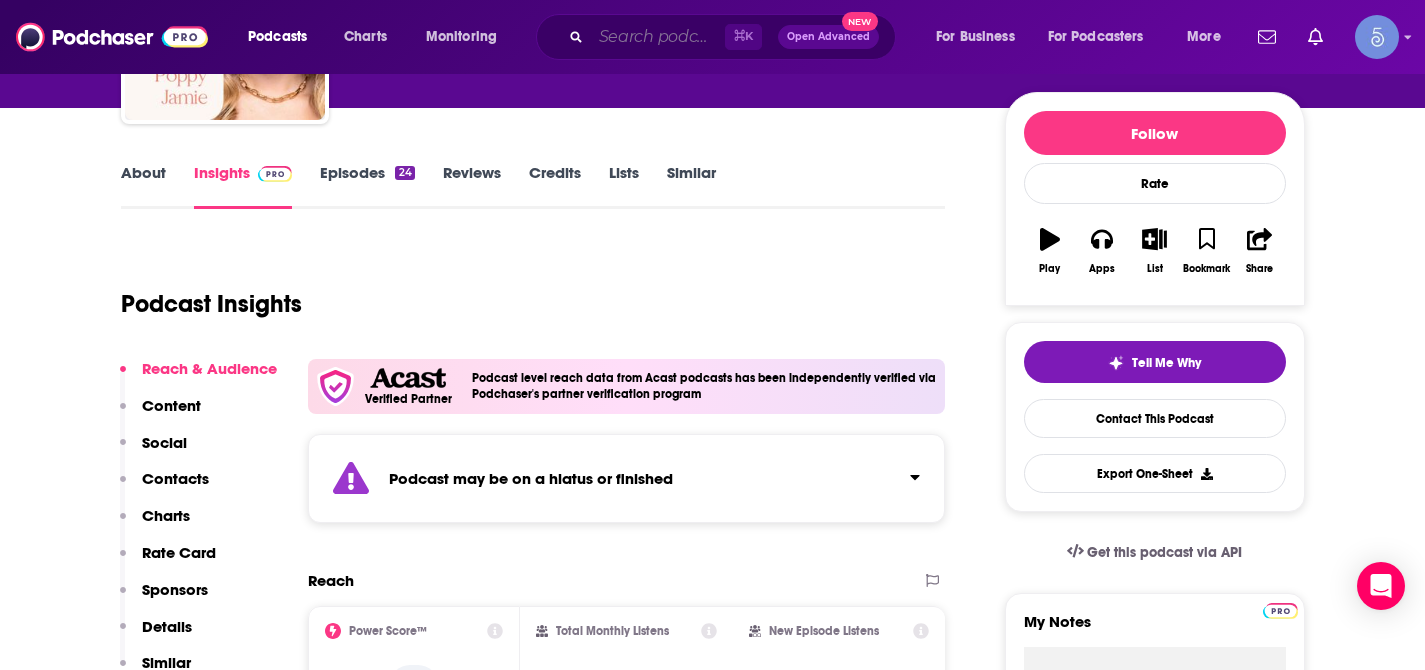 click at bounding box center (658, 37) 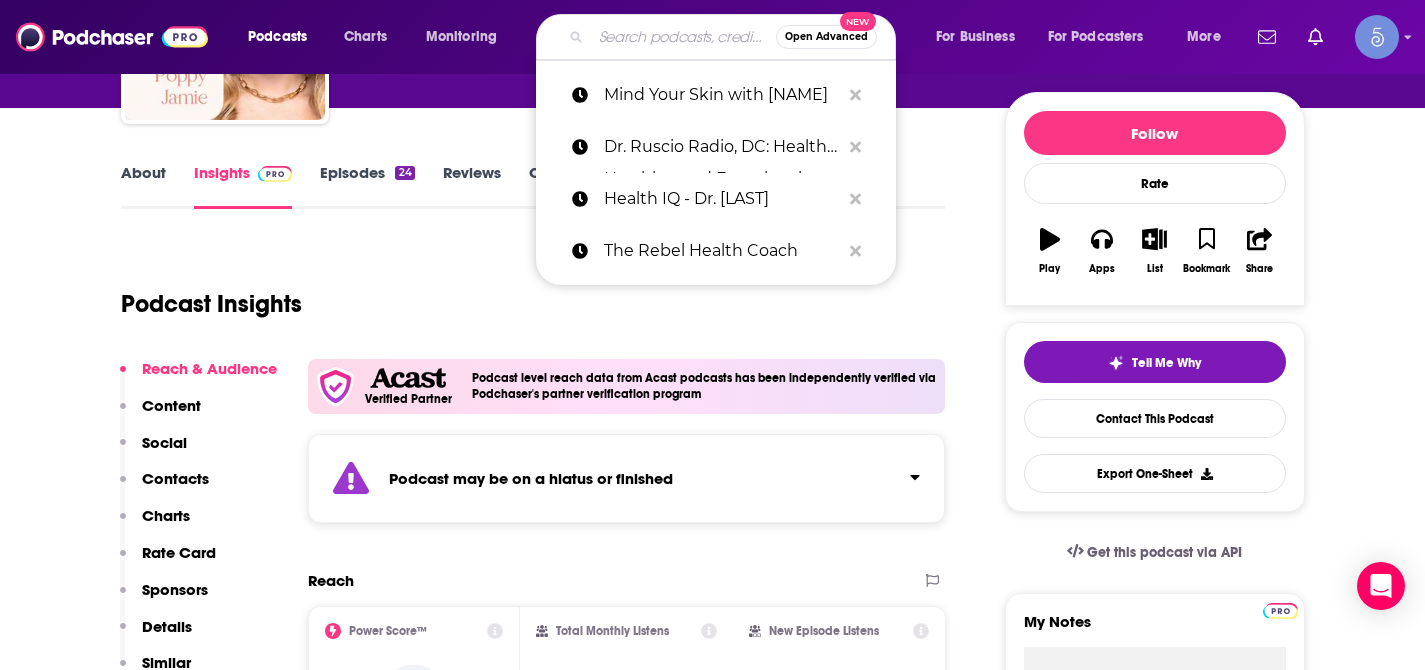 paste on "The Beauty Brains" 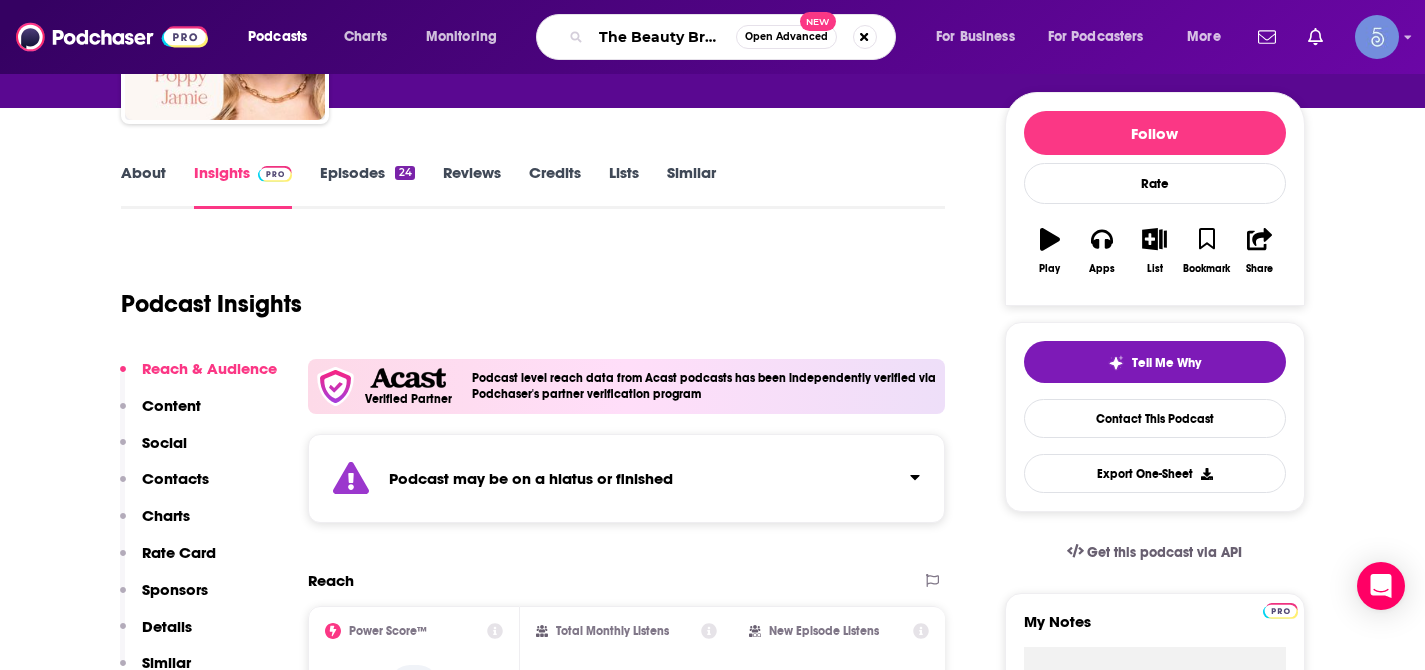 scroll, scrollTop: 0, scrollLeft: 7, axis: horizontal 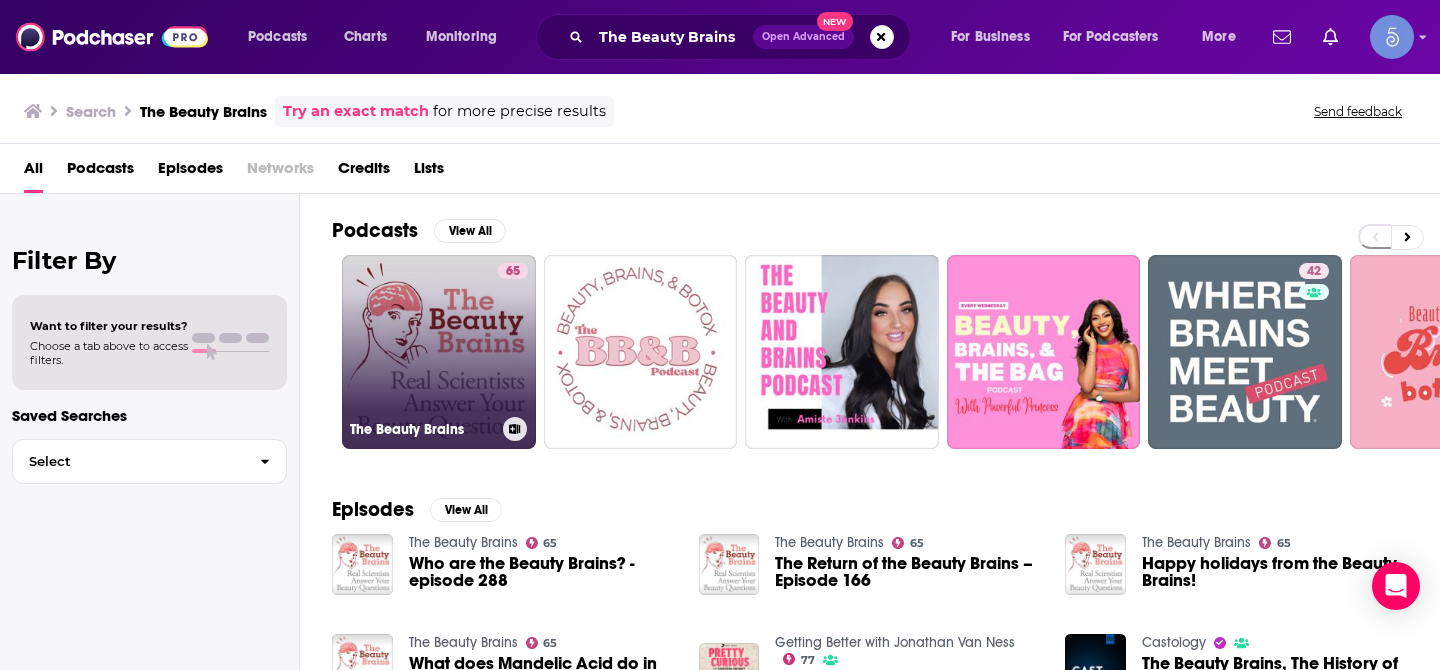click on "65 The Beauty Brains" at bounding box center [439, 352] 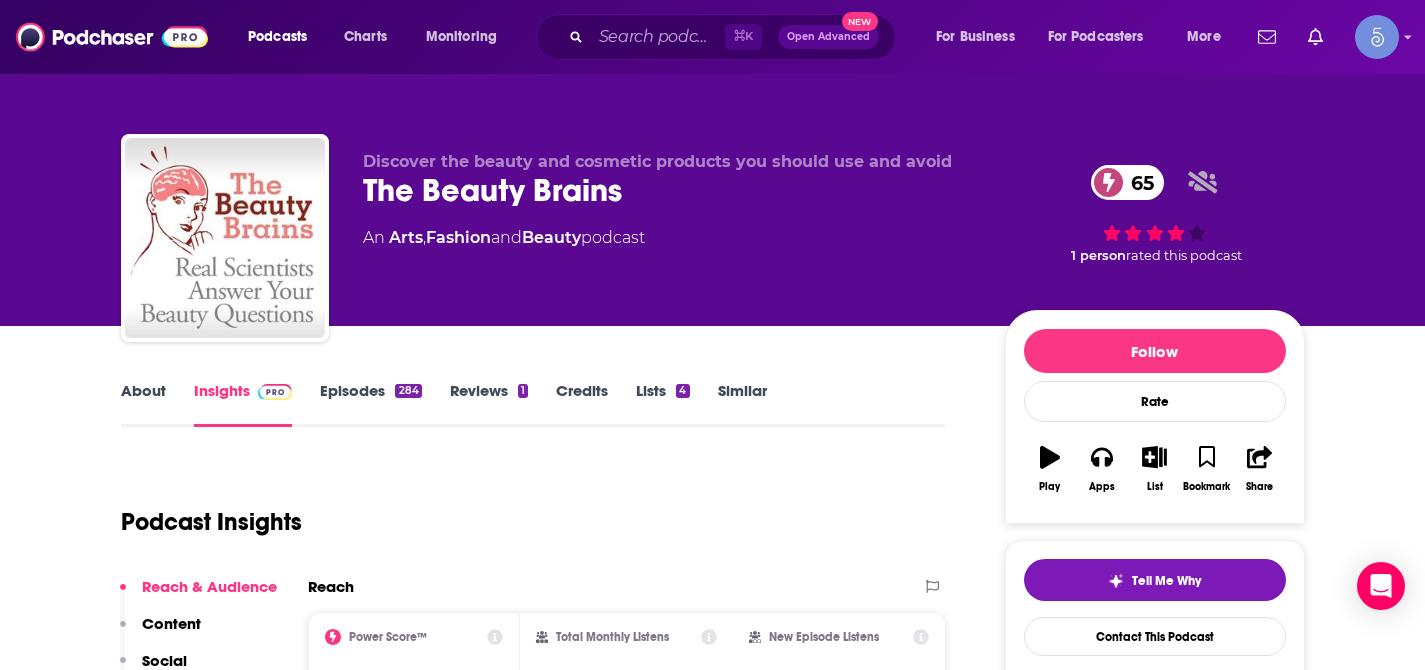 scroll, scrollTop: 88, scrollLeft: 0, axis: vertical 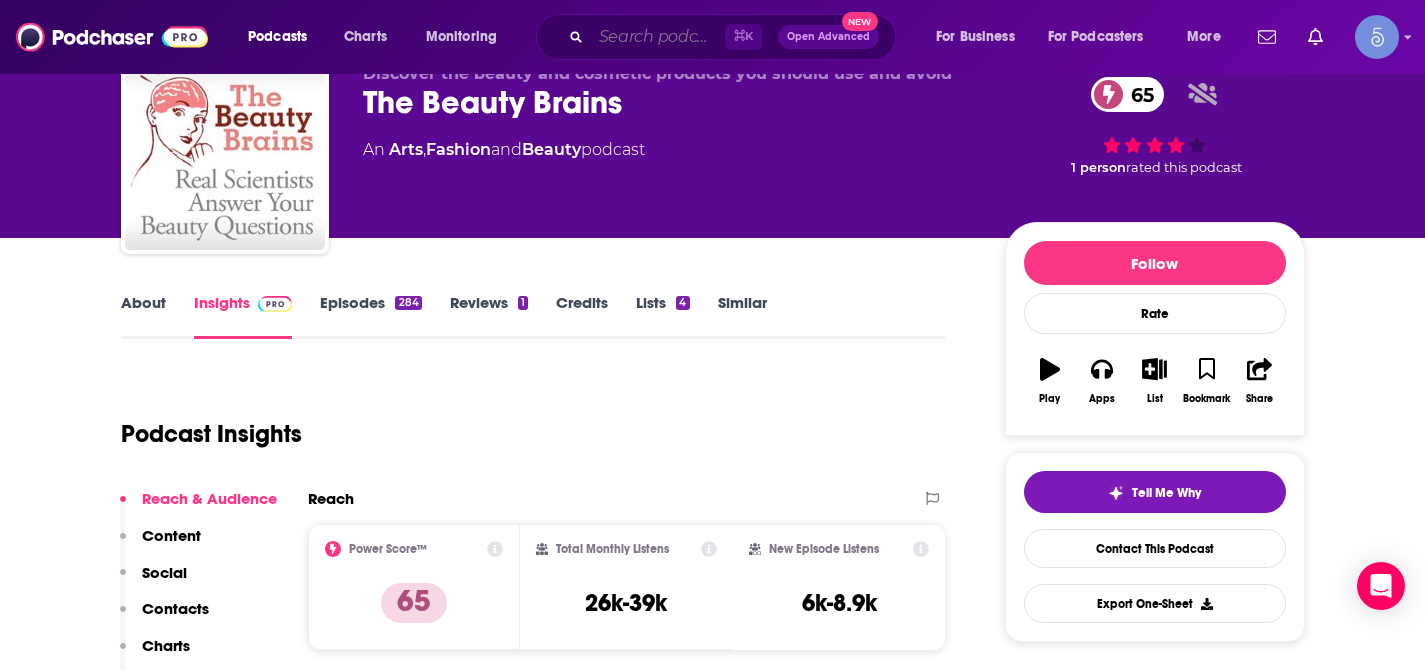 click at bounding box center (658, 37) 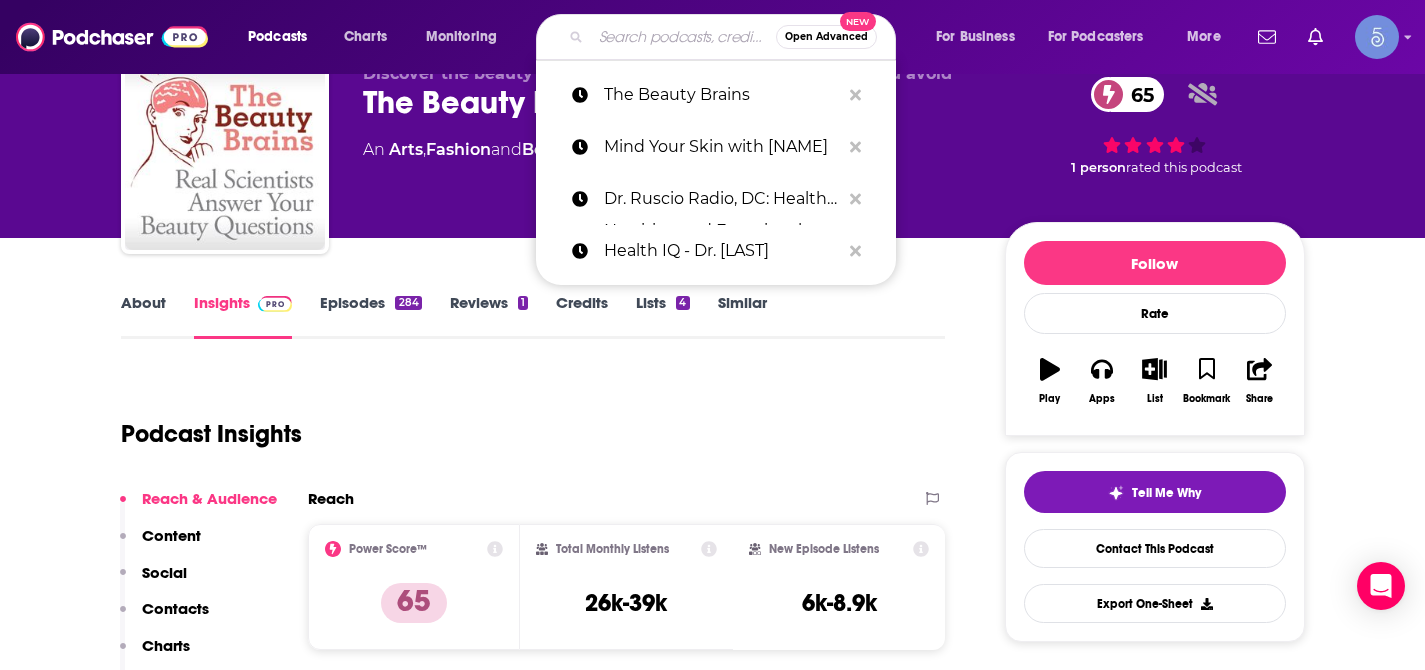 paste on "Breaking Beauty Podcast" 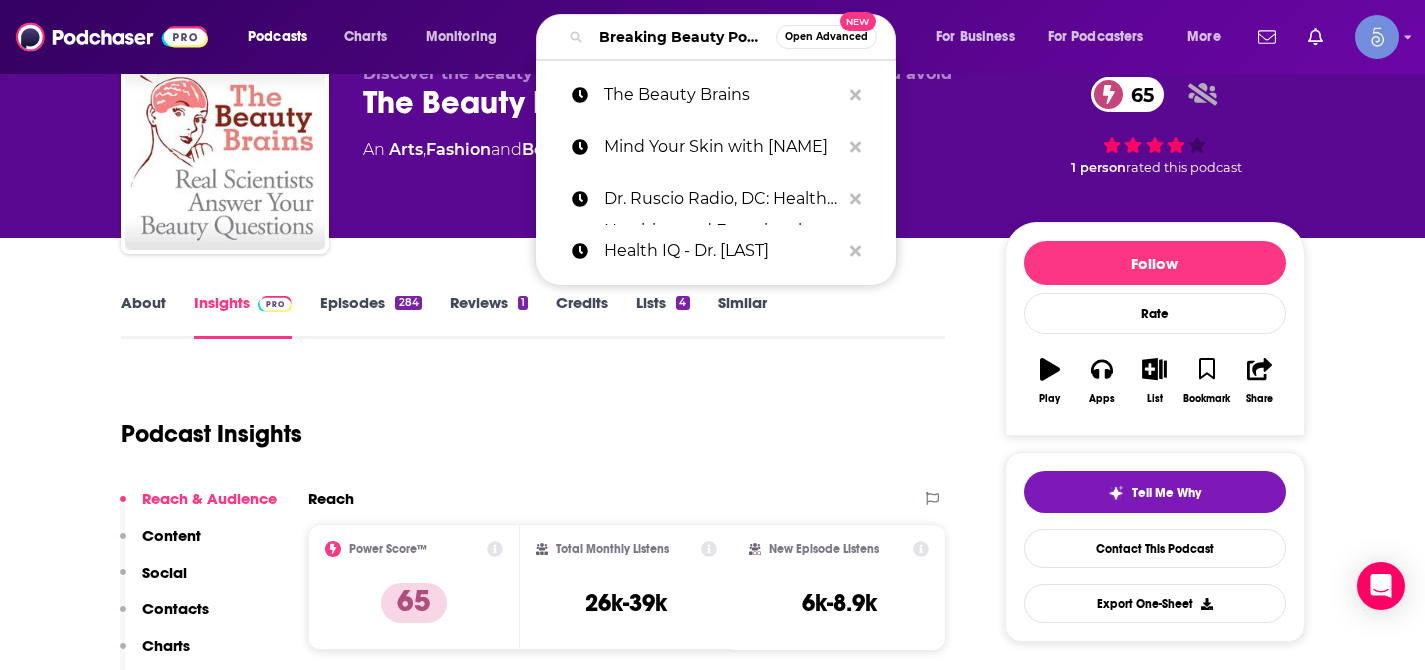scroll, scrollTop: 0, scrollLeft: 59, axis: horizontal 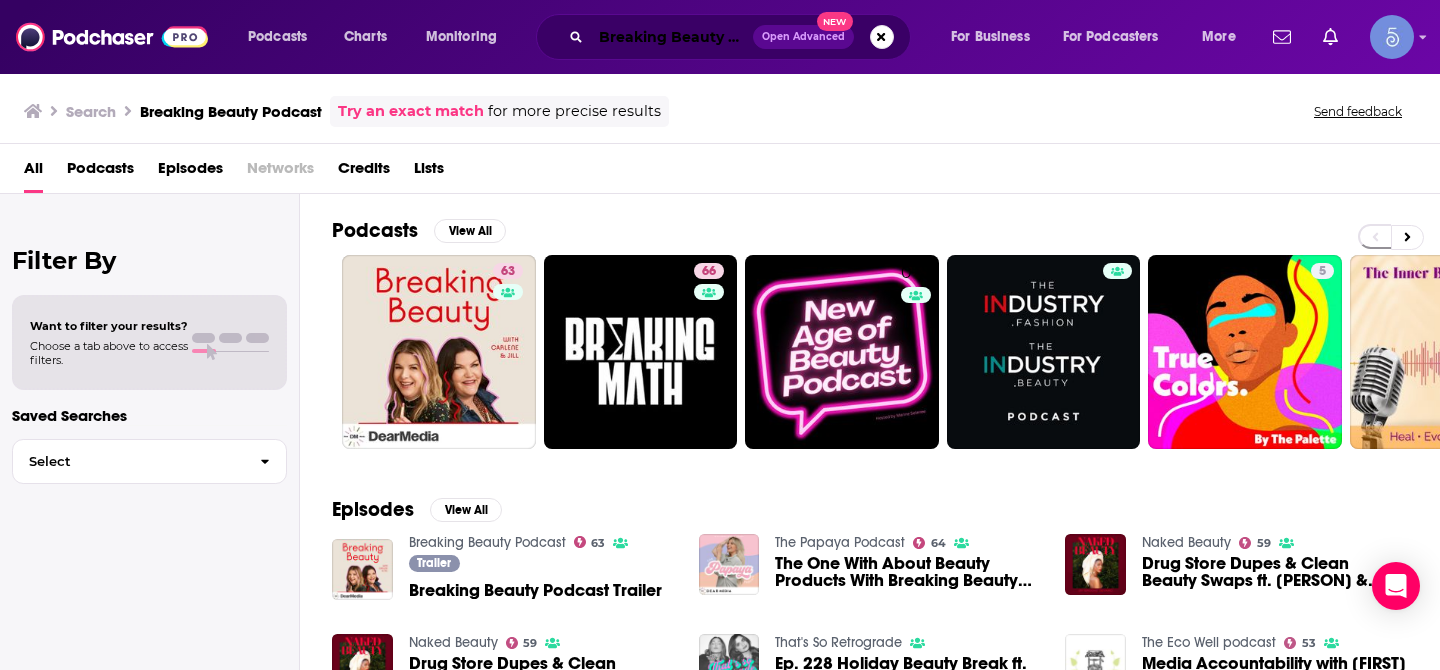 click on "Breaking Beauty Podcast" at bounding box center (672, 37) 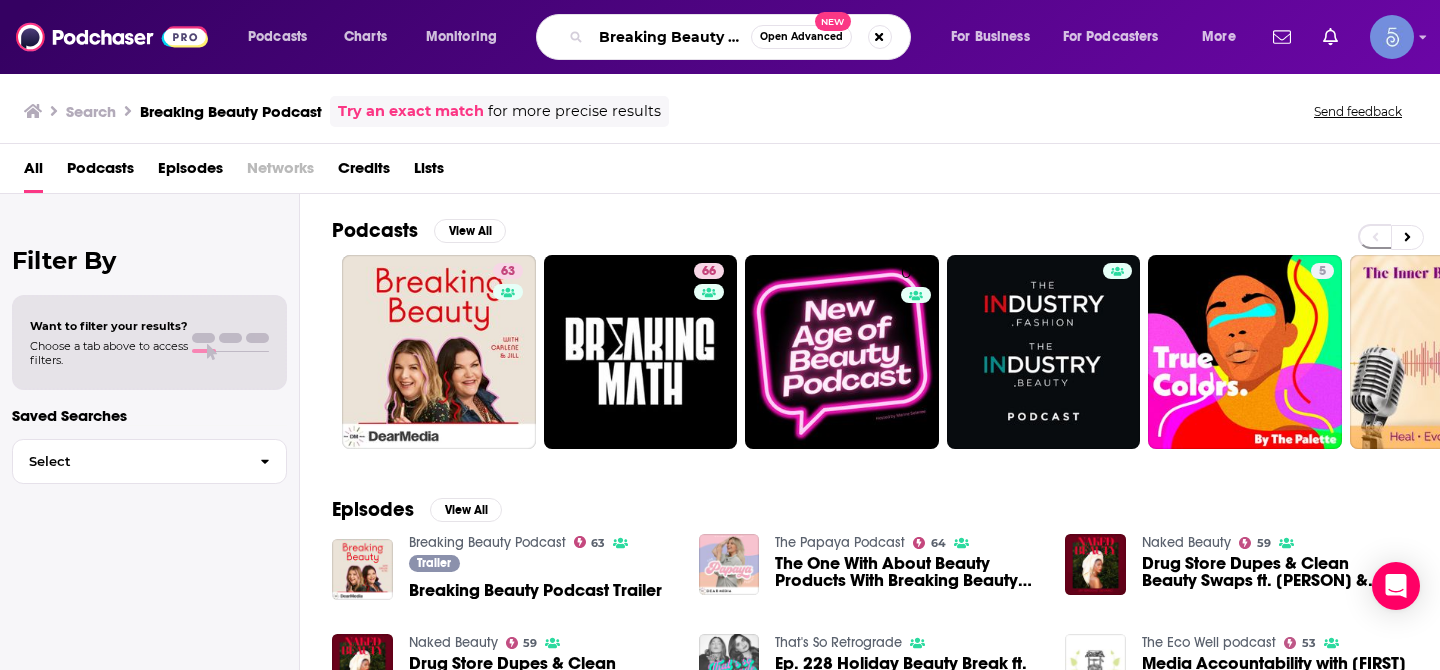 click on "Breaking Beauty Podcast" at bounding box center [671, 37] 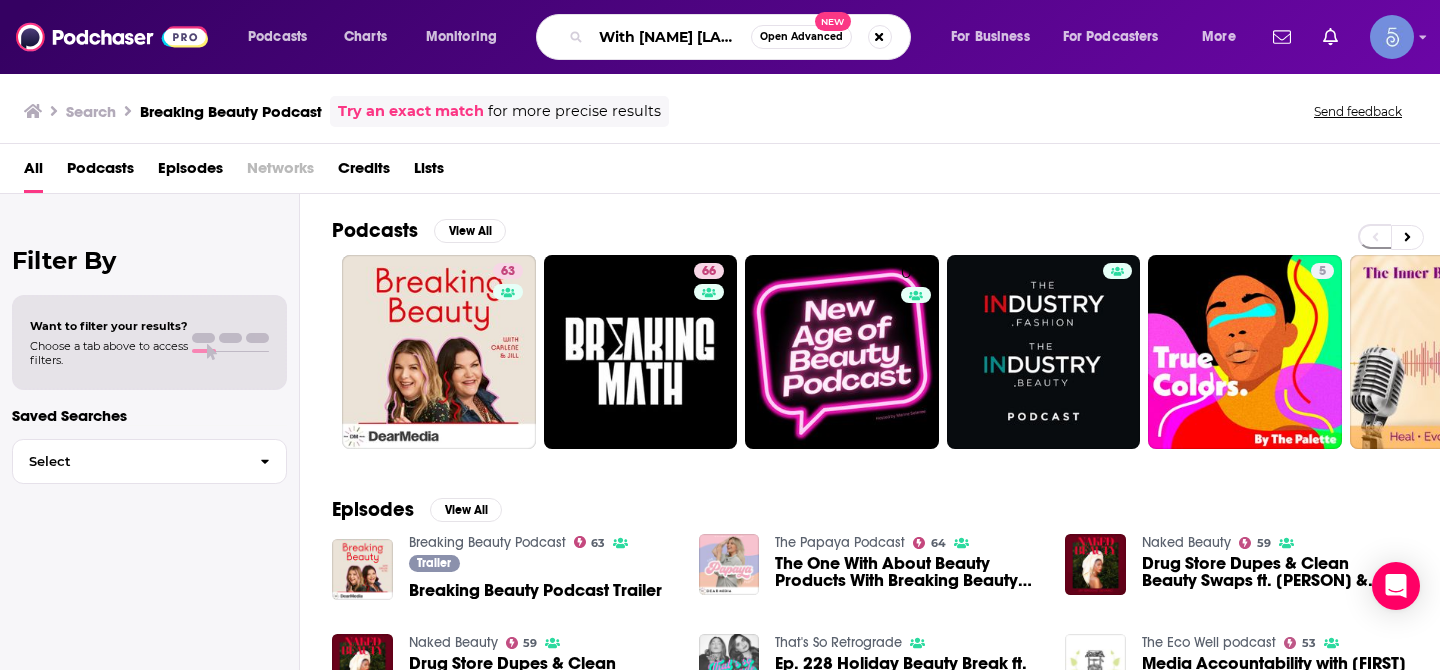 type on "With [NAME] [LAST]" 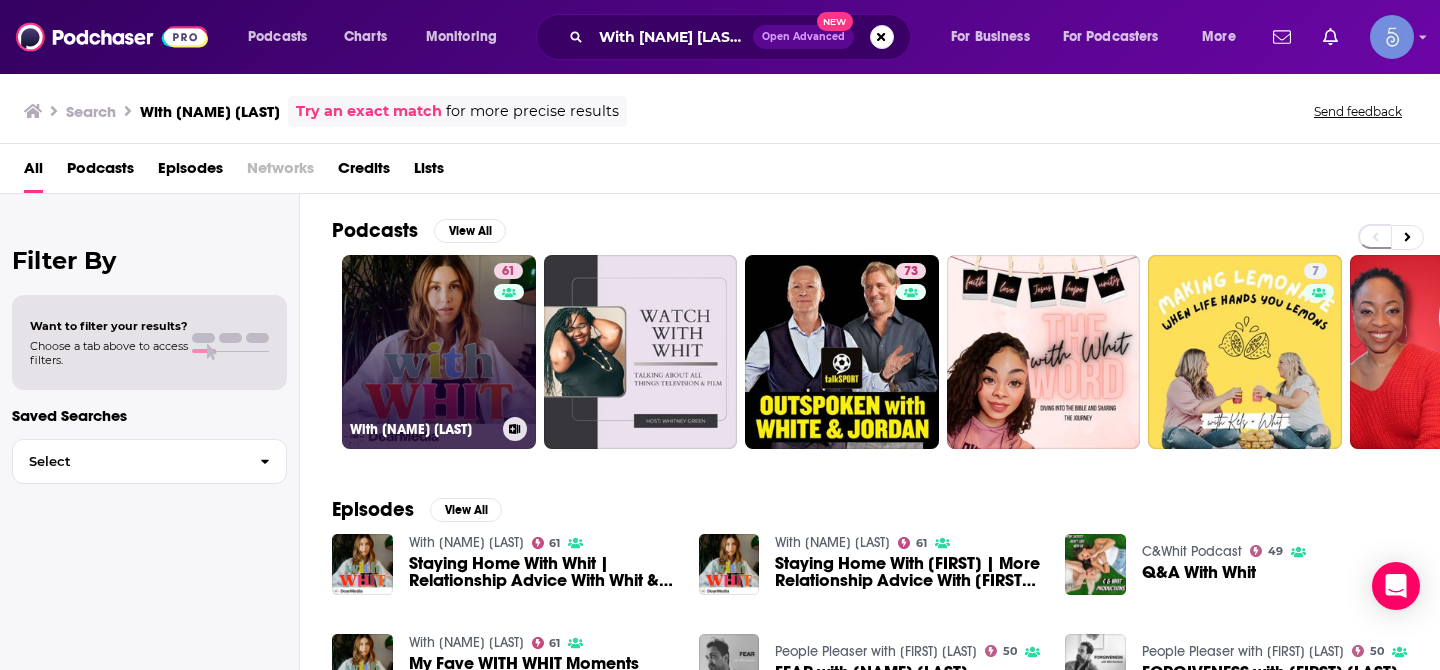 click on "61 With Whit" at bounding box center (439, 352) 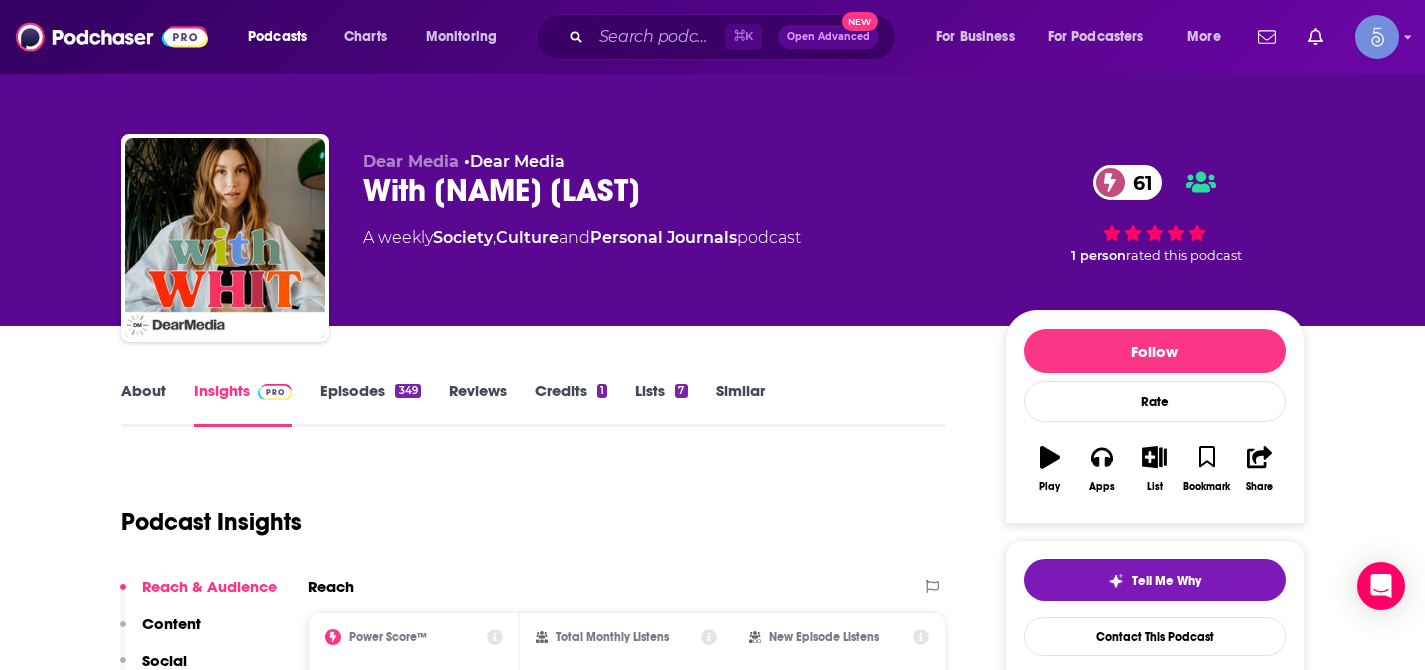 scroll, scrollTop: 107, scrollLeft: 0, axis: vertical 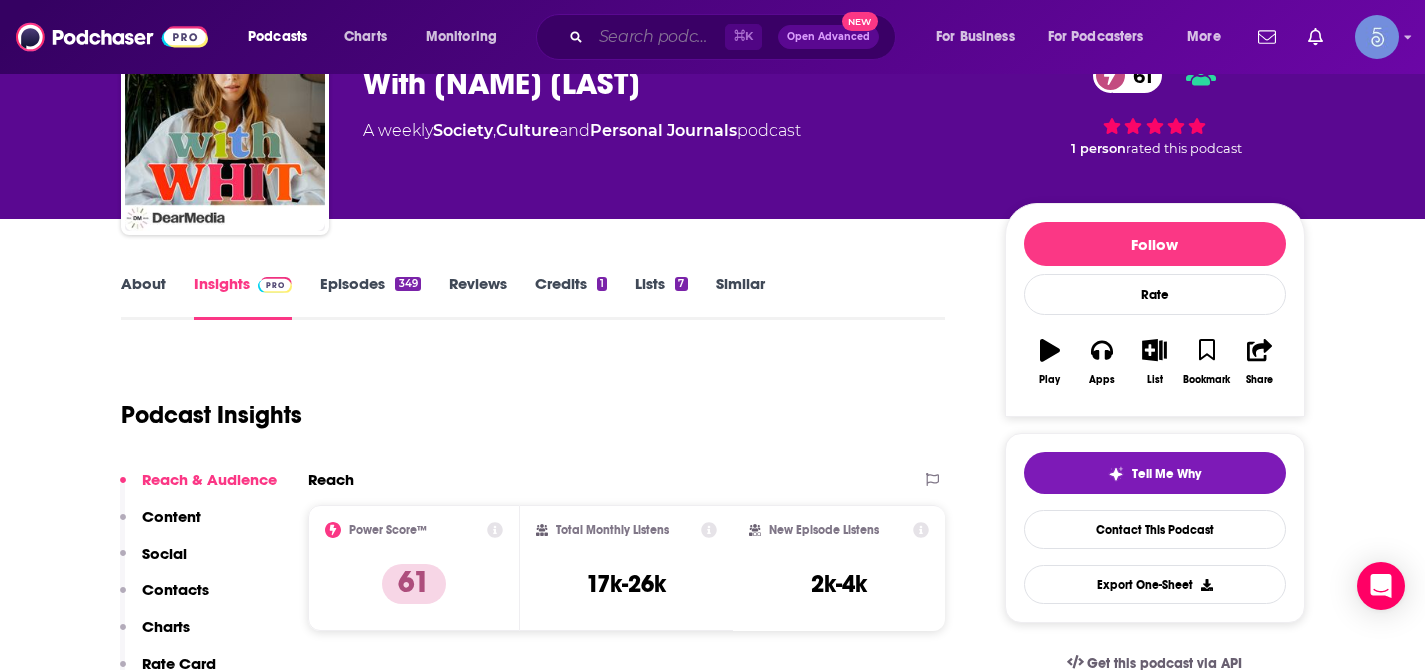 click at bounding box center [658, 37] 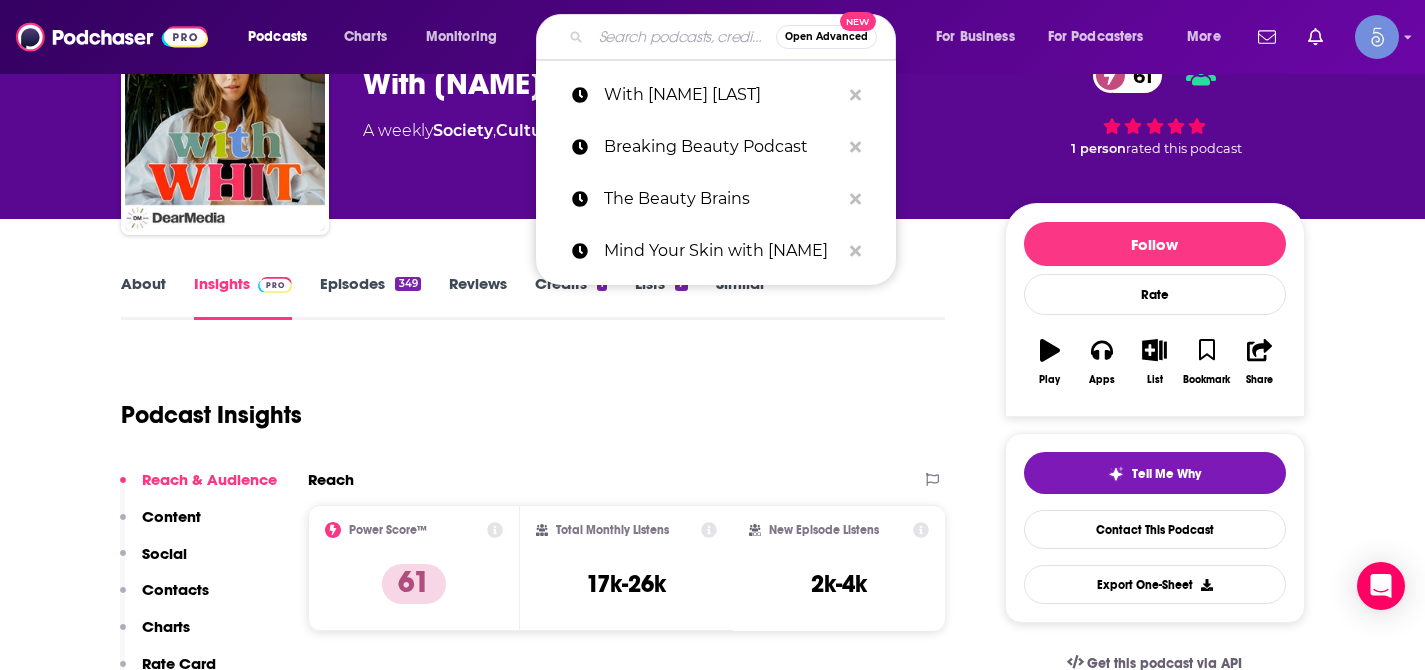 paste on "The Skinny Confidential Him & Her Podcast" 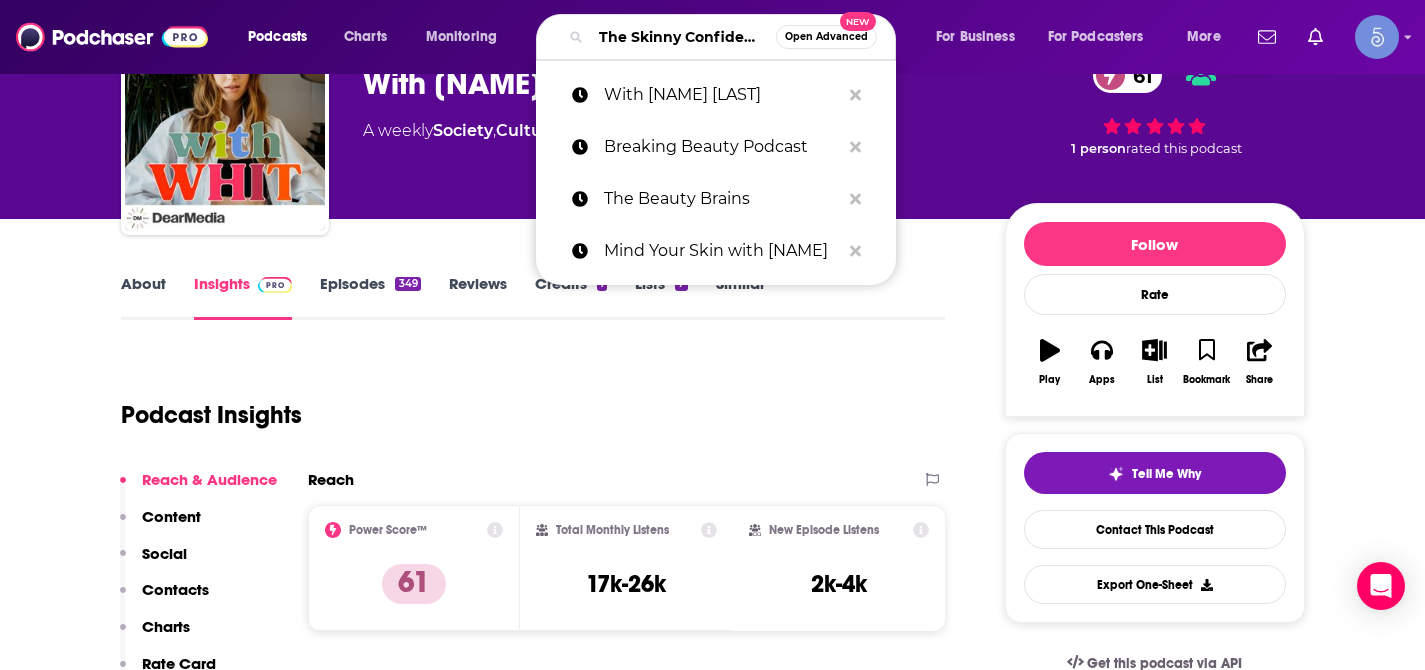 scroll, scrollTop: 0, scrollLeft: 191, axis: horizontal 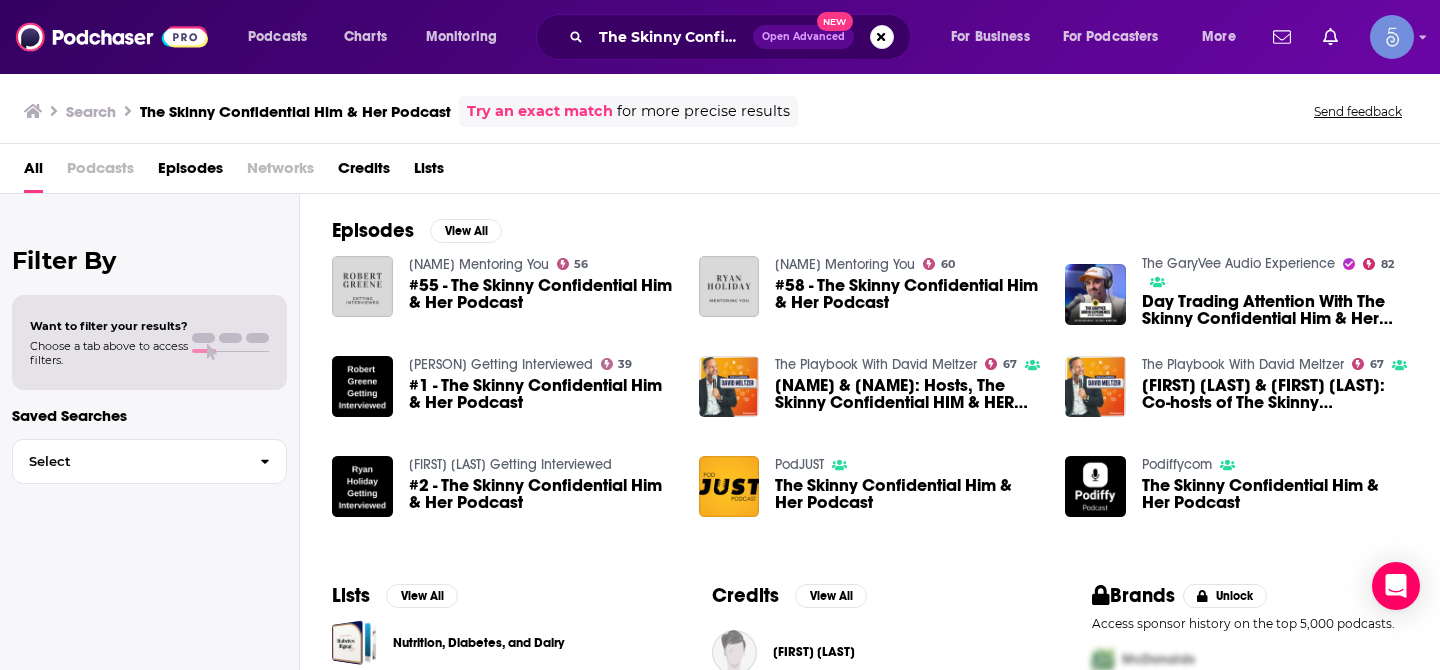 click on "#55 - The Skinny Confidential Him & Her Podcast" at bounding box center [542, 294] 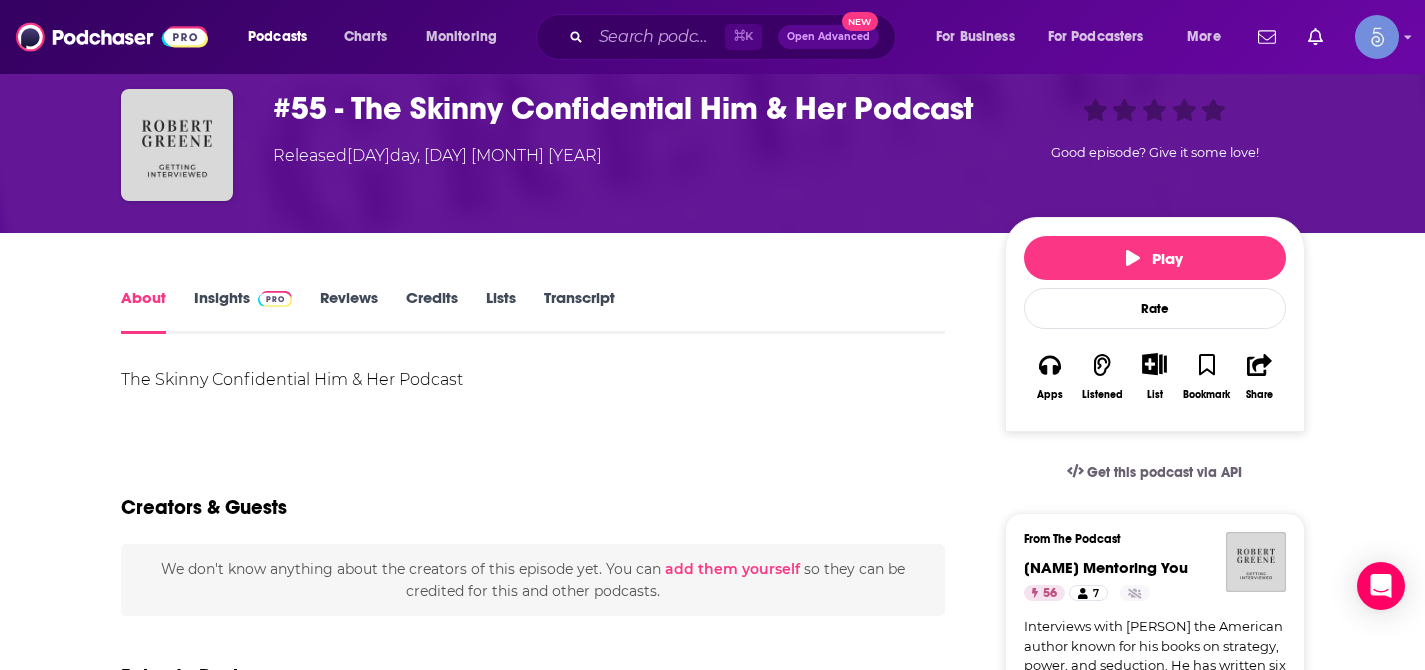scroll, scrollTop: 0, scrollLeft: 0, axis: both 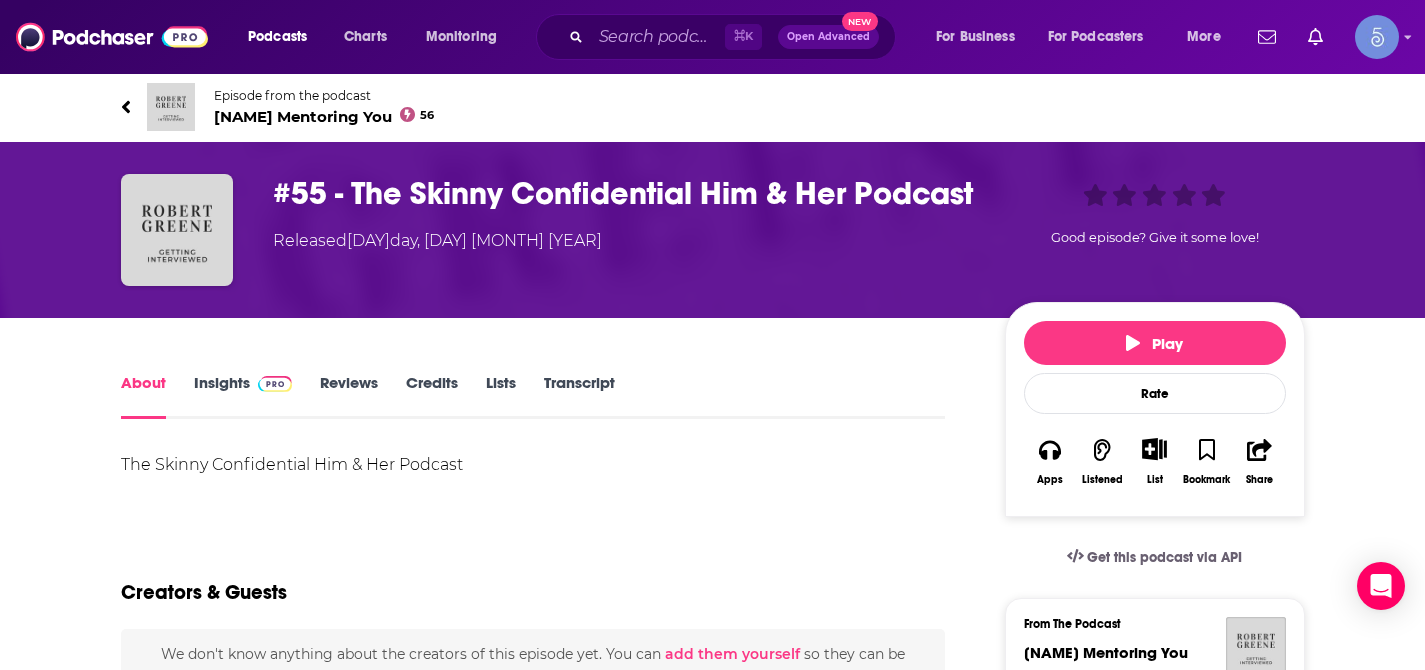 click at bounding box center (275, 384) 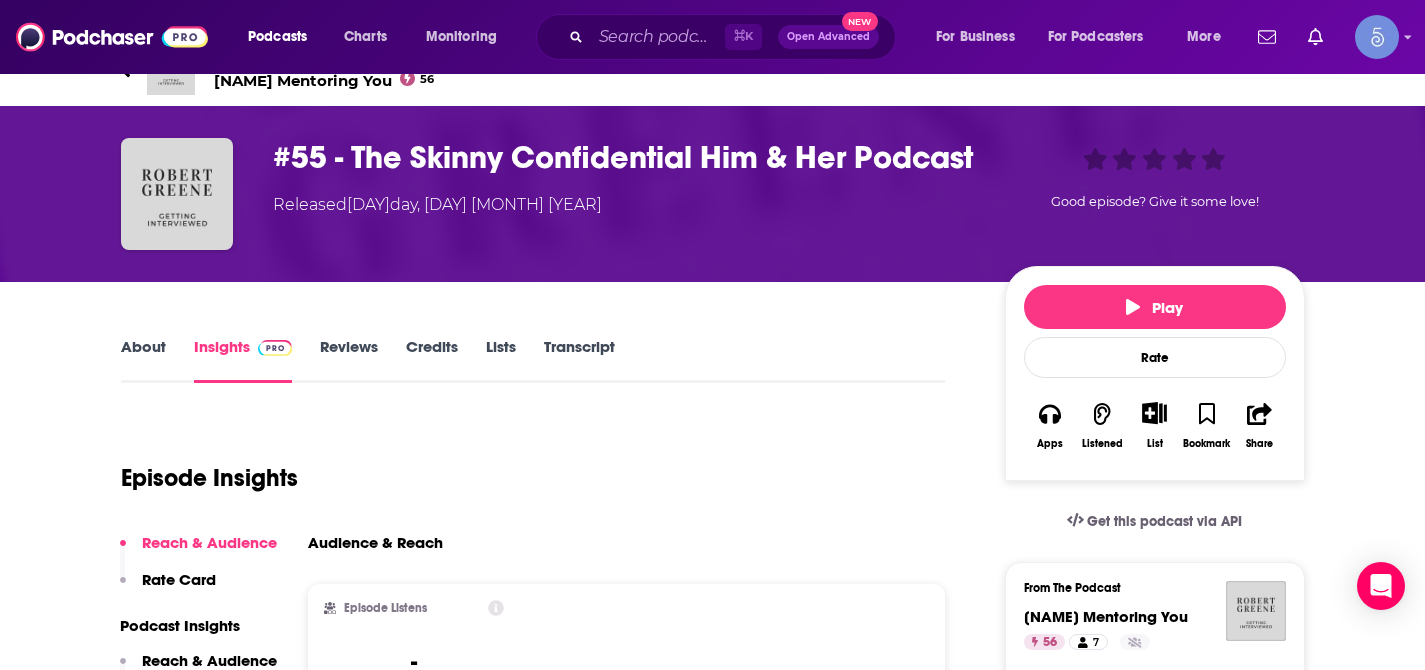 scroll, scrollTop: 0, scrollLeft: 0, axis: both 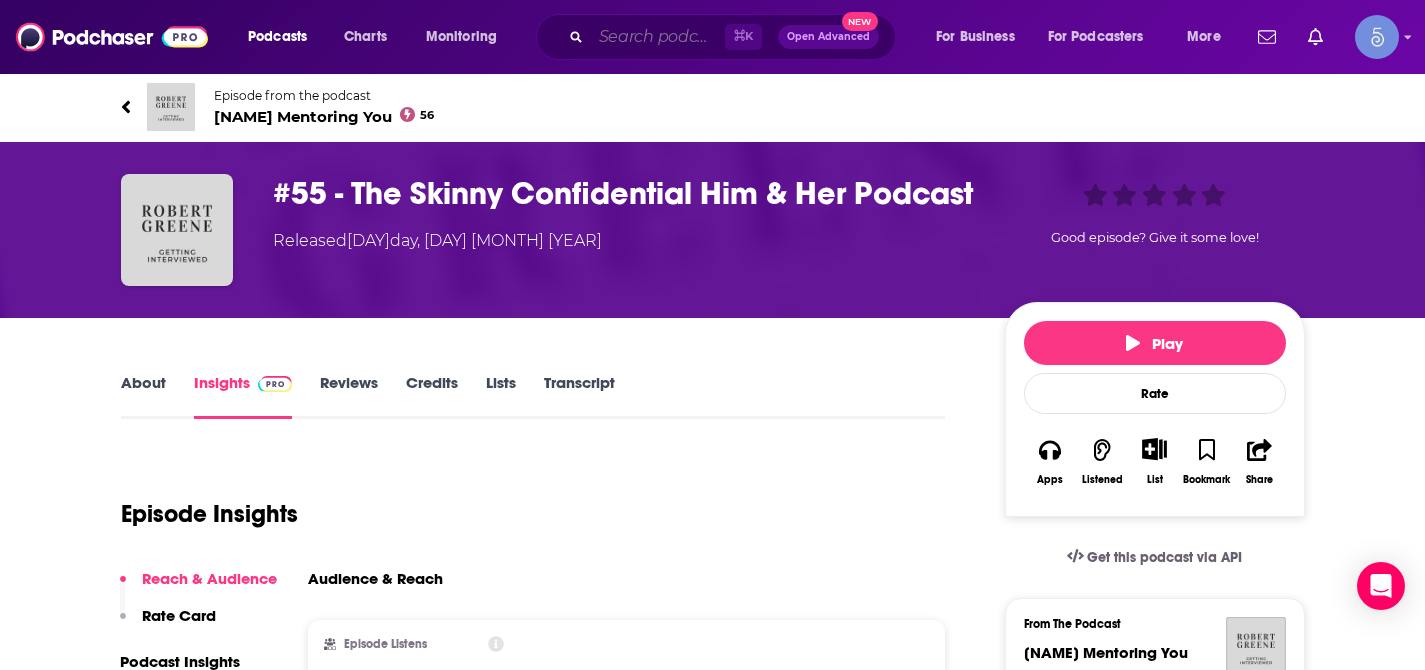 click at bounding box center (658, 37) 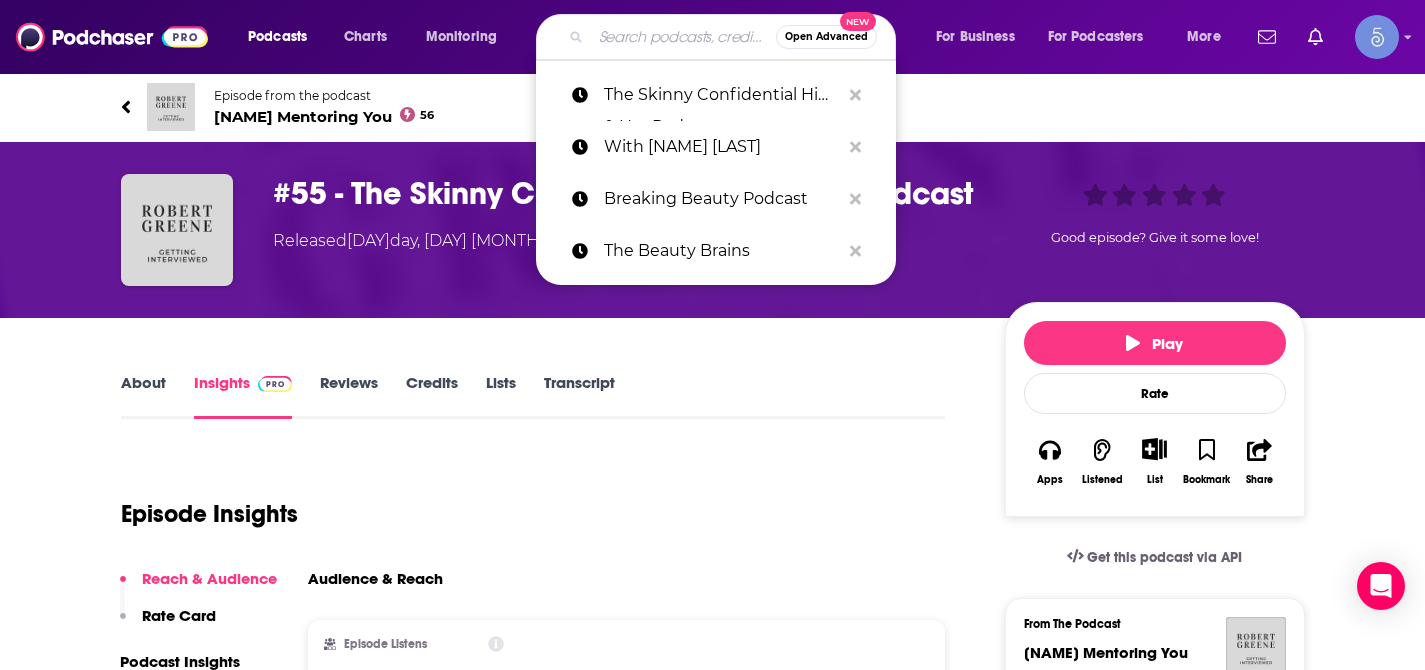 paste on "Lira Clinical Podcast - A SkinDepth Convo" 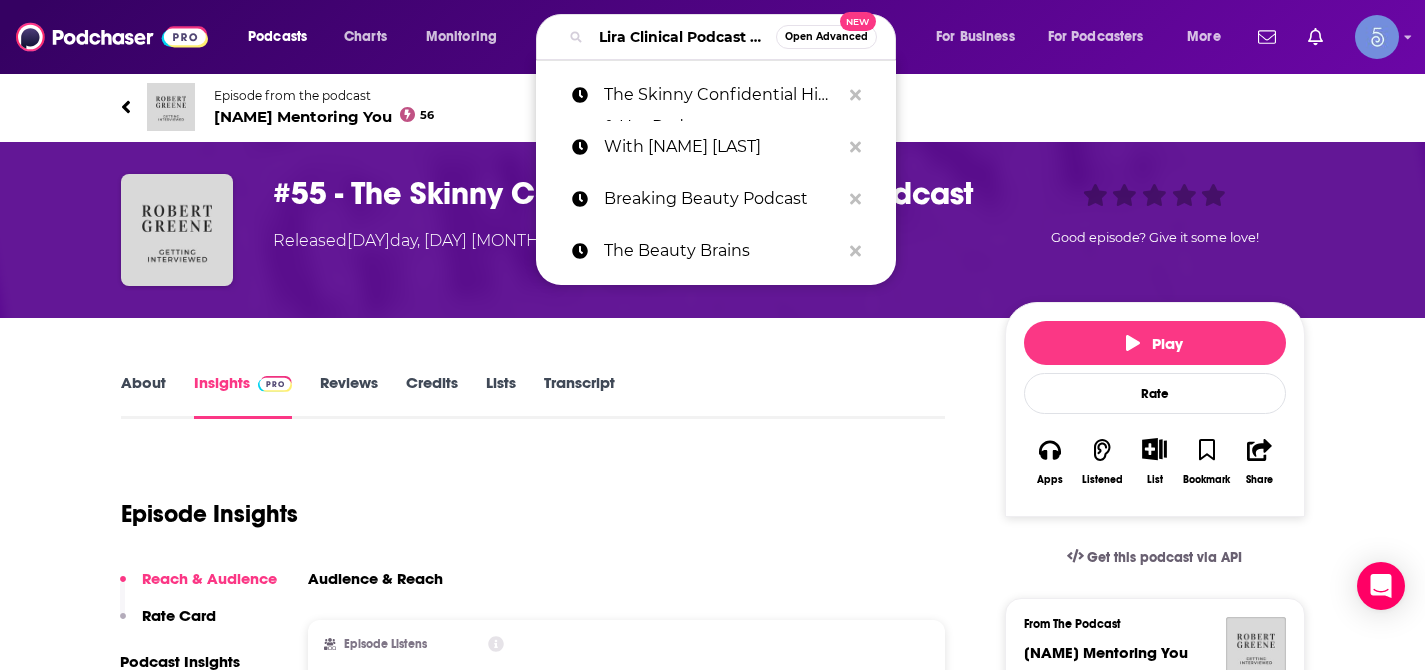 scroll, scrollTop: 0, scrollLeft: 177, axis: horizontal 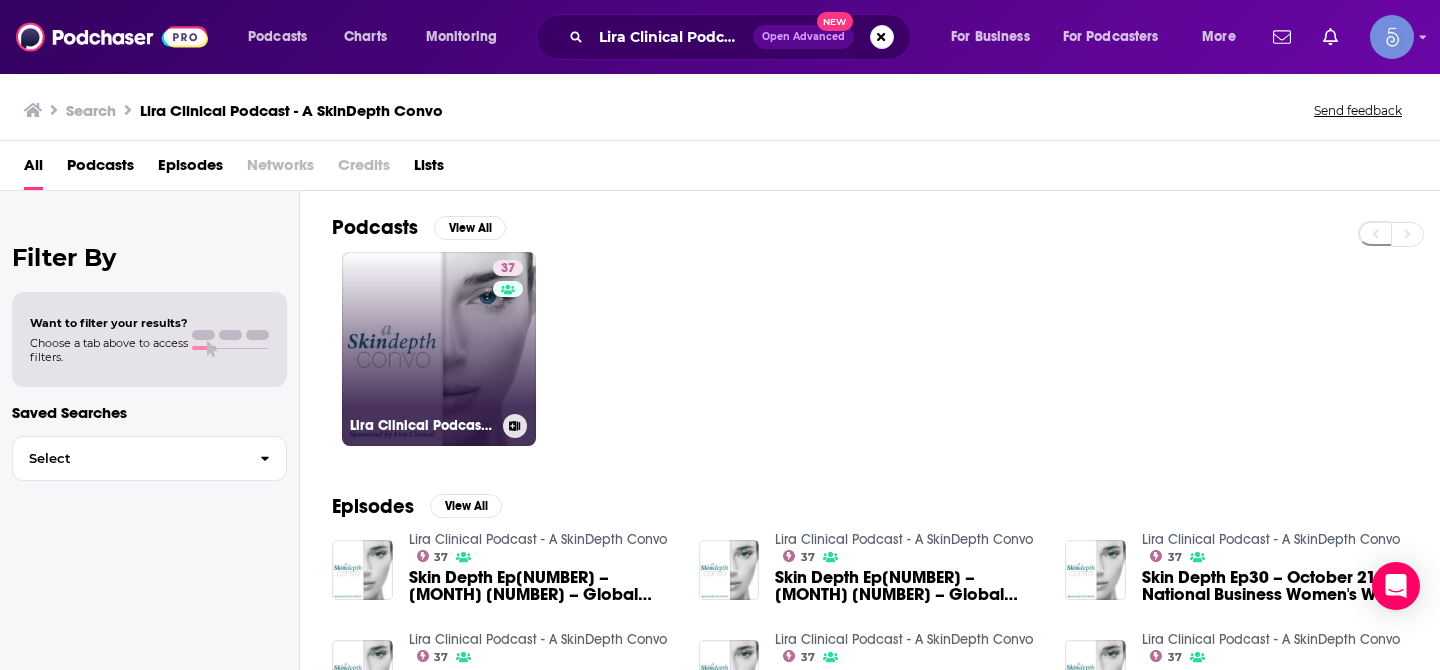 click on "37 Lira Clinical Podcast - A SkinDepth Convo" at bounding box center [439, 349] 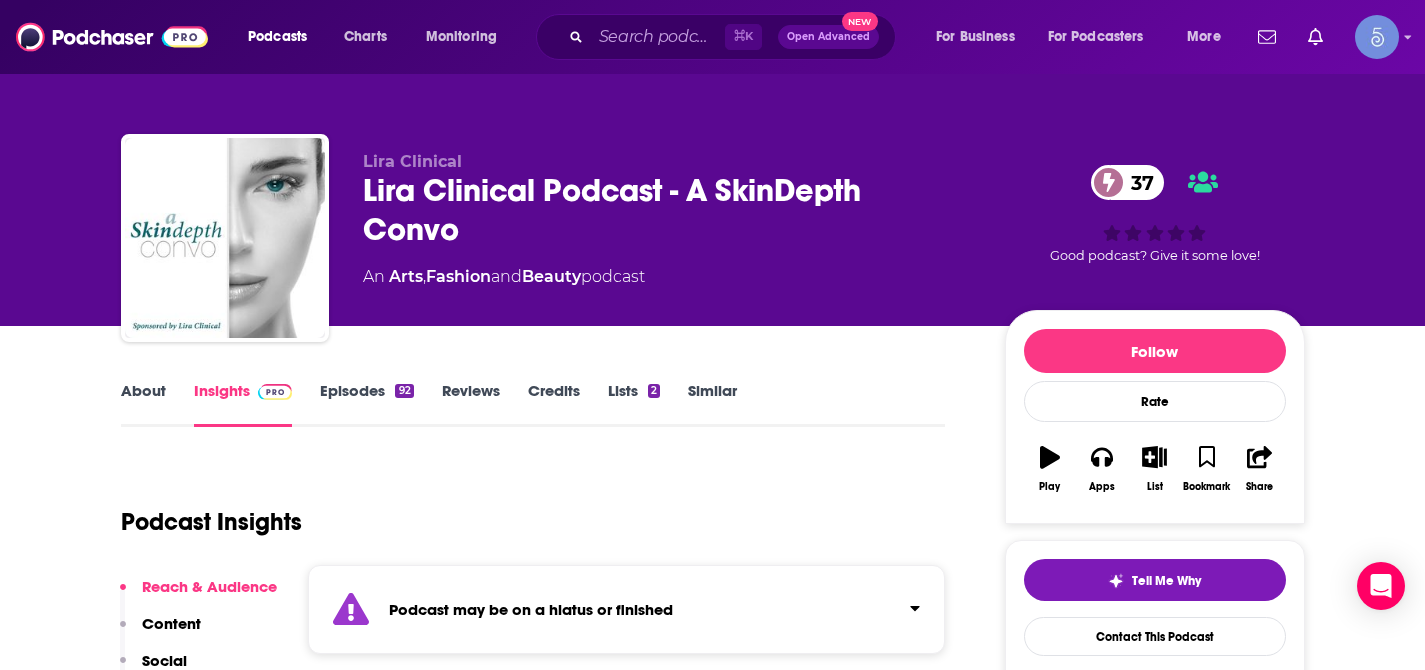 scroll, scrollTop: 42, scrollLeft: 0, axis: vertical 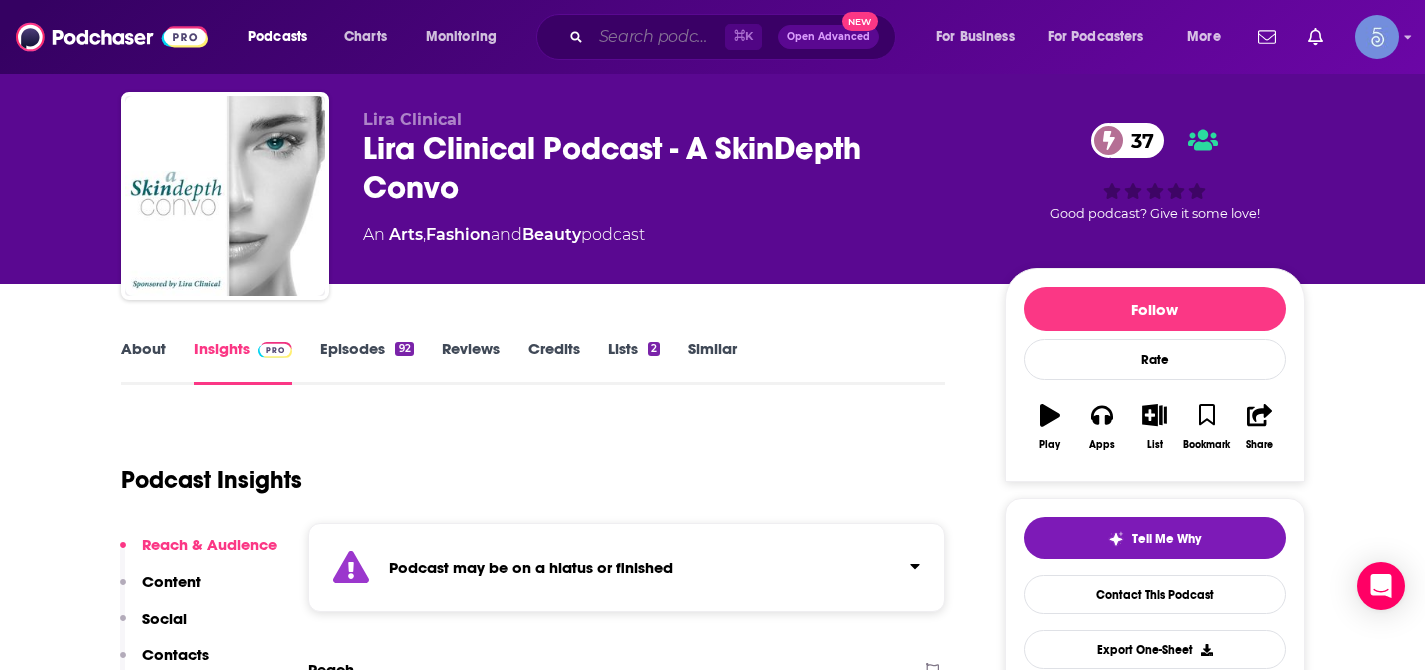 click at bounding box center [658, 37] 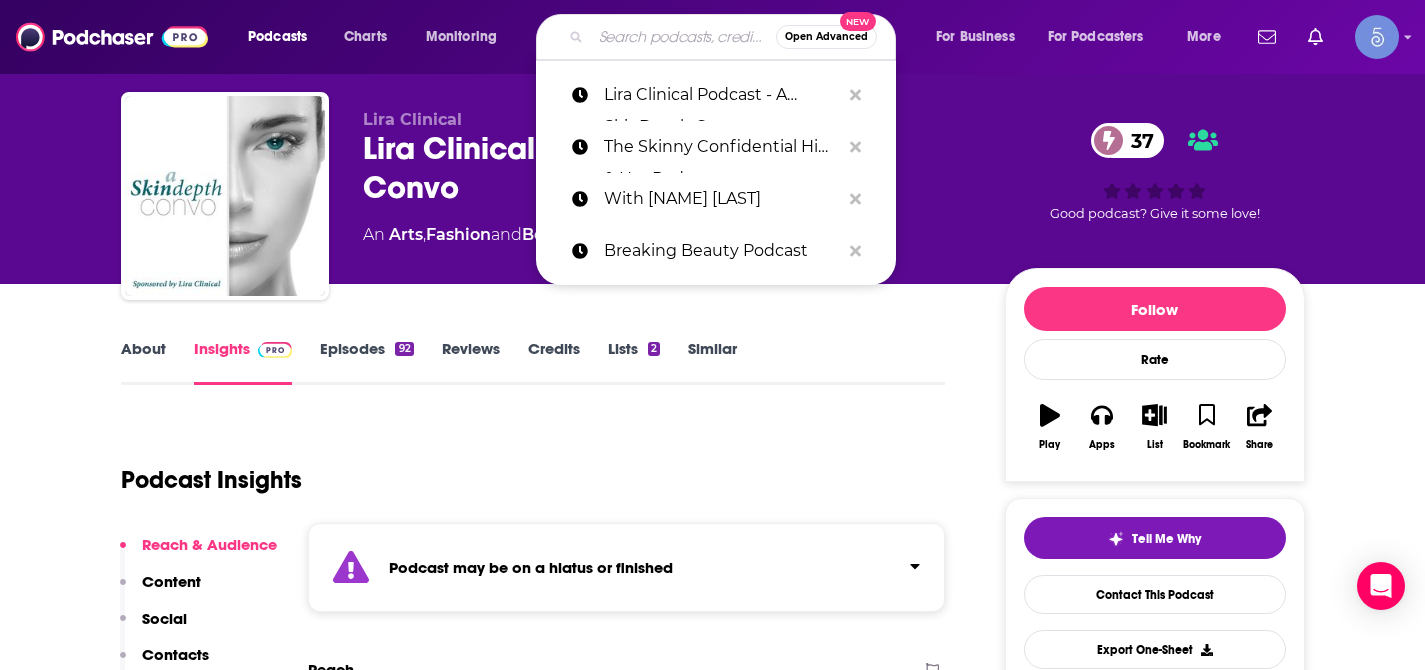 paste on "The Beauty Brains" 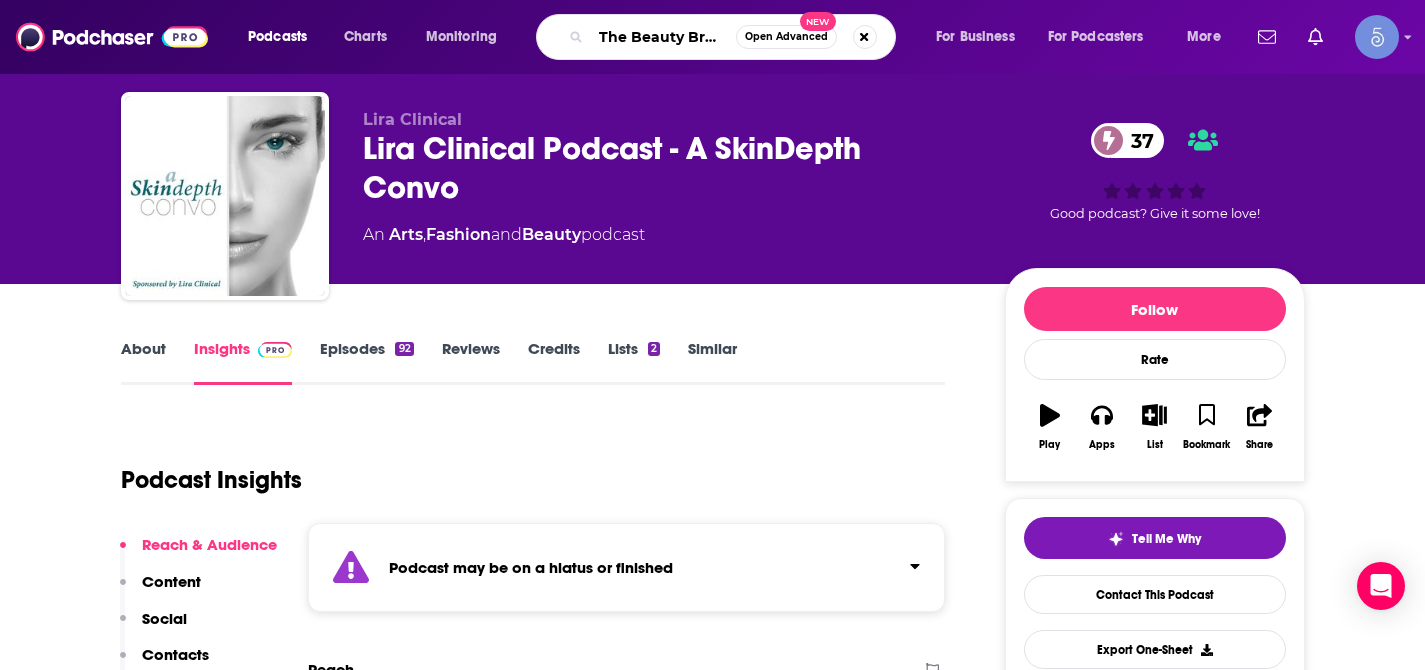 scroll, scrollTop: 0, scrollLeft: 7, axis: horizontal 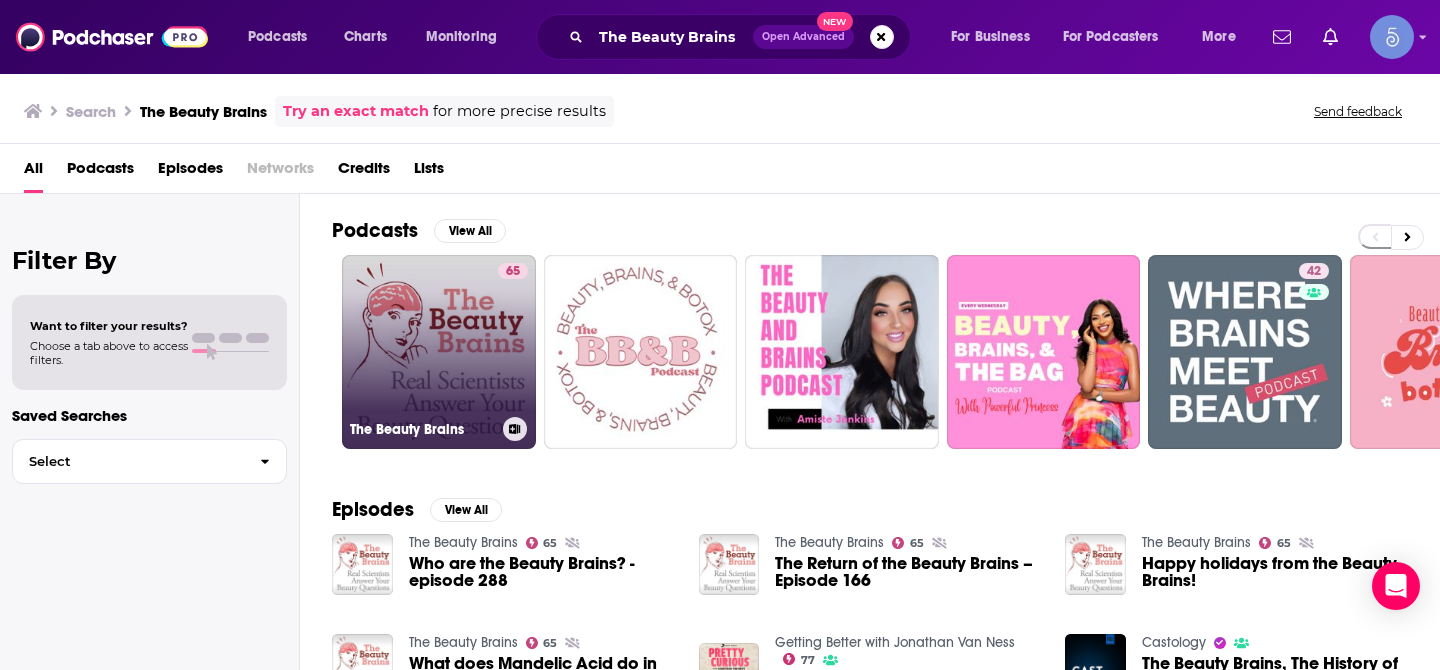 click on "65 The Beauty Brains" at bounding box center (439, 352) 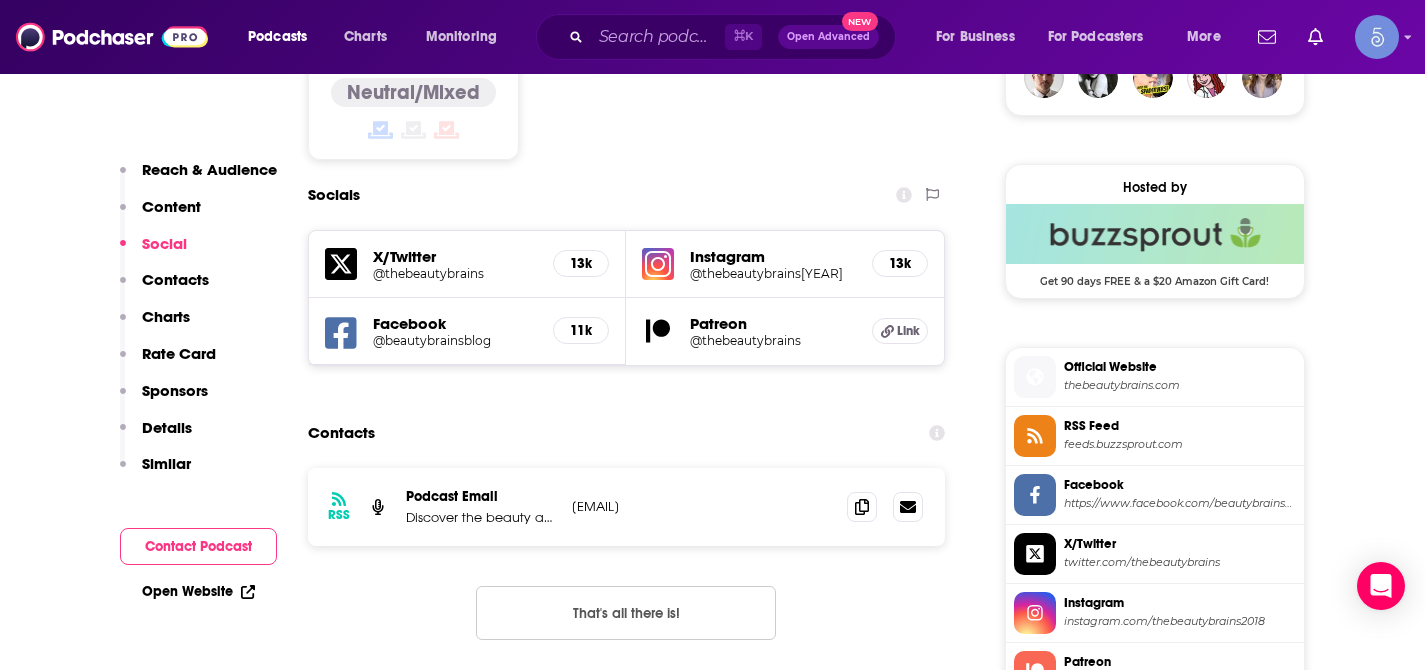 scroll, scrollTop: 1538, scrollLeft: 0, axis: vertical 